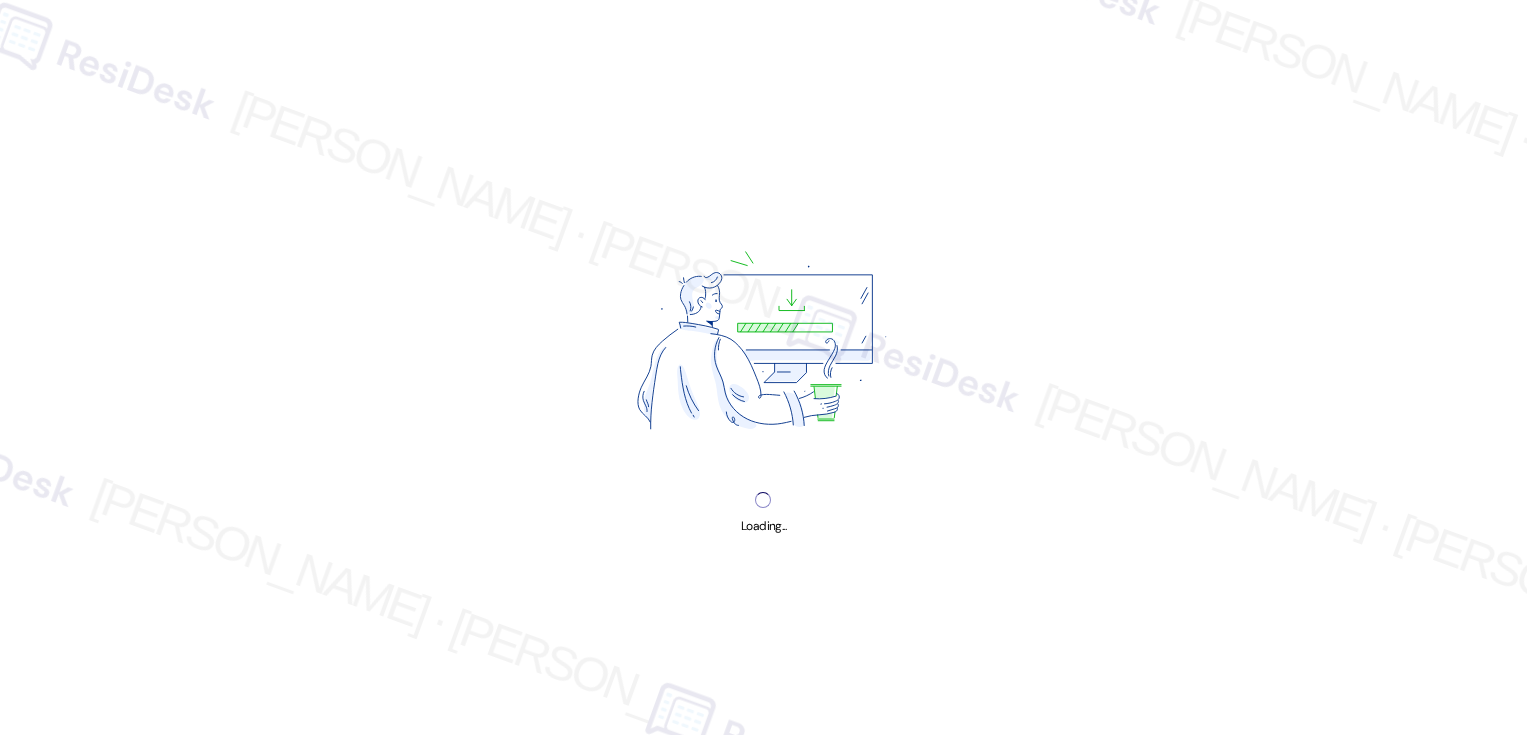 scroll, scrollTop: 0, scrollLeft: 0, axis: both 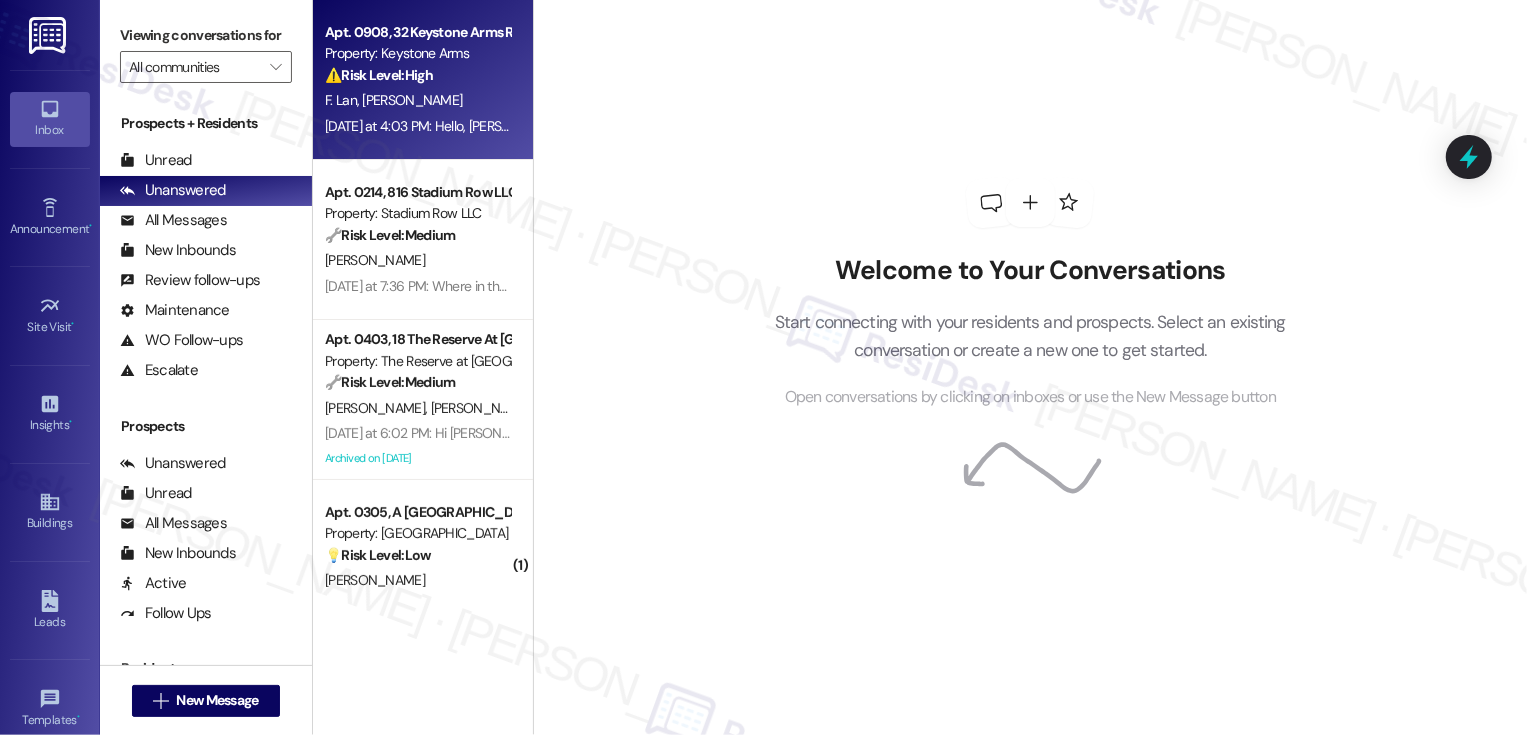 click on "[DATE] at 4:03 PM: Hello, [PERSON_NAME], is your office closed? I want to discuss the renewal issue. Our previous rent was 1830, and the new renewal is 1885. I want to ask what the reason is. Can we lower the price? Because we may continue for another two years, I hope the rent can be the same as before. I look forward to your reply. Have a nice day! [DATE] at 4:03 PM: Hello, [PERSON_NAME], is your office closed? I want to discuss the renewal issue. Our previous rent was 1830, and the new renewal is 1885. I want to ask what the reason is. Can we lower the price? Because we may continue for another two years, I hope the rent can be the same as before. I look forward to your reply. Have a nice day!" at bounding box center [417, 126] 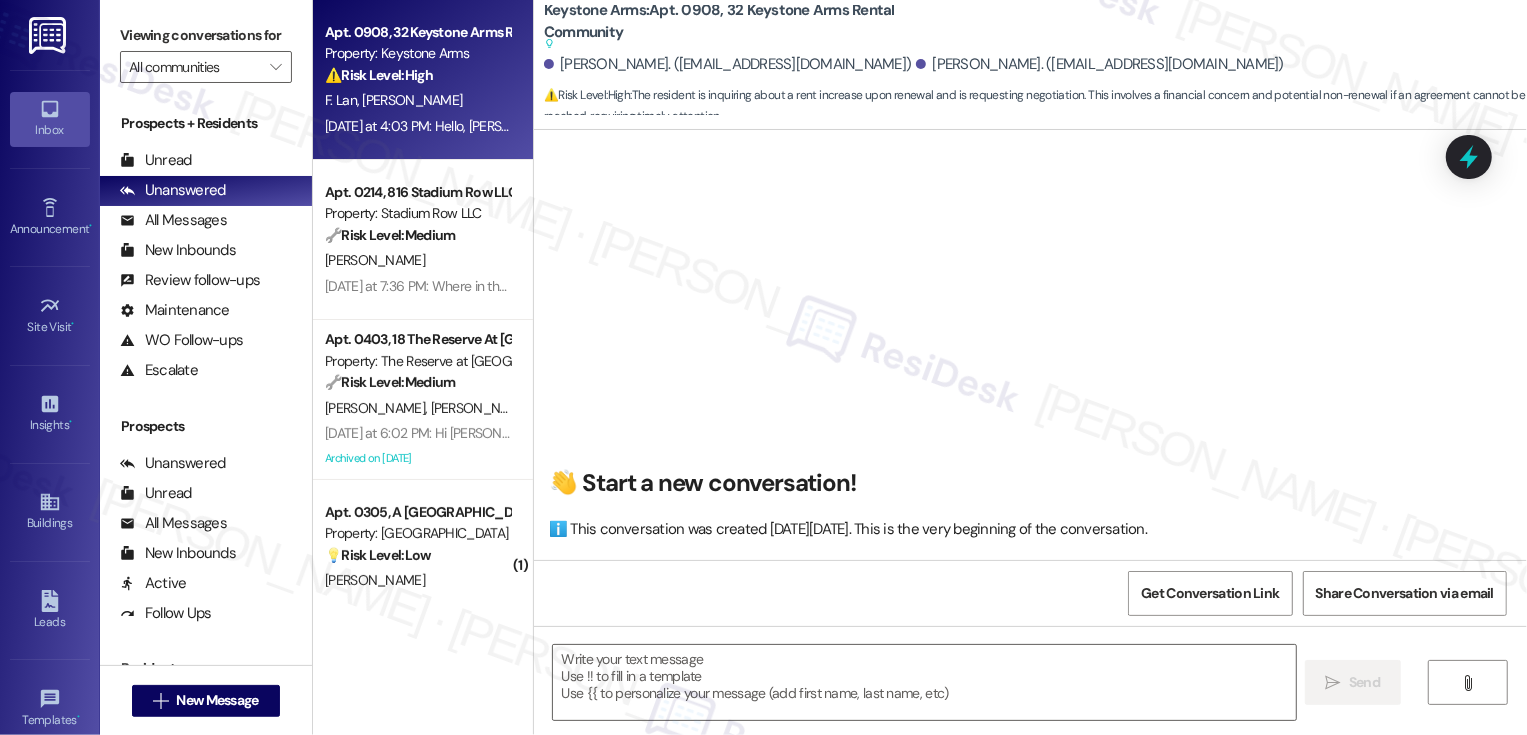 click on "F. [PERSON_NAME]" at bounding box center (417, 100) 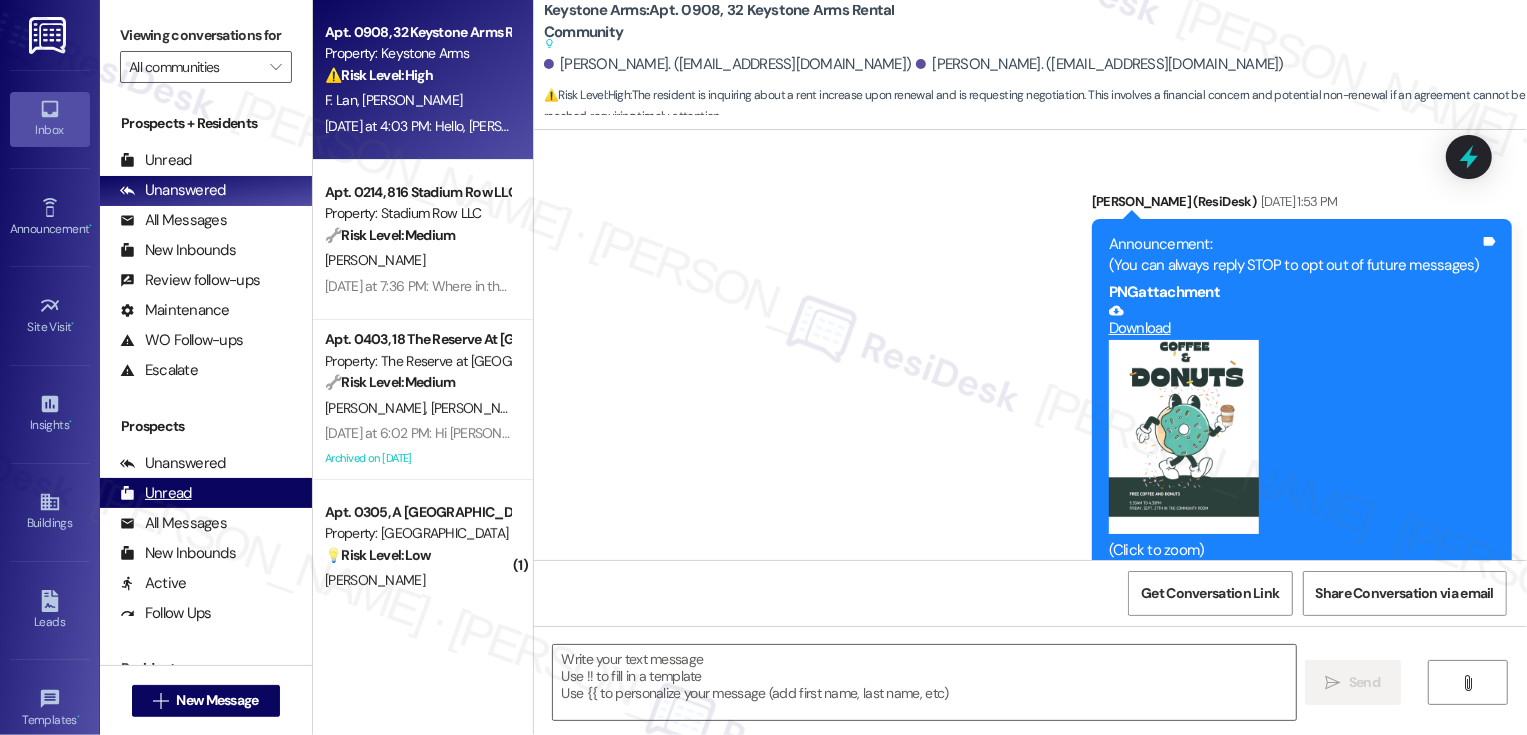 type on "Fetching suggested responses. Please feel free to read through the conversation in the meantime." 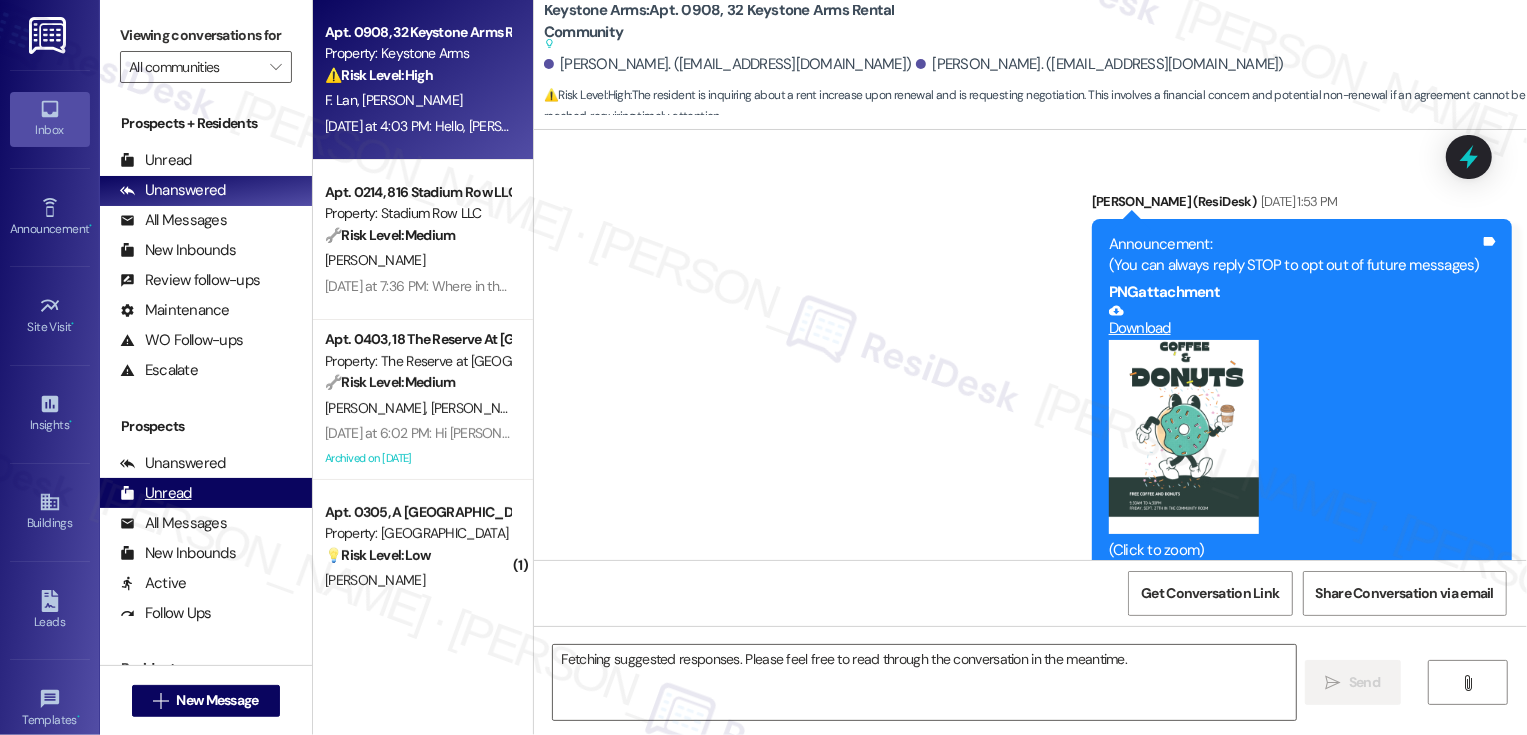 scroll, scrollTop: 12820, scrollLeft: 0, axis: vertical 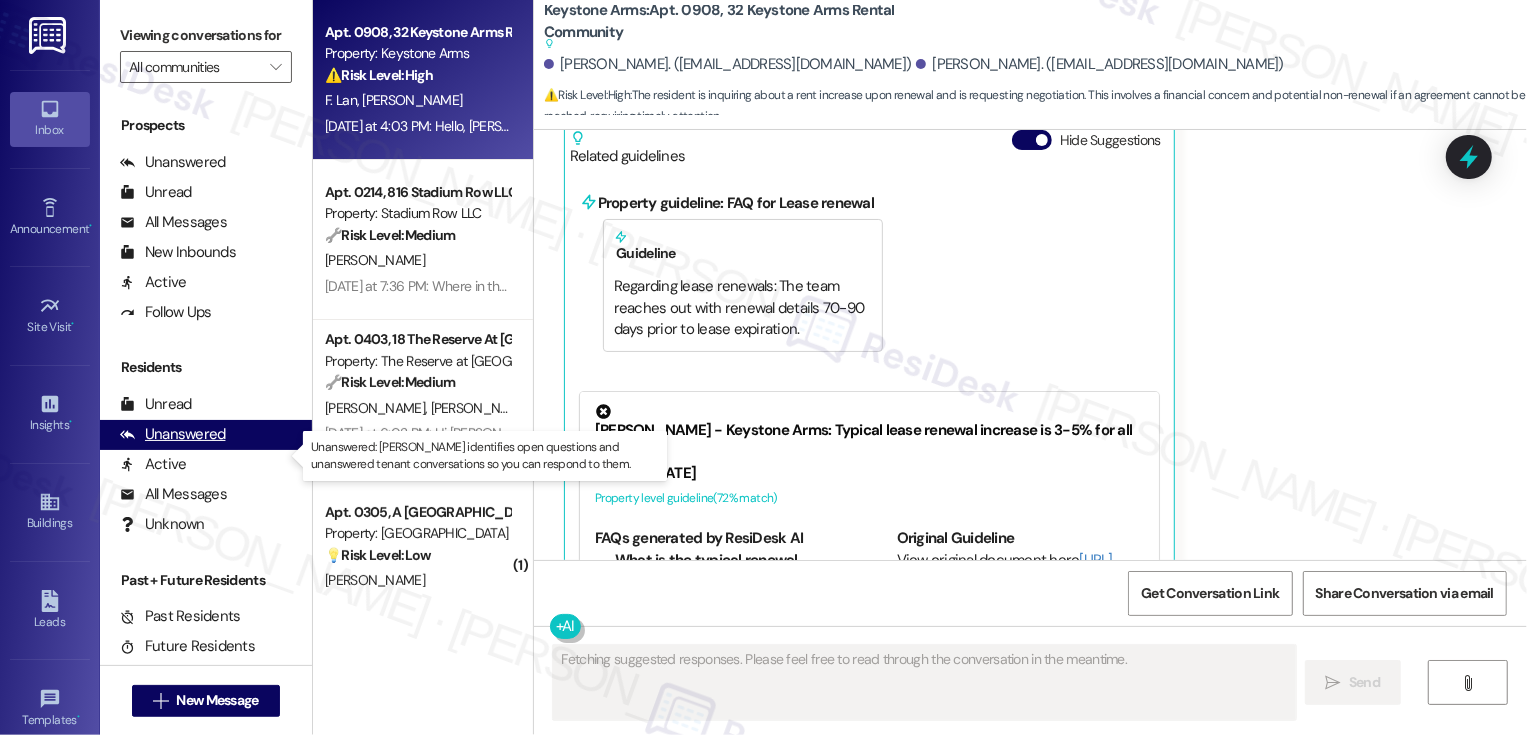 click on "Unanswered" at bounding box center [173, 434] 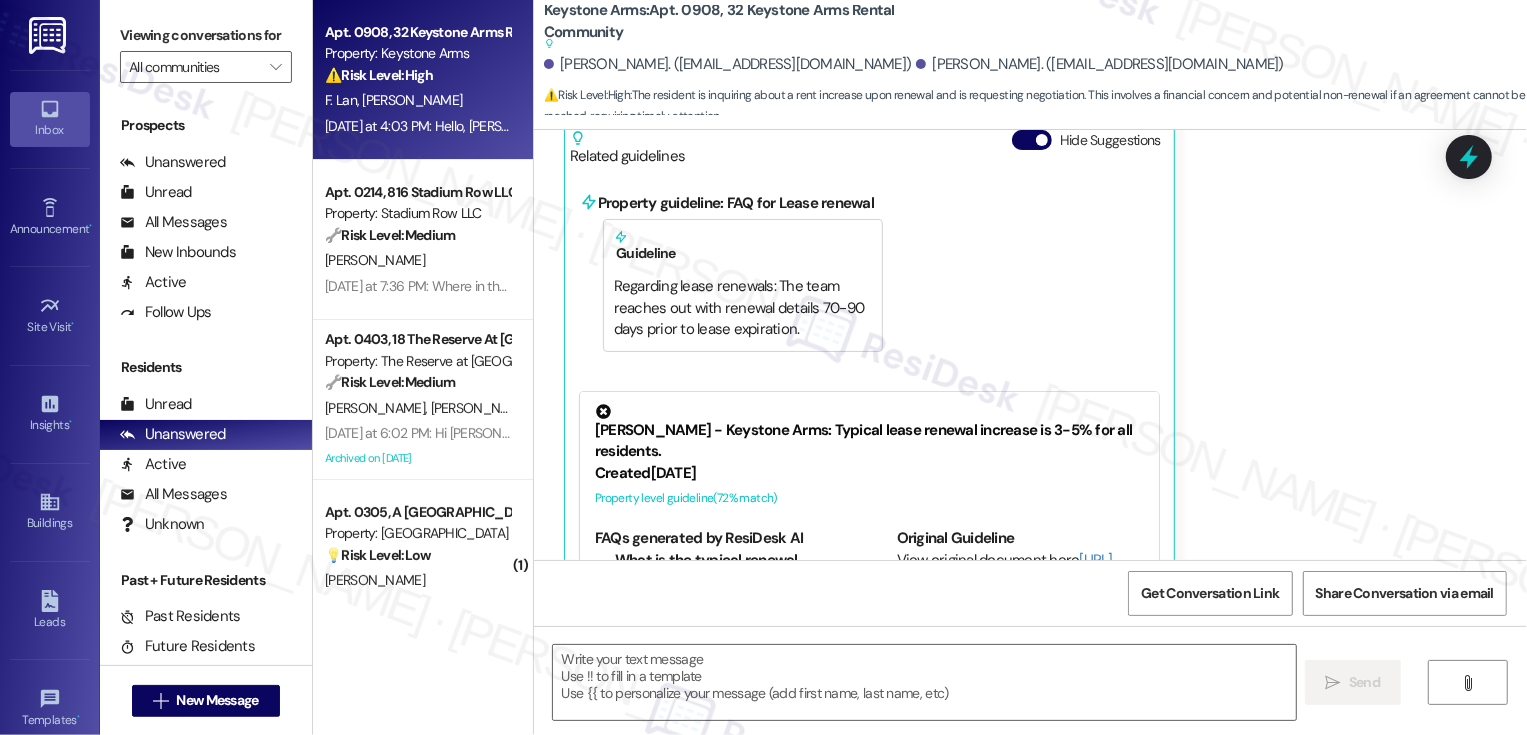 click on "⚠️  Risk Level:  High The resident is inquiring about a rent increase upon renewal and is requesting negotiation. This involves a financial concern and potential non-renewal if an agreement cannot be reached, requiring timely attention." at bounding box center [417, 75] 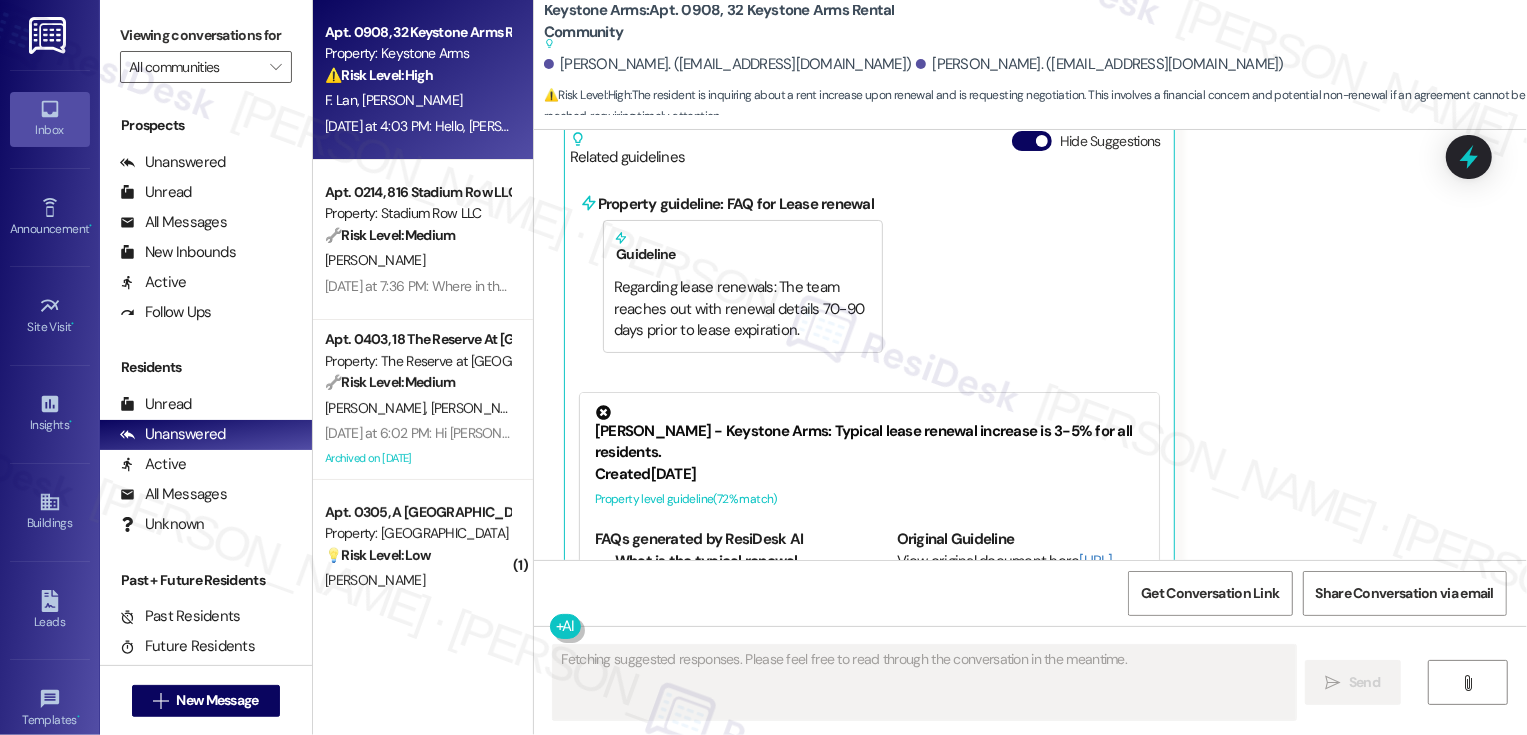 scroll, scrollTop: 12325, scrollLeft: 0, axis: vertical 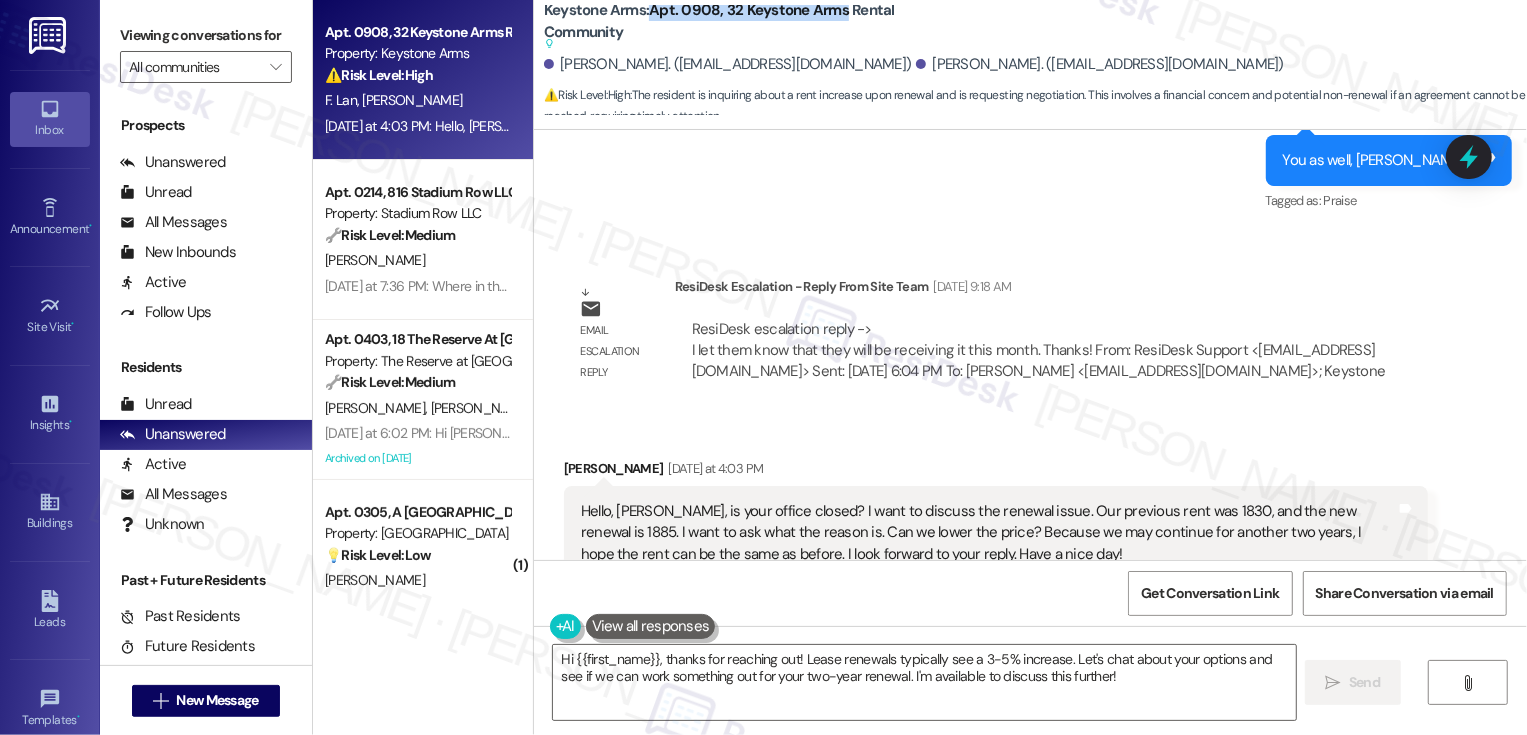 drag, startPoint x: 641, startPoint y: 9, endPoint x: 828, endPoint y: 4, distance: 187.06683 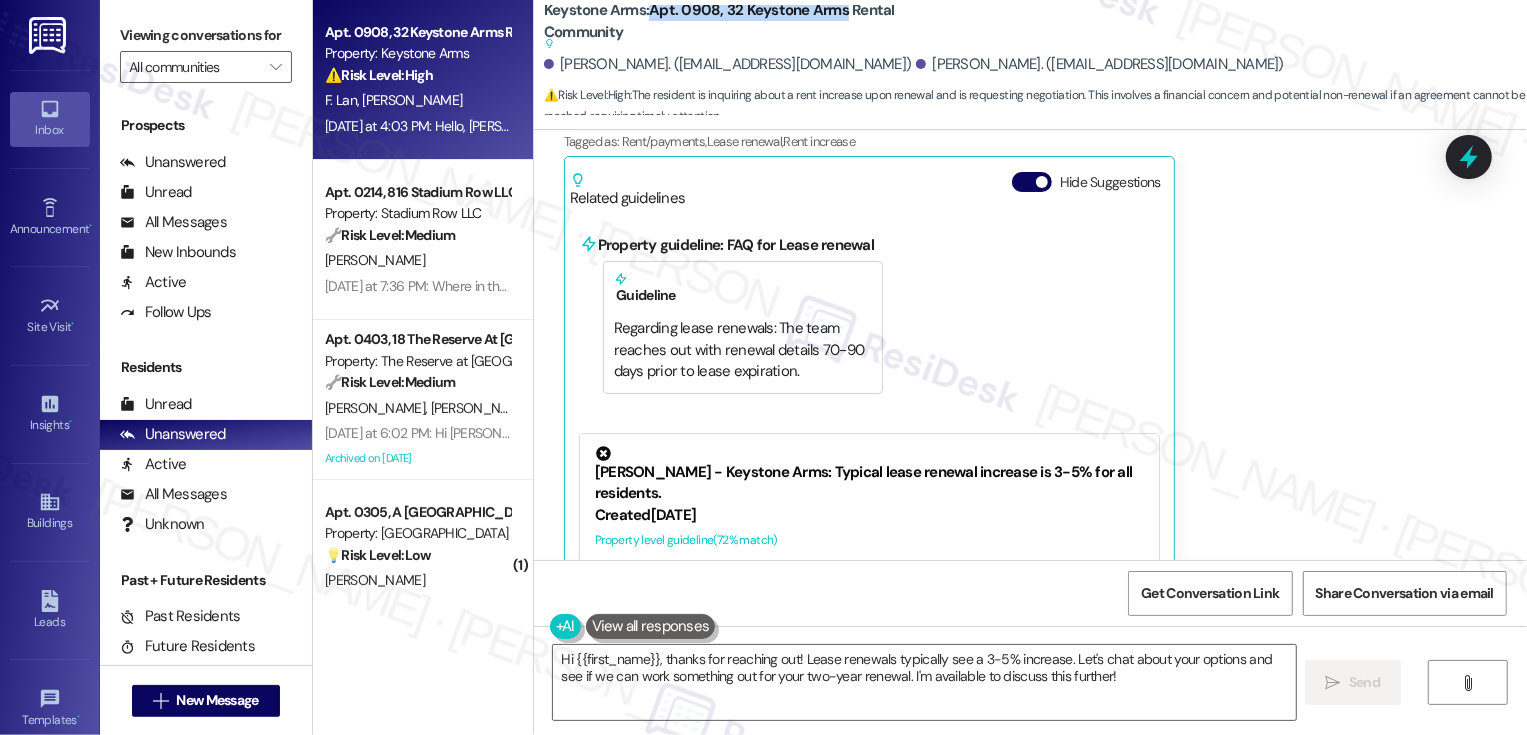 scroll, scrollTop: 12820, scrollLeft: 0, axis: vertical 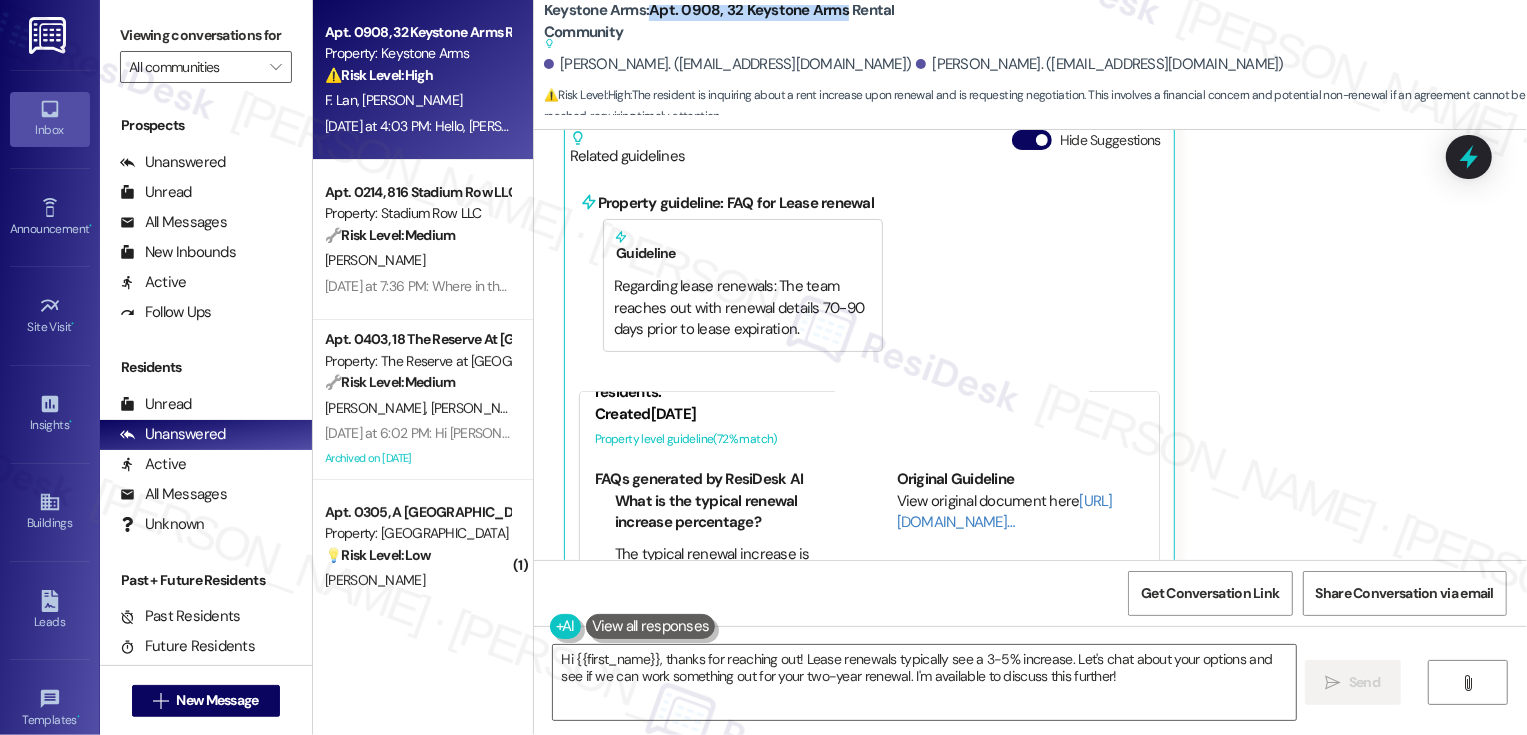 click on "[PERSON_NAME]. ([EMAIL_ADDRESS][DOMAIN_NAME])" at bounding box center (1100, 64) 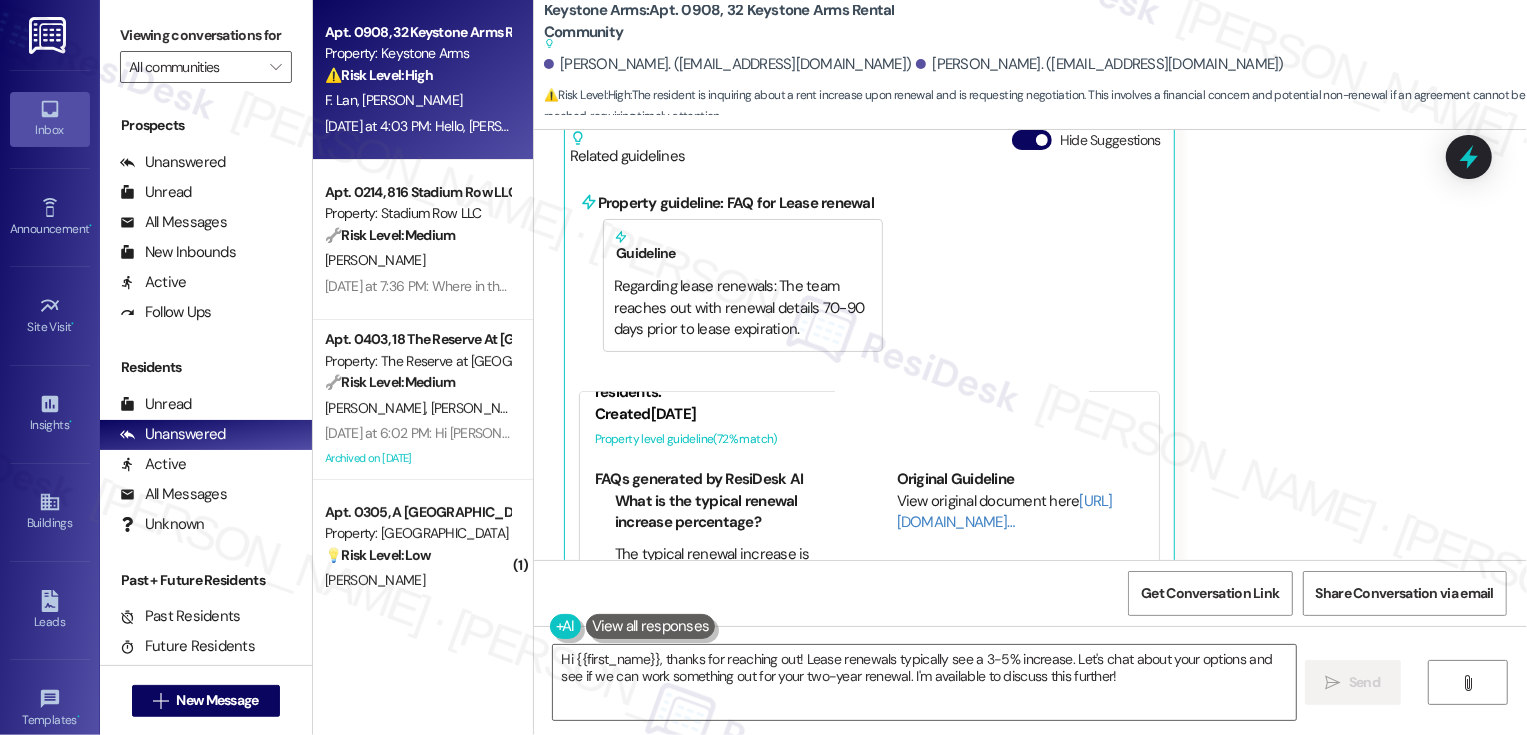 click on "[PERSON_NAME]. ([EMAIL_ADDRESS][DOMAIN_NAME])" at bounding box center (1100, 64) 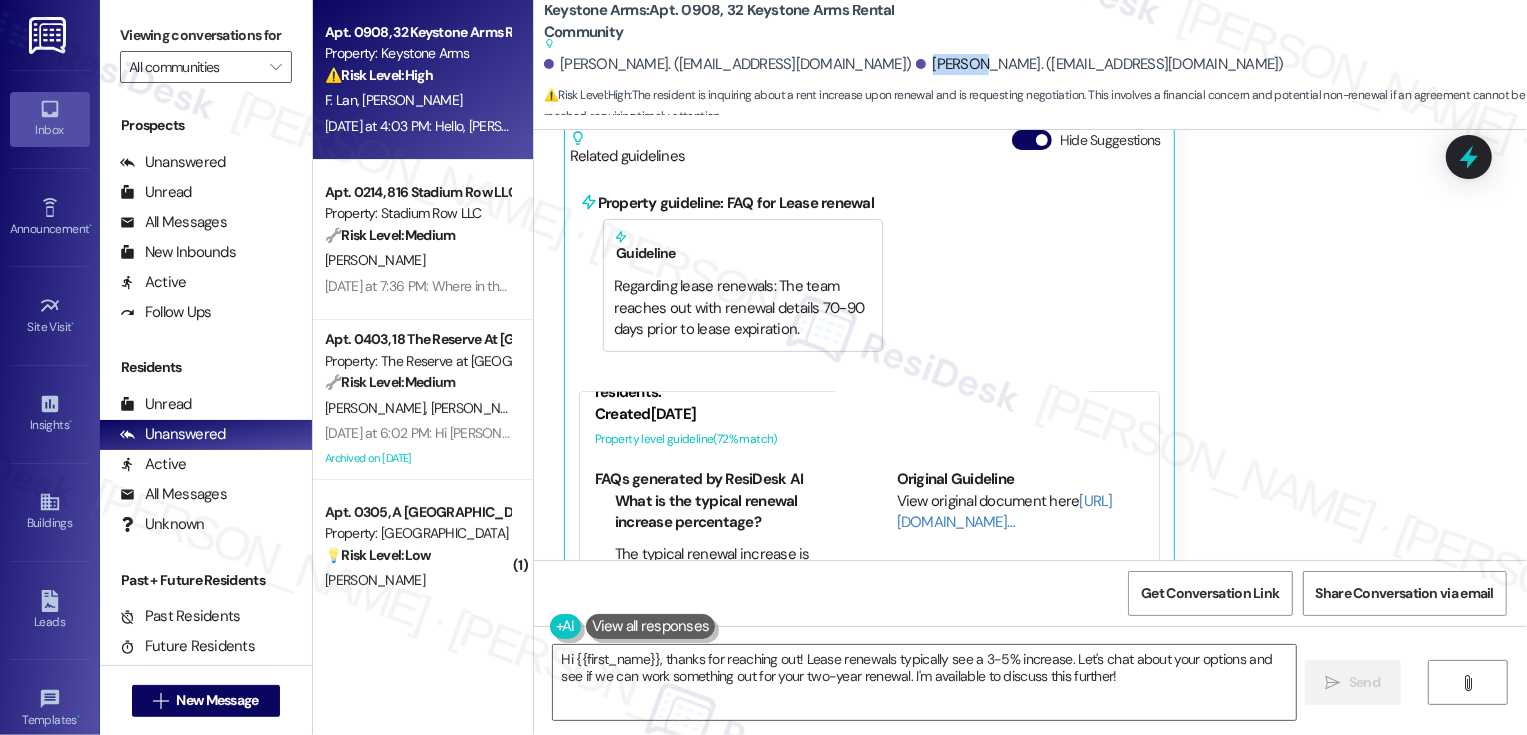 copy on "[PERSON_NAME]" 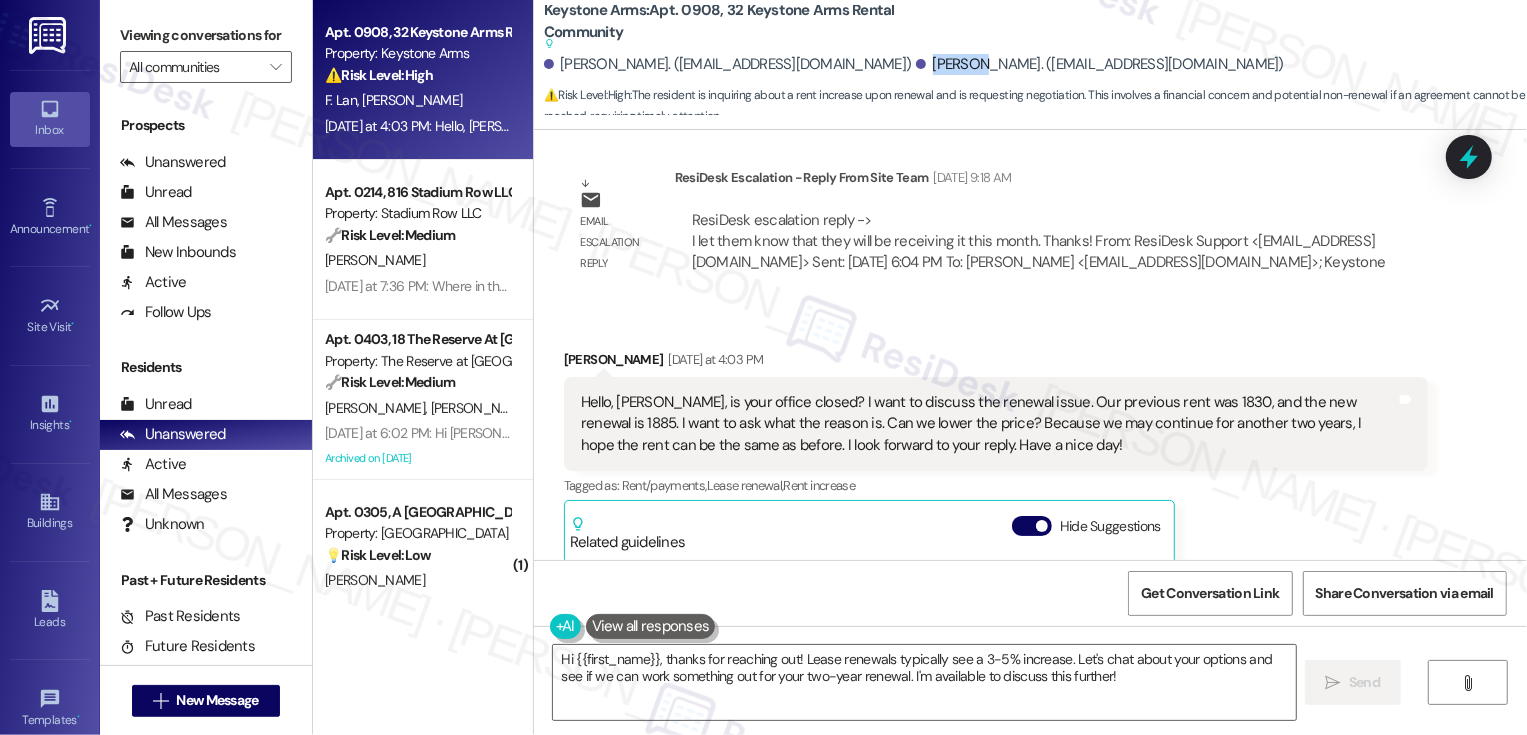 scroll, scrollTop: 12404, scrollLeft: 0, axis: vertical 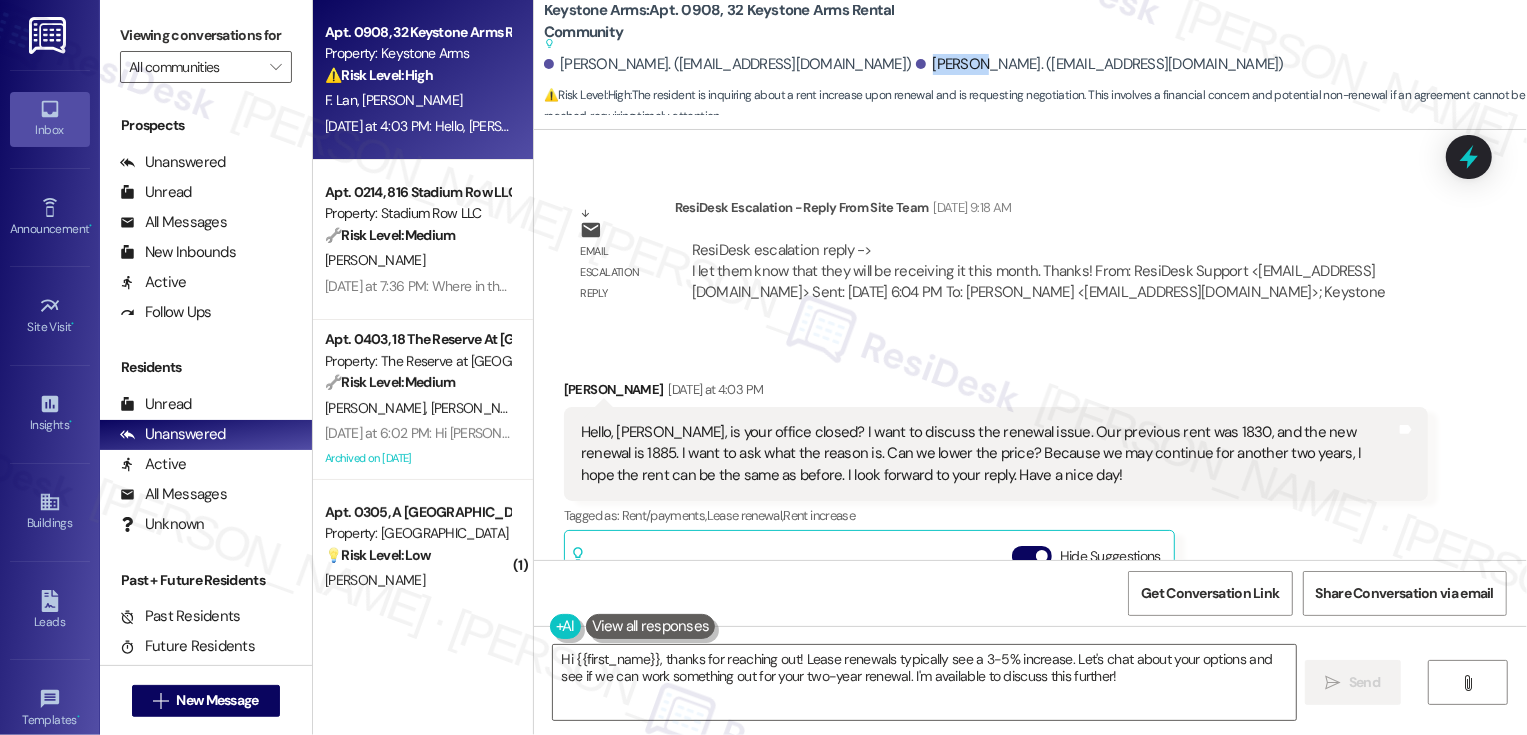 click on "[PERSON_NAME] [DATE] at 4:03 PM" at bounding box center (996, 393) 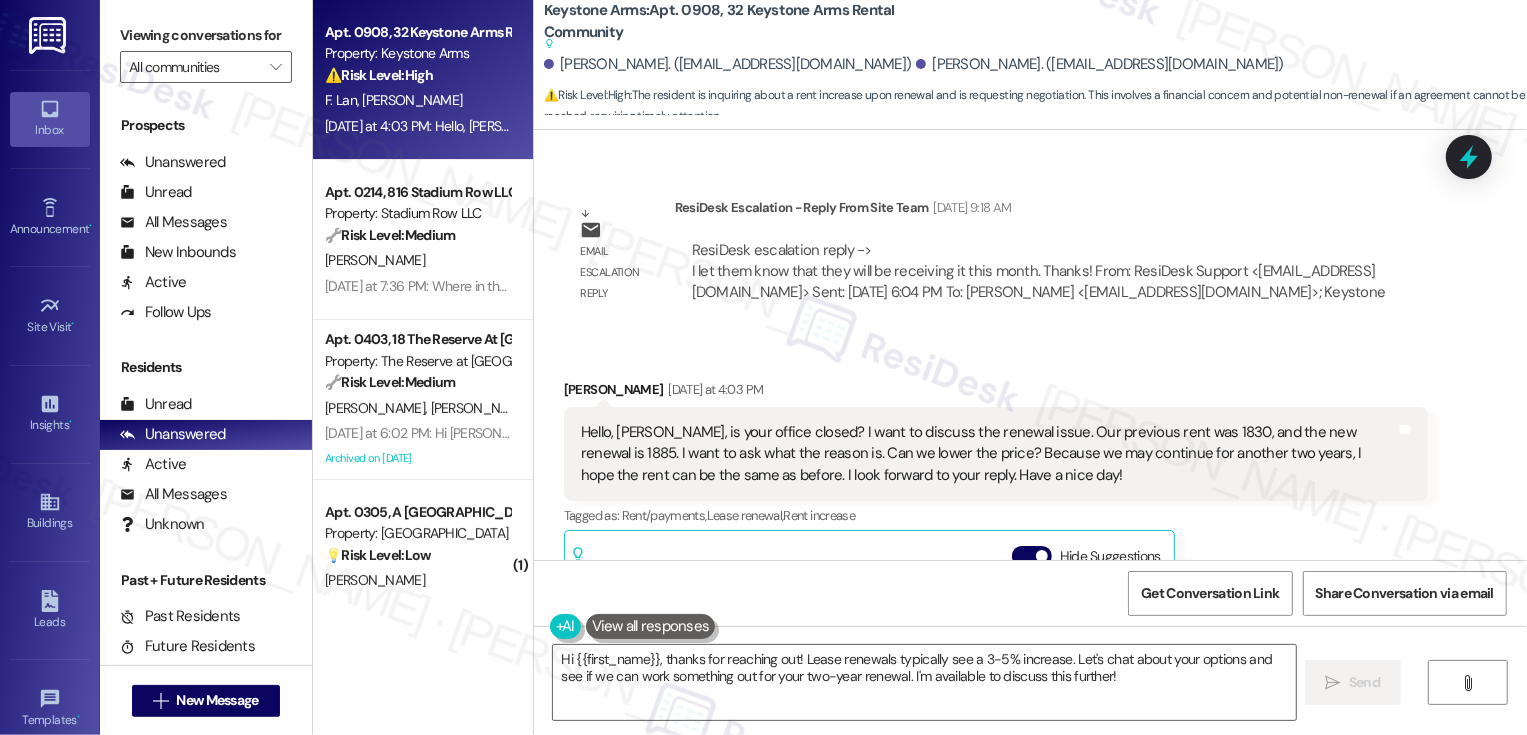 click on "[PERSON_NAME] [DATE] at 4:03 PM" at bounding box center (996, 393) 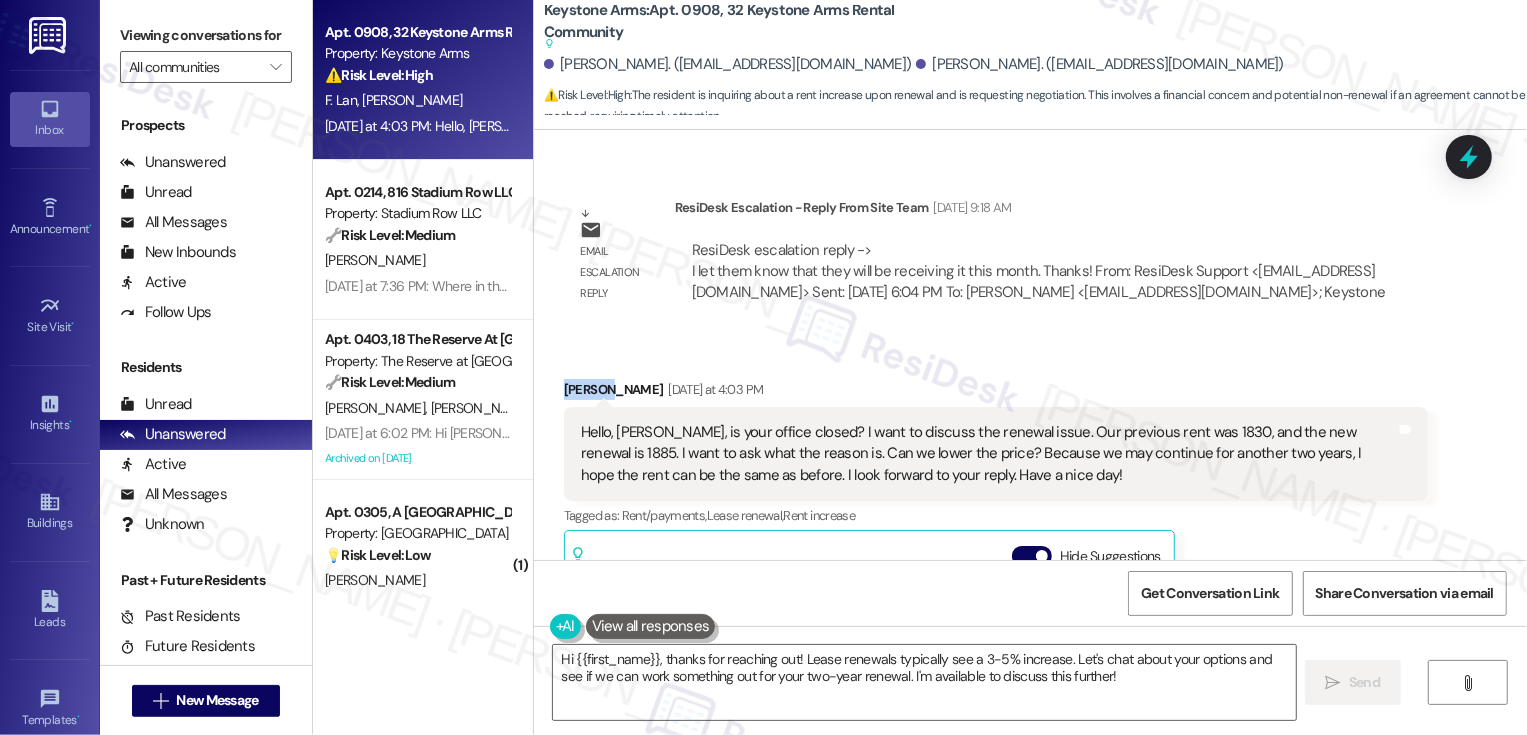 copy on "[PERSON_NAME]" 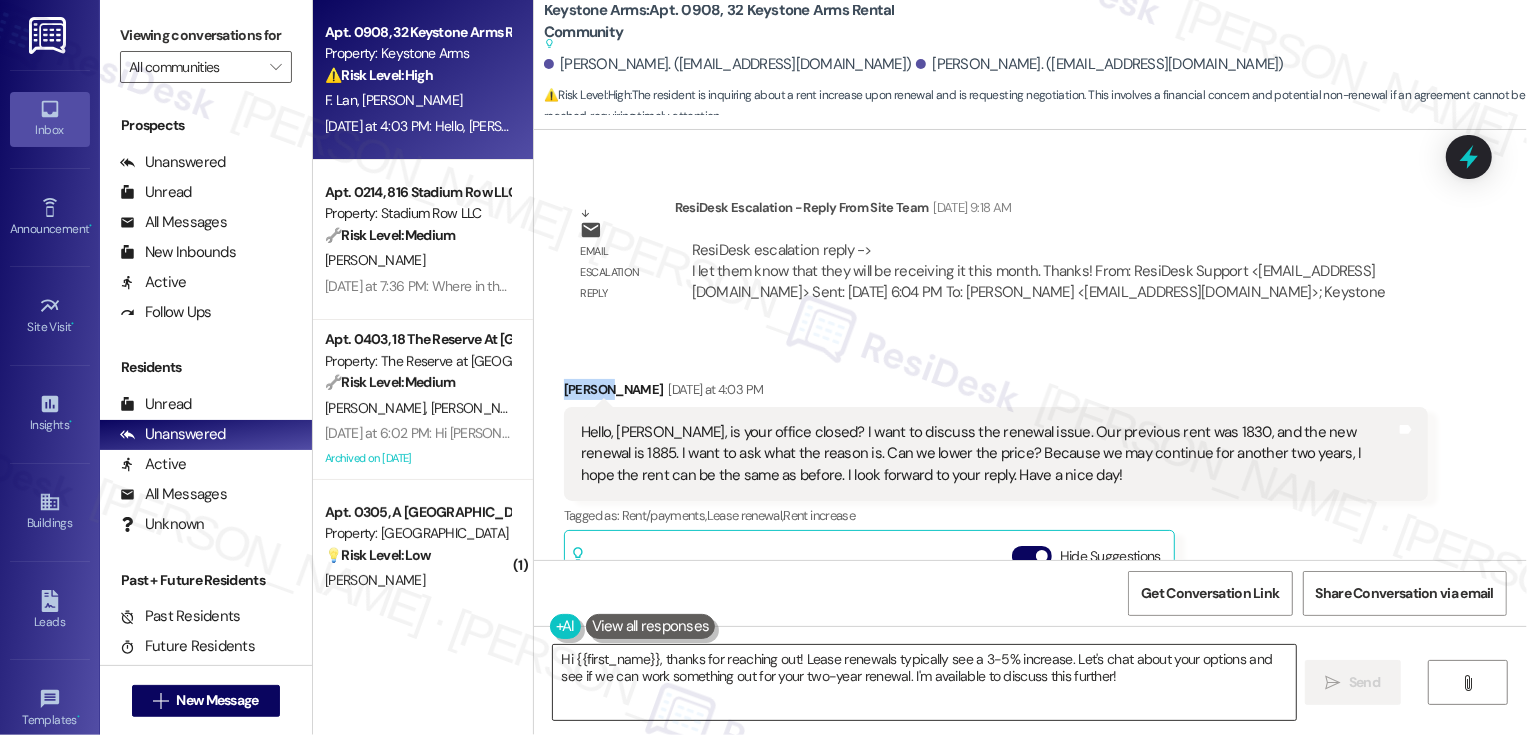 click on "Hi {{first_name}}, thanks for reaching out! Lease renewals typically see a 3-5% increase. Let's chat about your options and see if we can work something out for your two-year renewal. I'm available to discuss this further!" at bounding box center (924, 682) 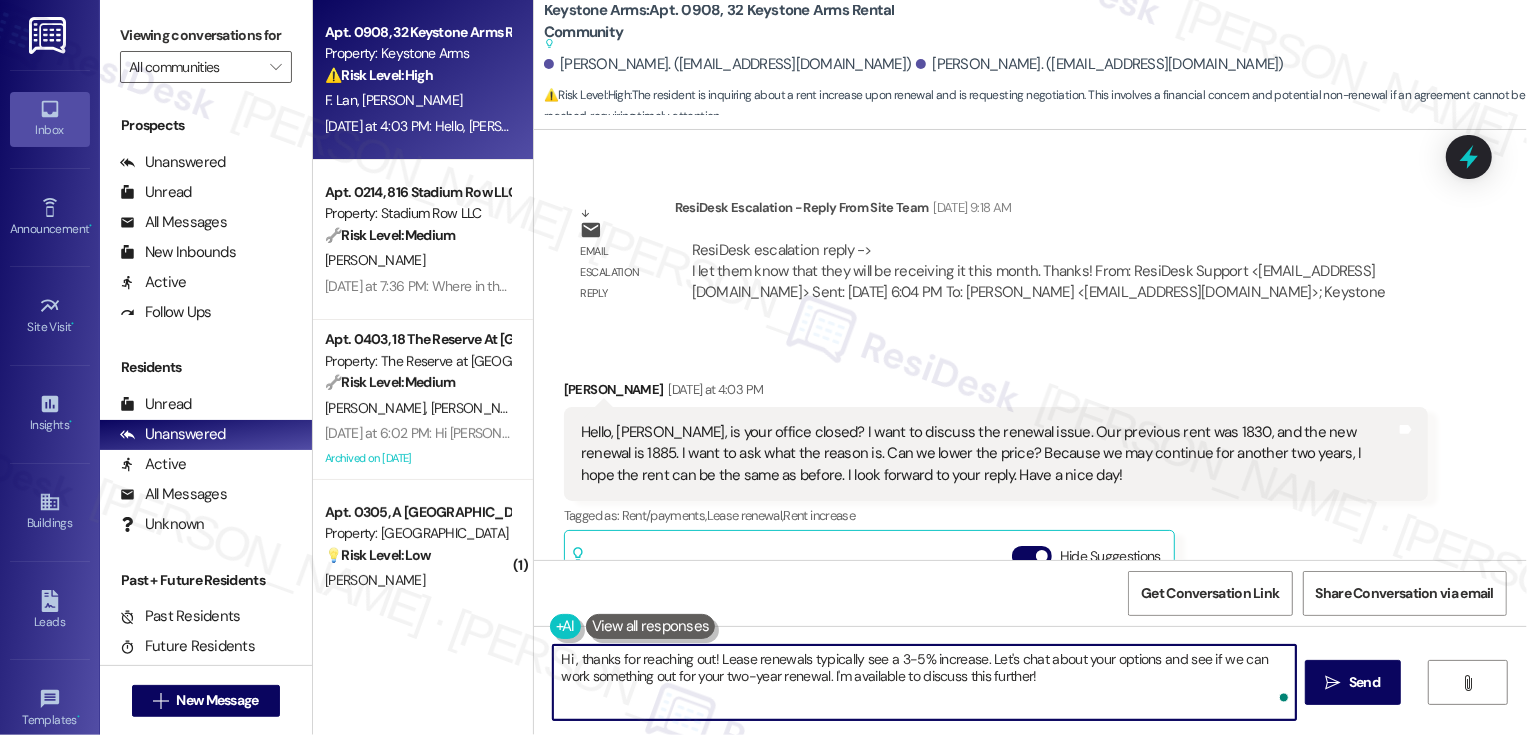 paste on "[PERSON_NAME]" 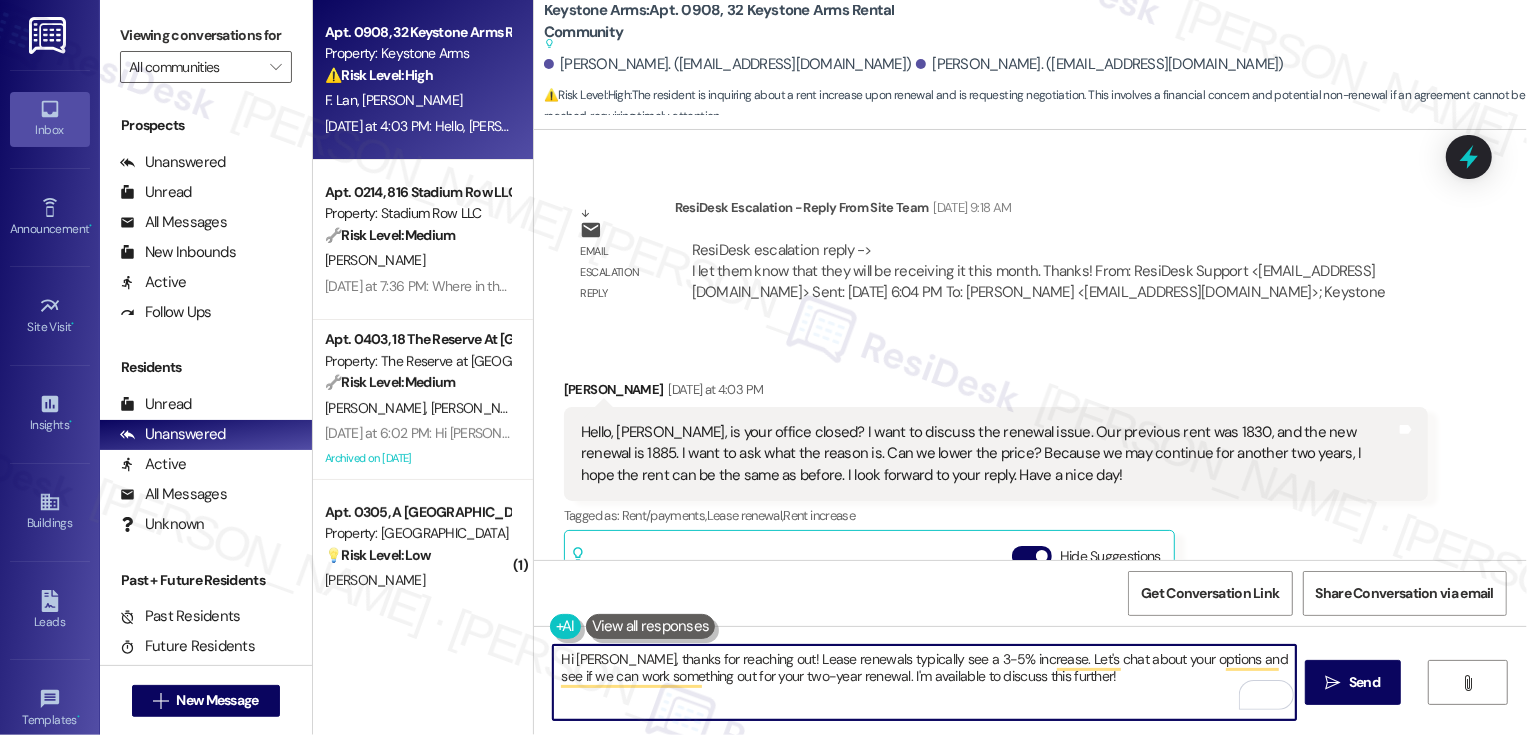 drag, startPoint x: 1020, startPoint y: 657, endPoint x: 1087, endPoint y: 729, distance: 98.35141 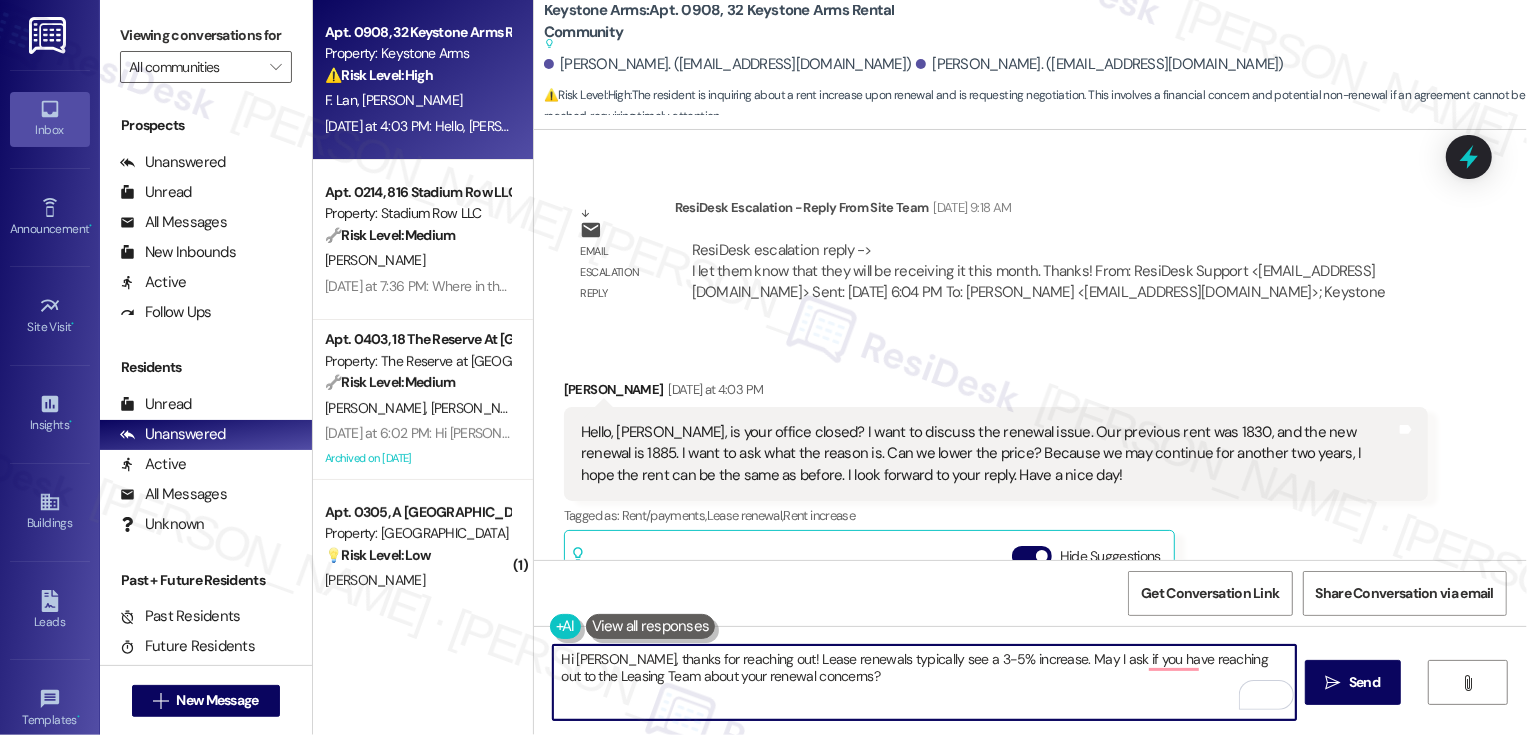 click on "Hi [PERSON_NAME], thanks for reaching out! Lease renewals typically see a 3-5% increase. May I ask if you have reaching out to the Leasing Team about your renewal concerns?" at bounding box center [924, 682] 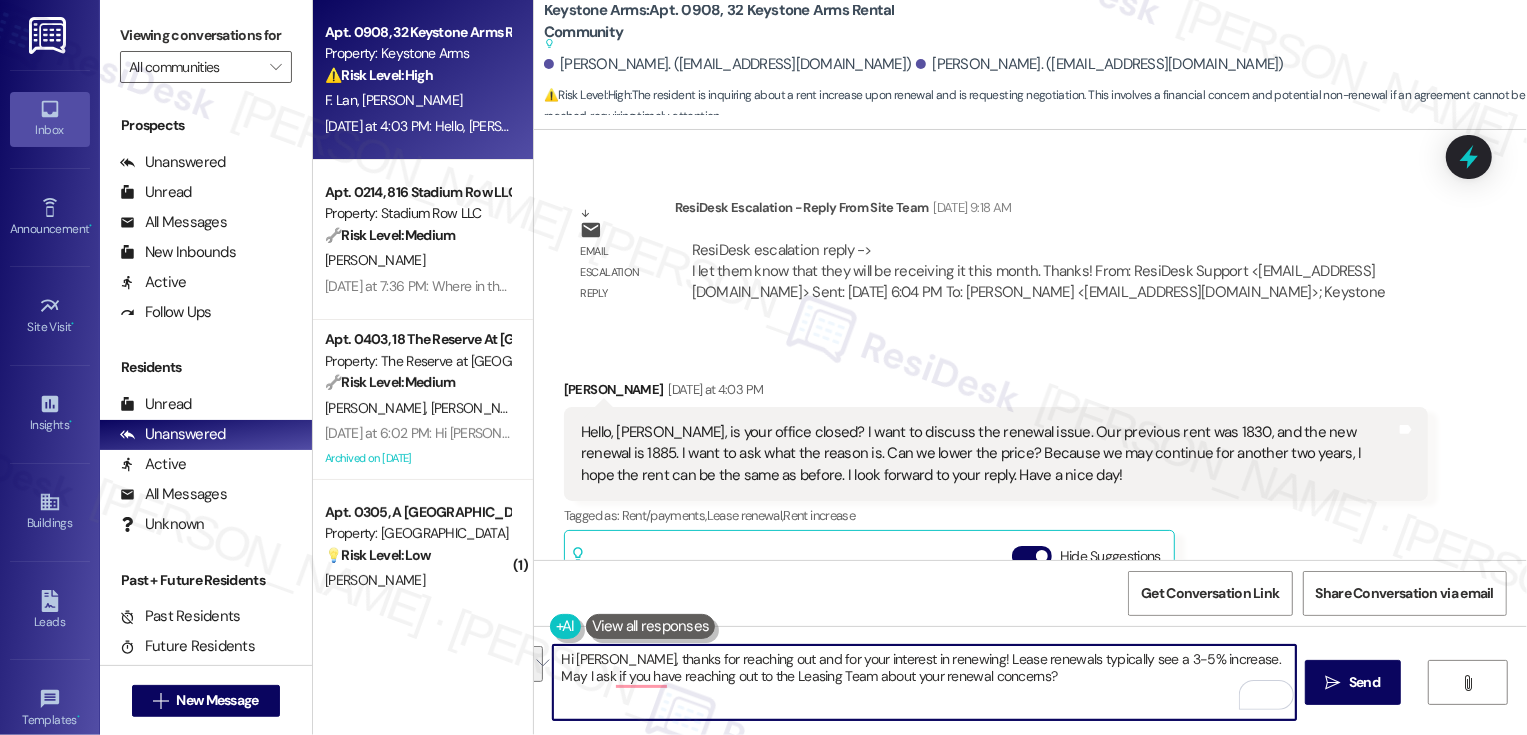 paste on "so much for reaching out—and for your interest in renewing! Lease renewals typically come with a 3–5% increase. Have you had a chance to reach out to the Leasing Team about your renewal concerns? They’d be the best point of contact to go over your options." 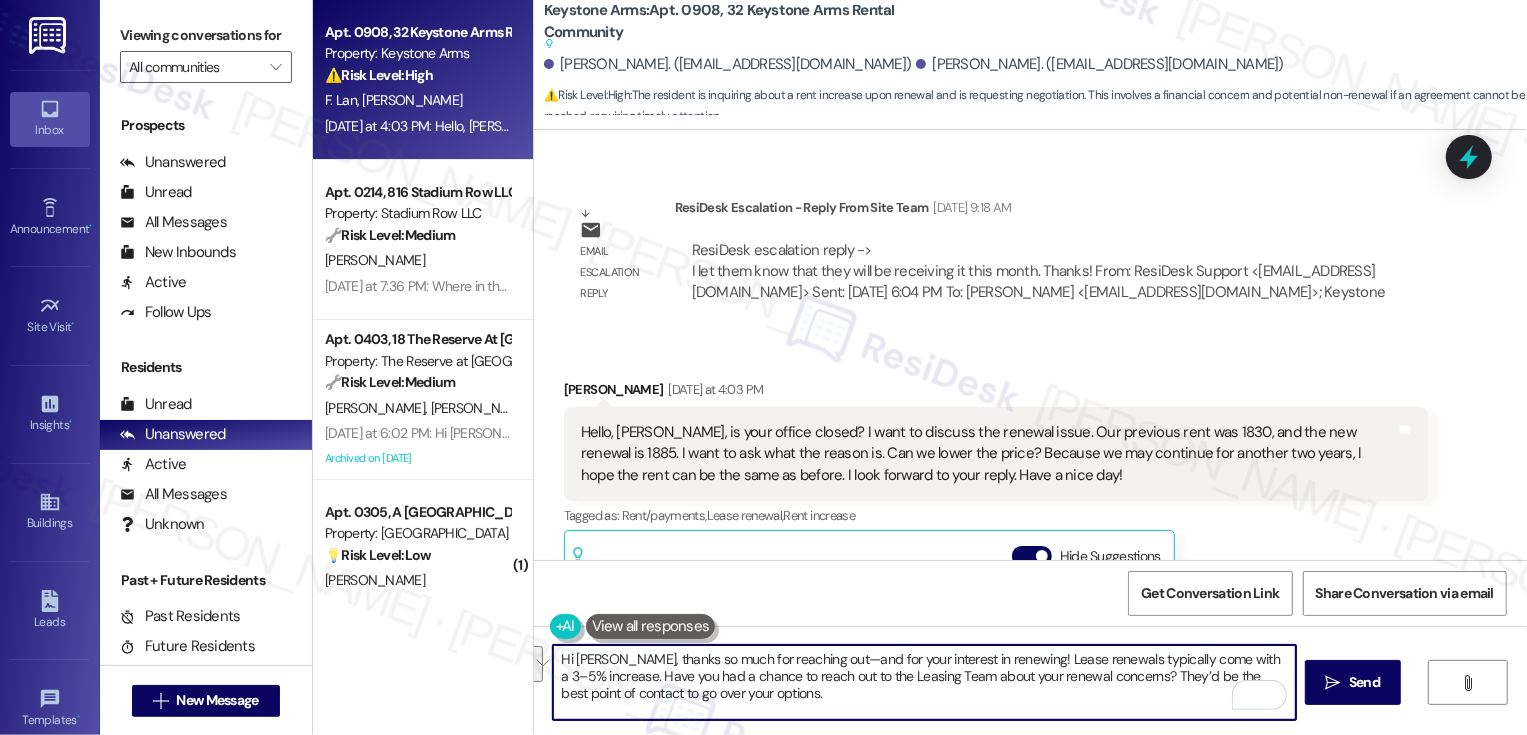 scroll, scrollTop: 17, scrollLeft: 0, axis: vertical 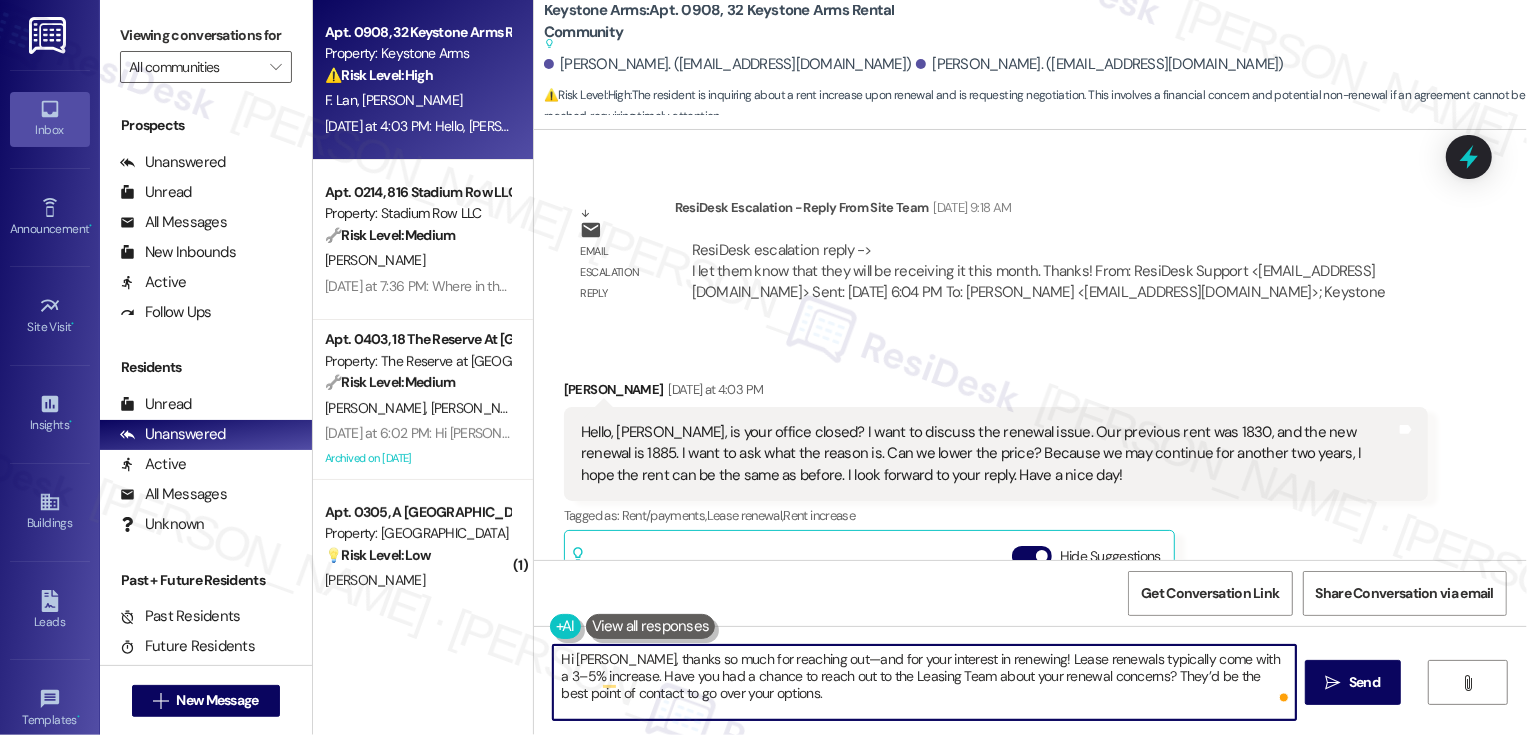 drag, startPoint x: 1115, startPoint y: 675, endPoint x: 1138, endPoint y: 722, distance: 52.3259 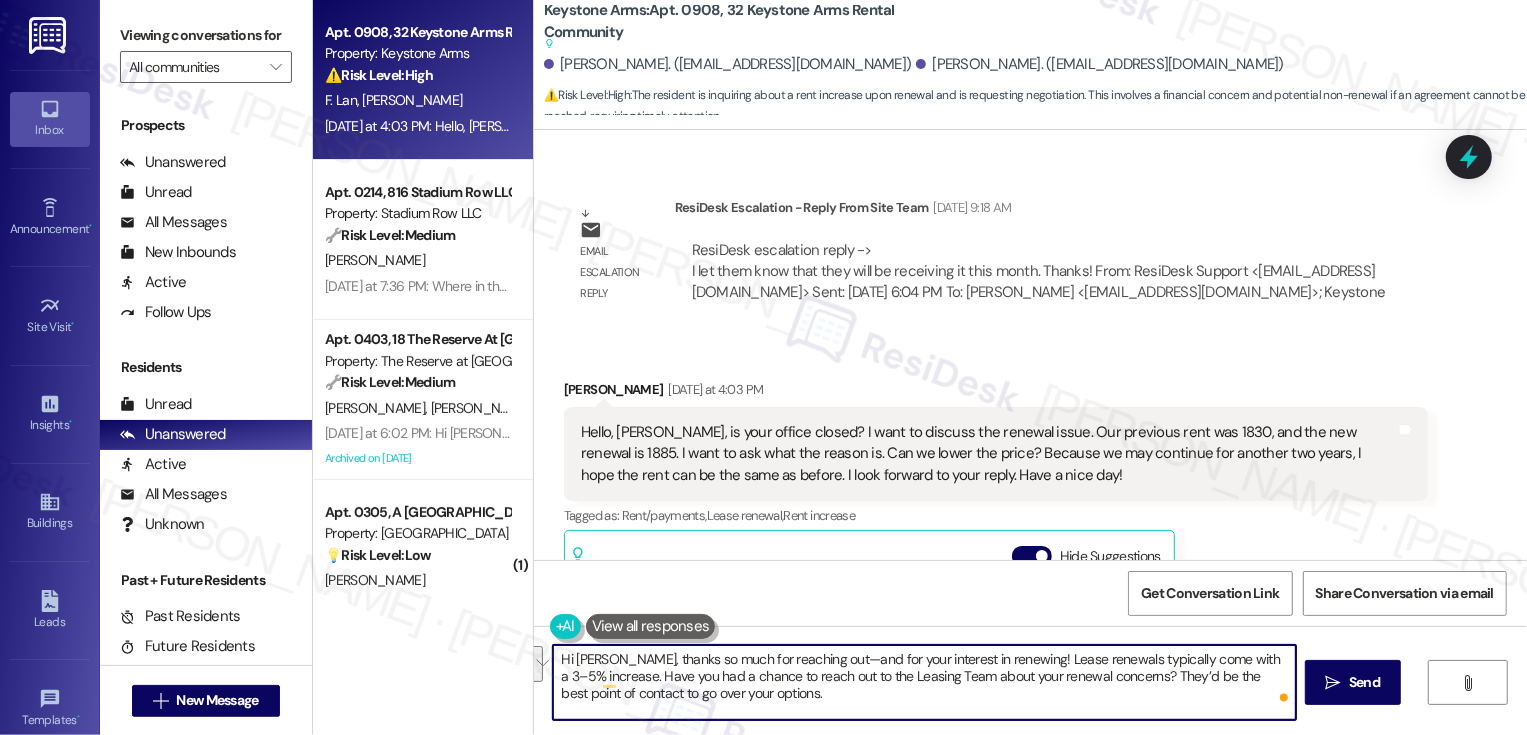 type on "Hi [PERSON_NAME], thanks so much for reaching out—and for your interest in renewing! Lease renewals typically come with a 3–5% increase. Have you had a chance to reach out to the Leasing Team about your renewal concerns?" 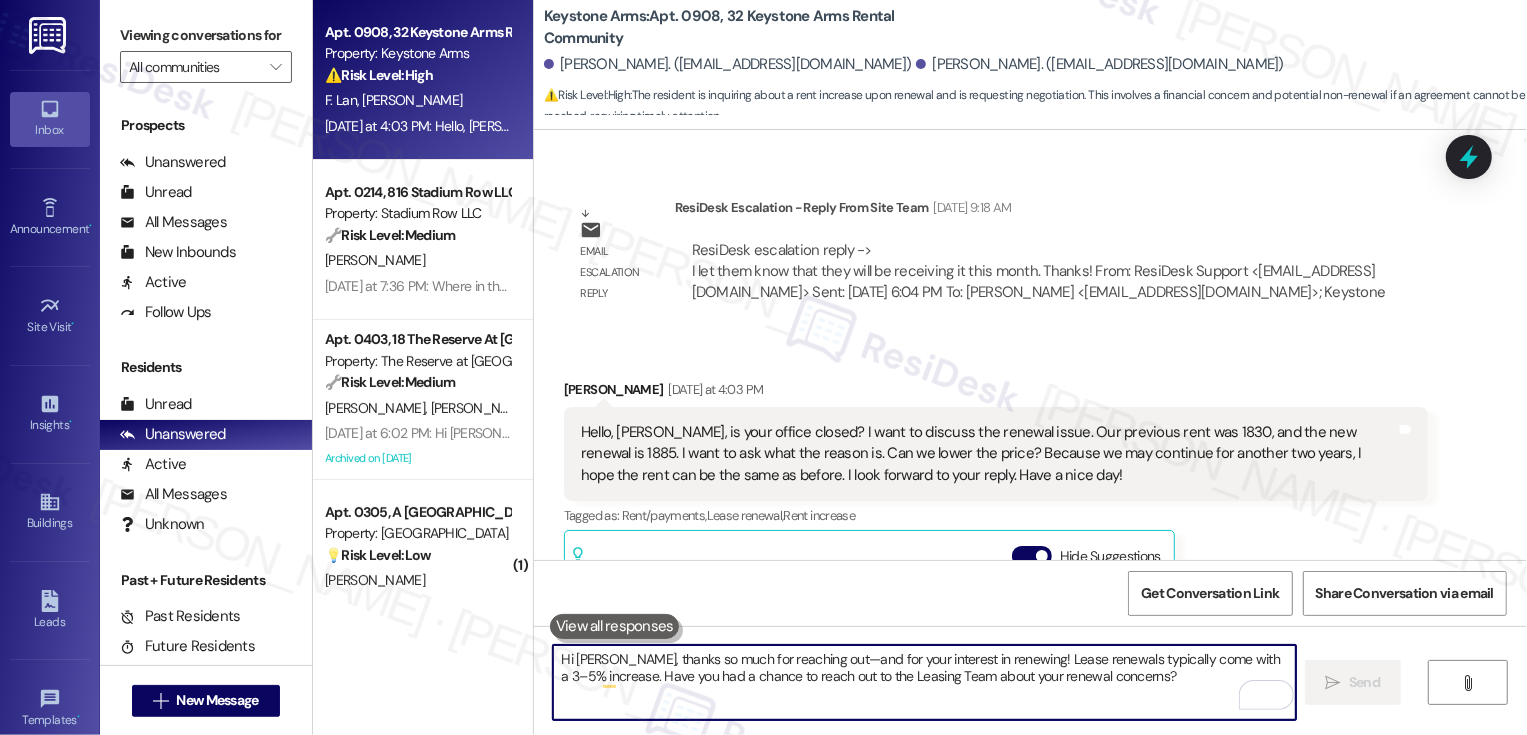 type 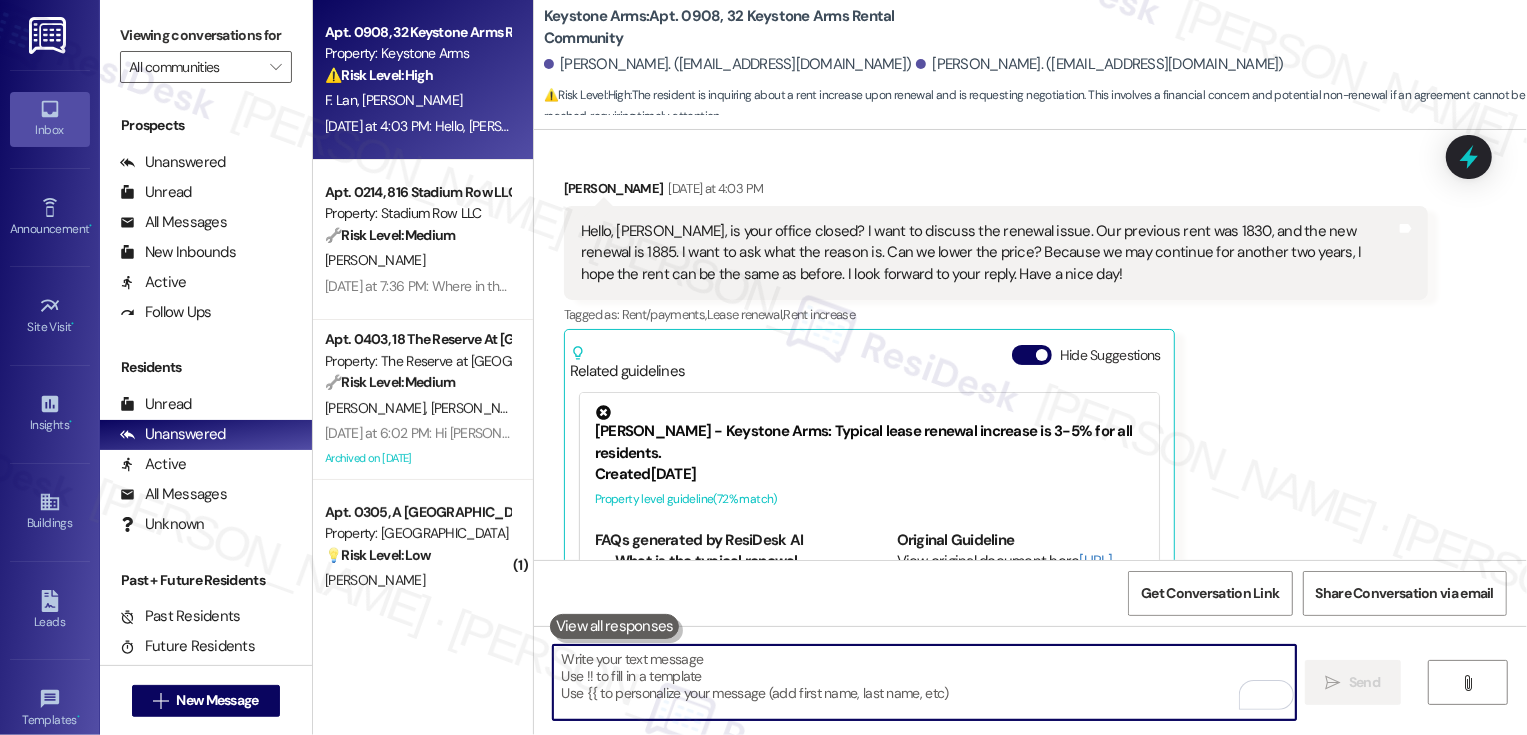 scroll, scrollTop: 12767, scrollLeft: 0, axis: vertical 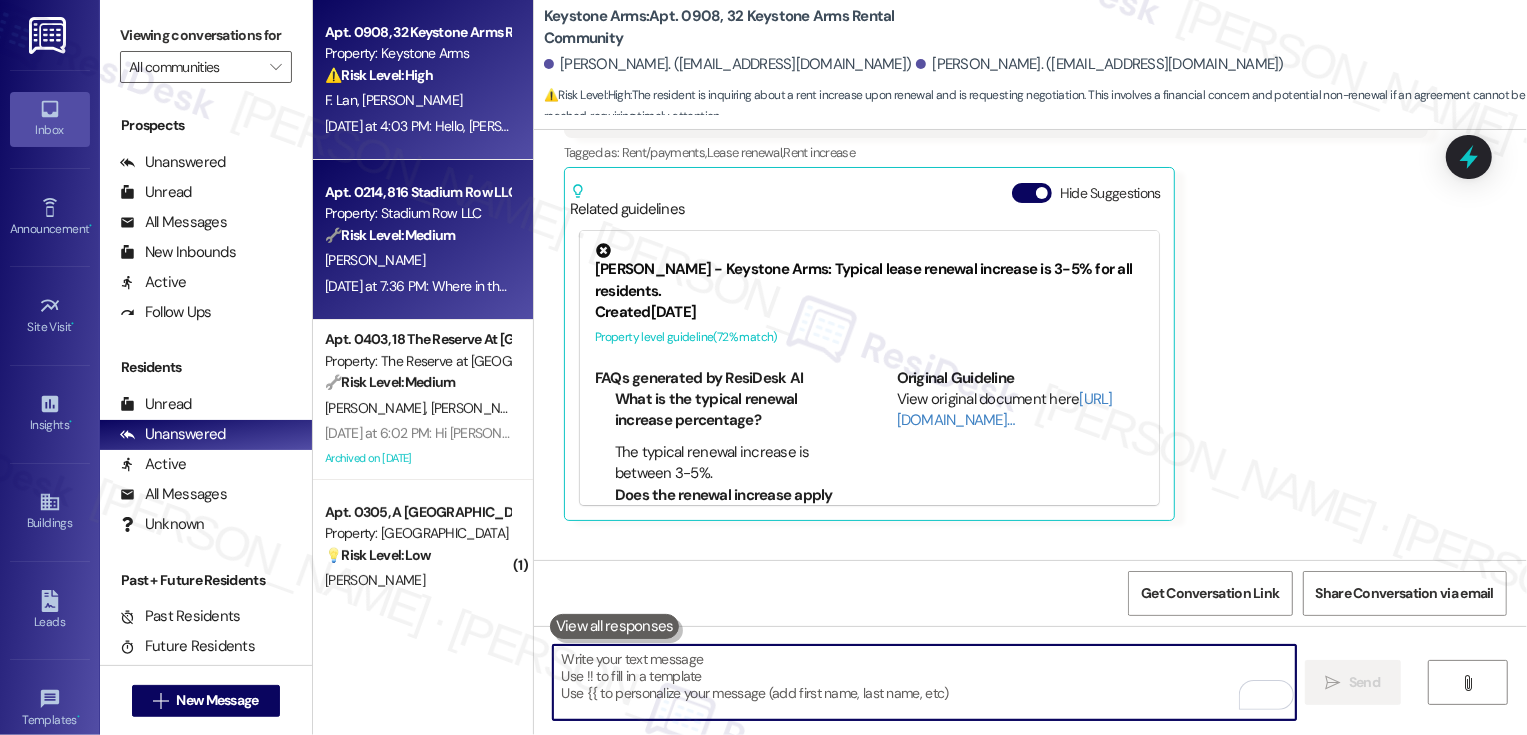 click on "Apt. 0214, 816 Stadium Row LLC" at bounding box center [417, 192] 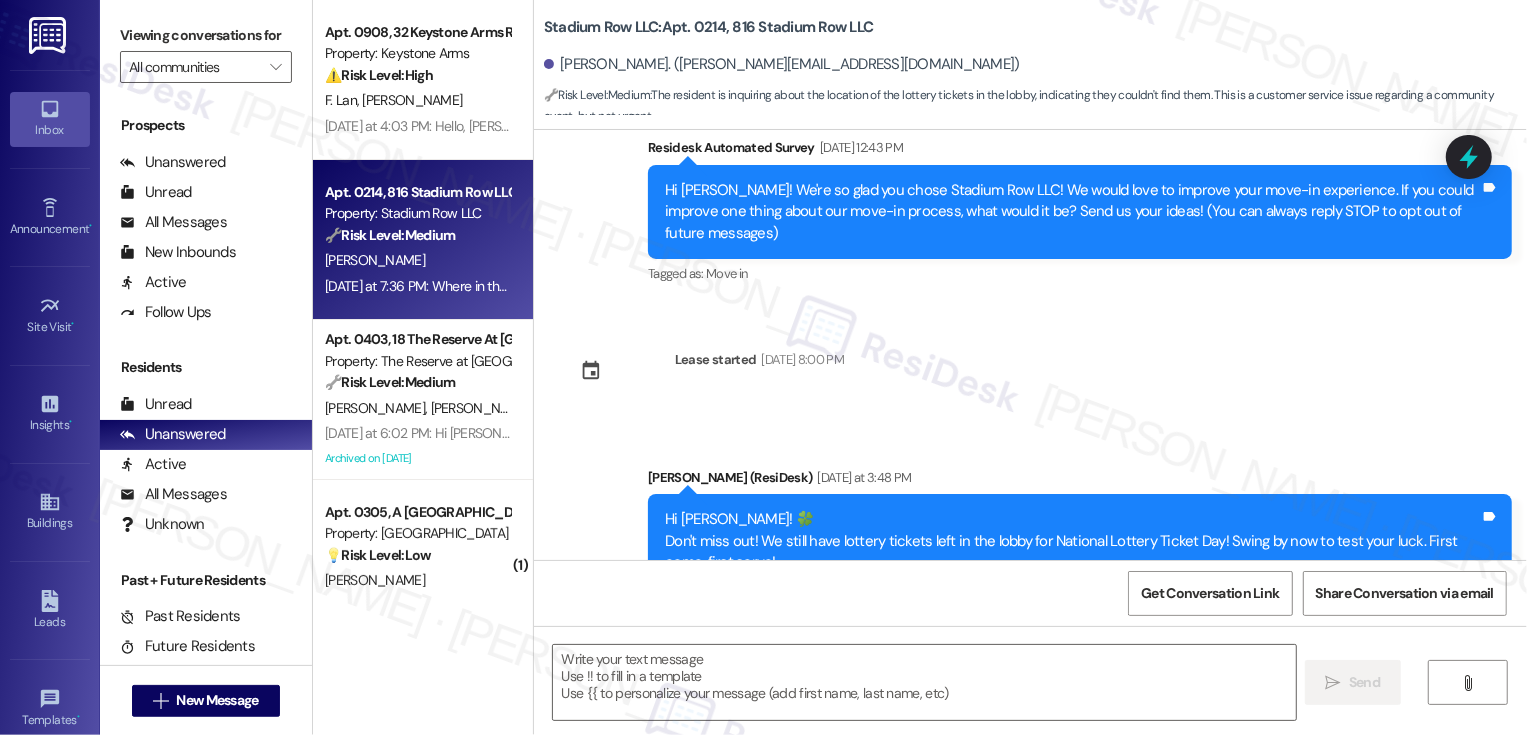 scroll, scrollTop: 1133, scrollLeft: 0, axis: vertical 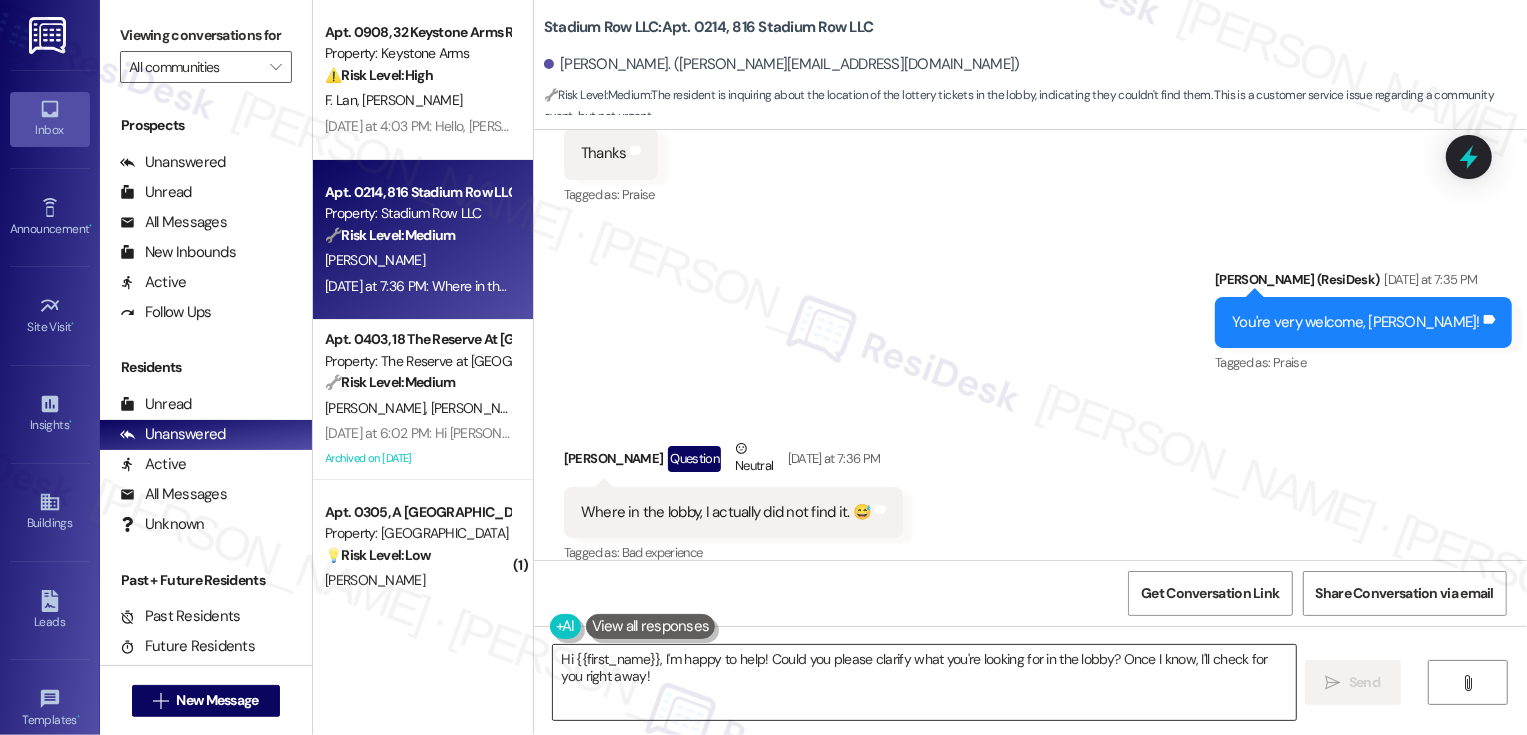click on "Hi {{first_name}}, I'm happy to help! Could you please clarify what you're looking for in the lobby? Once I know, I'll check for you right away!" at bounding box center (924, 682) 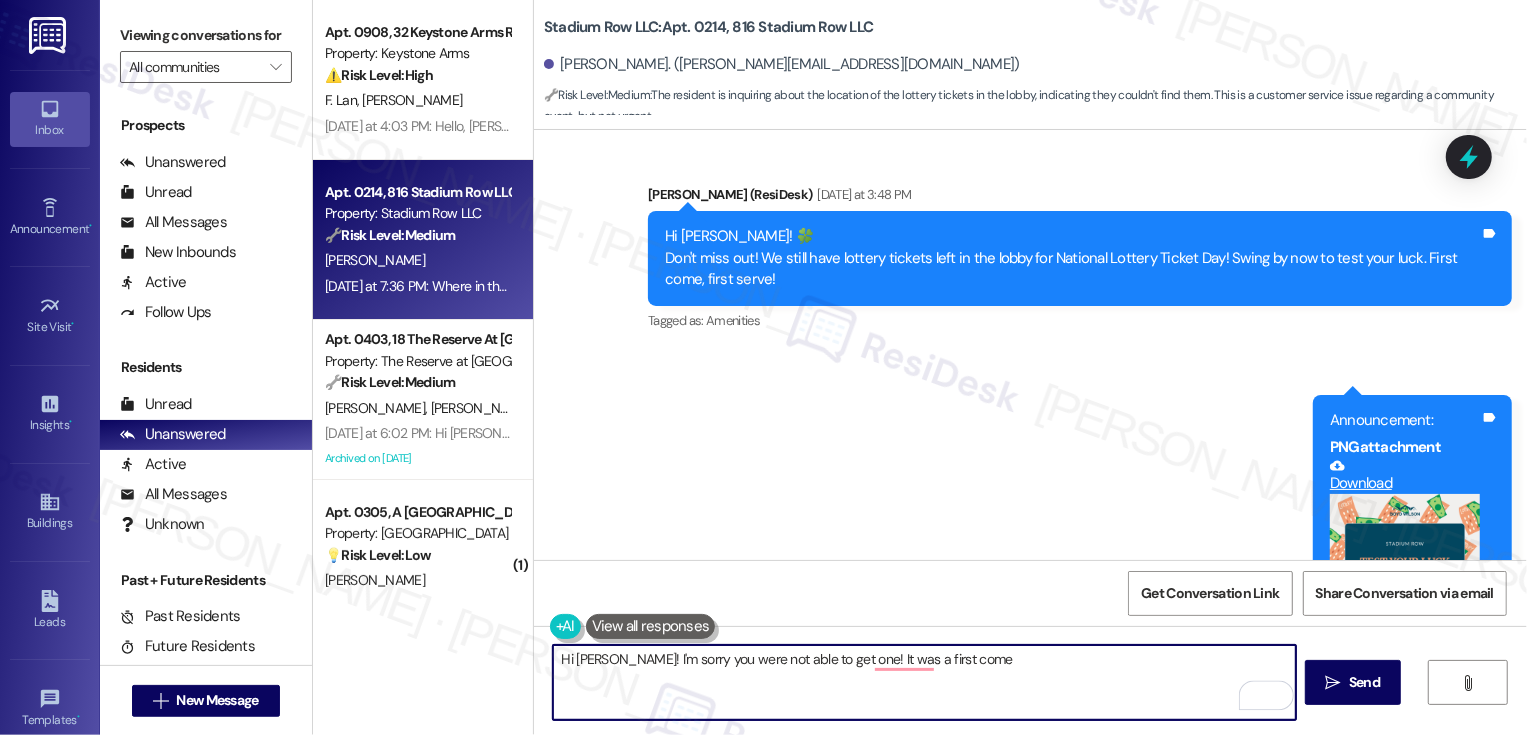 scroll, scrollTop: 531, scrollLeft: 0, axis: vertical 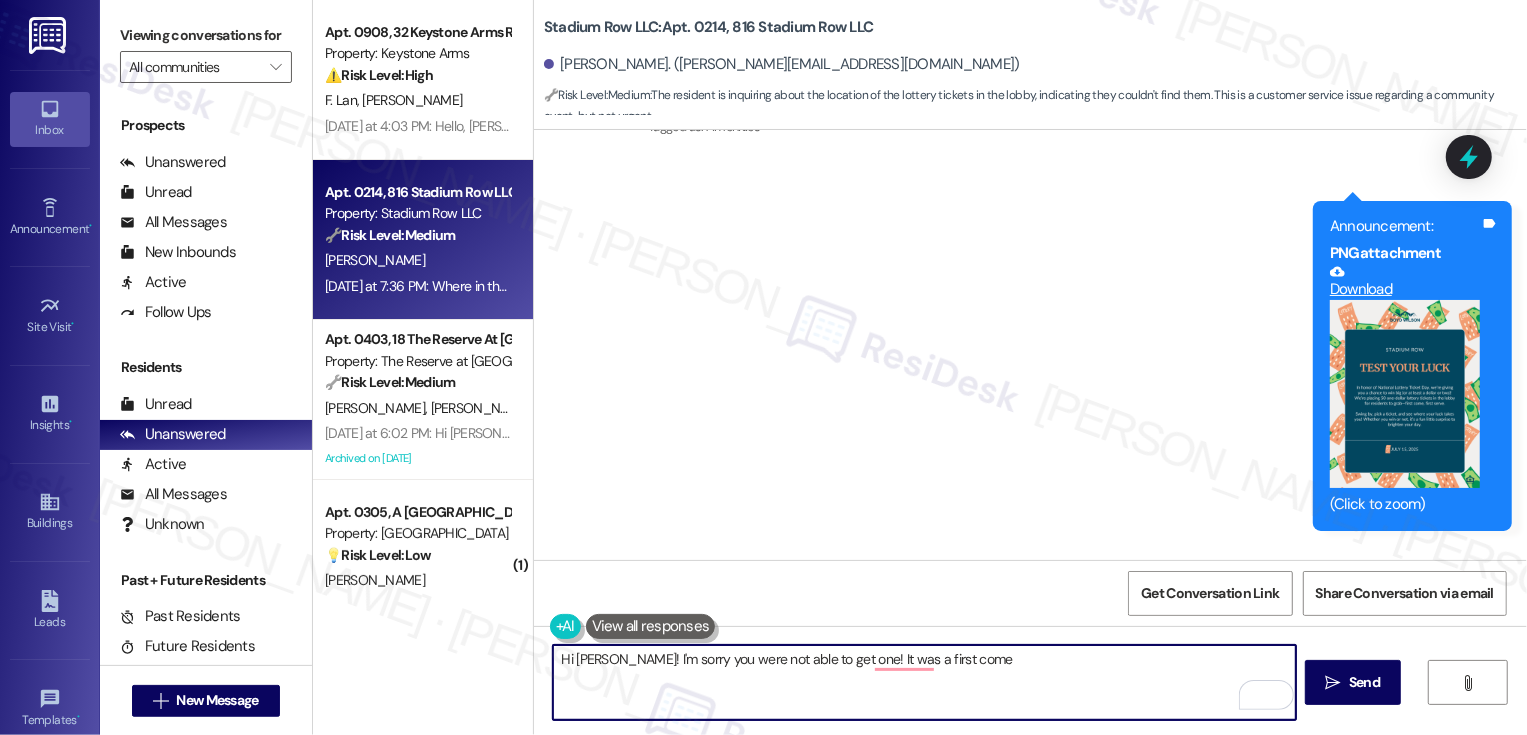 click at bounding box center (1405, 394) 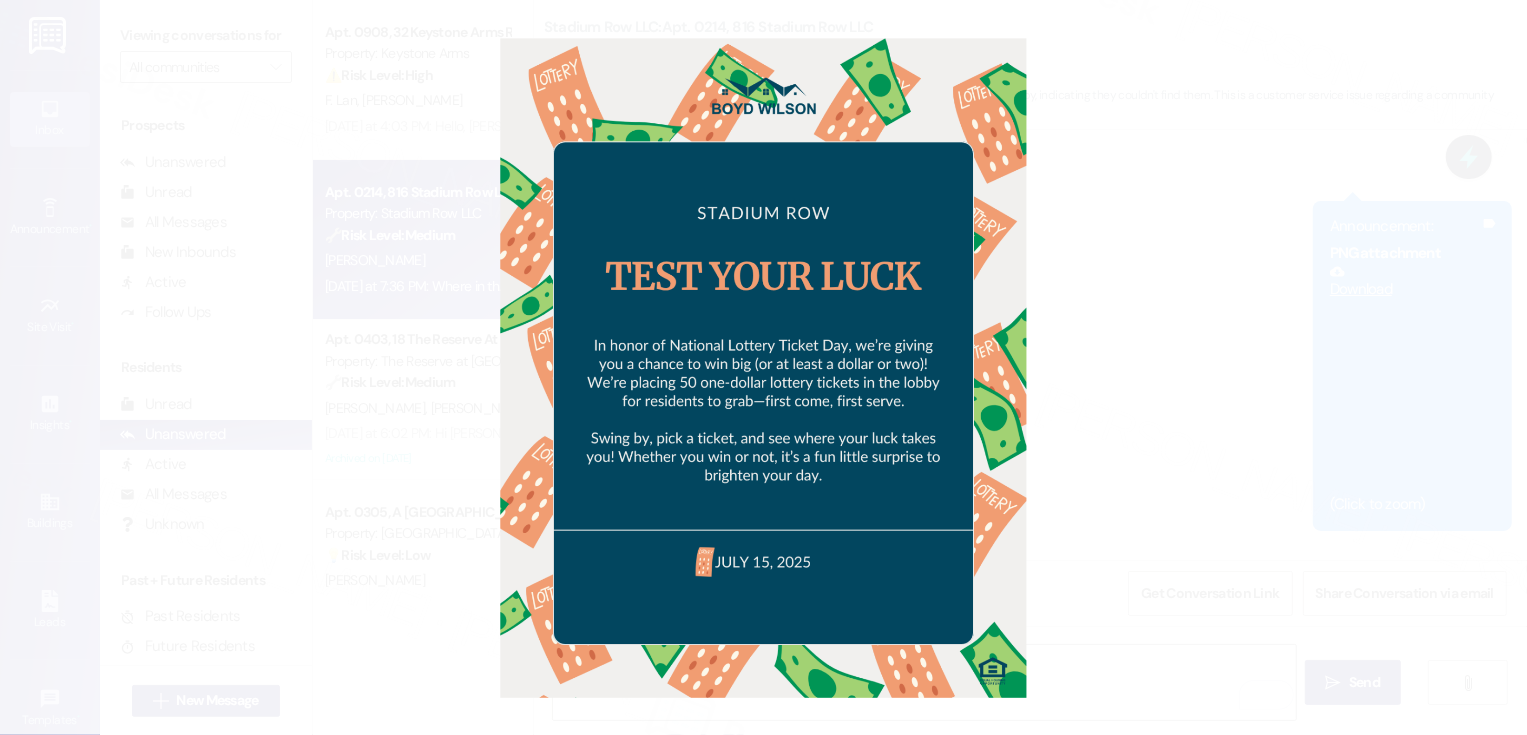 click at bounding box center (763, 367) 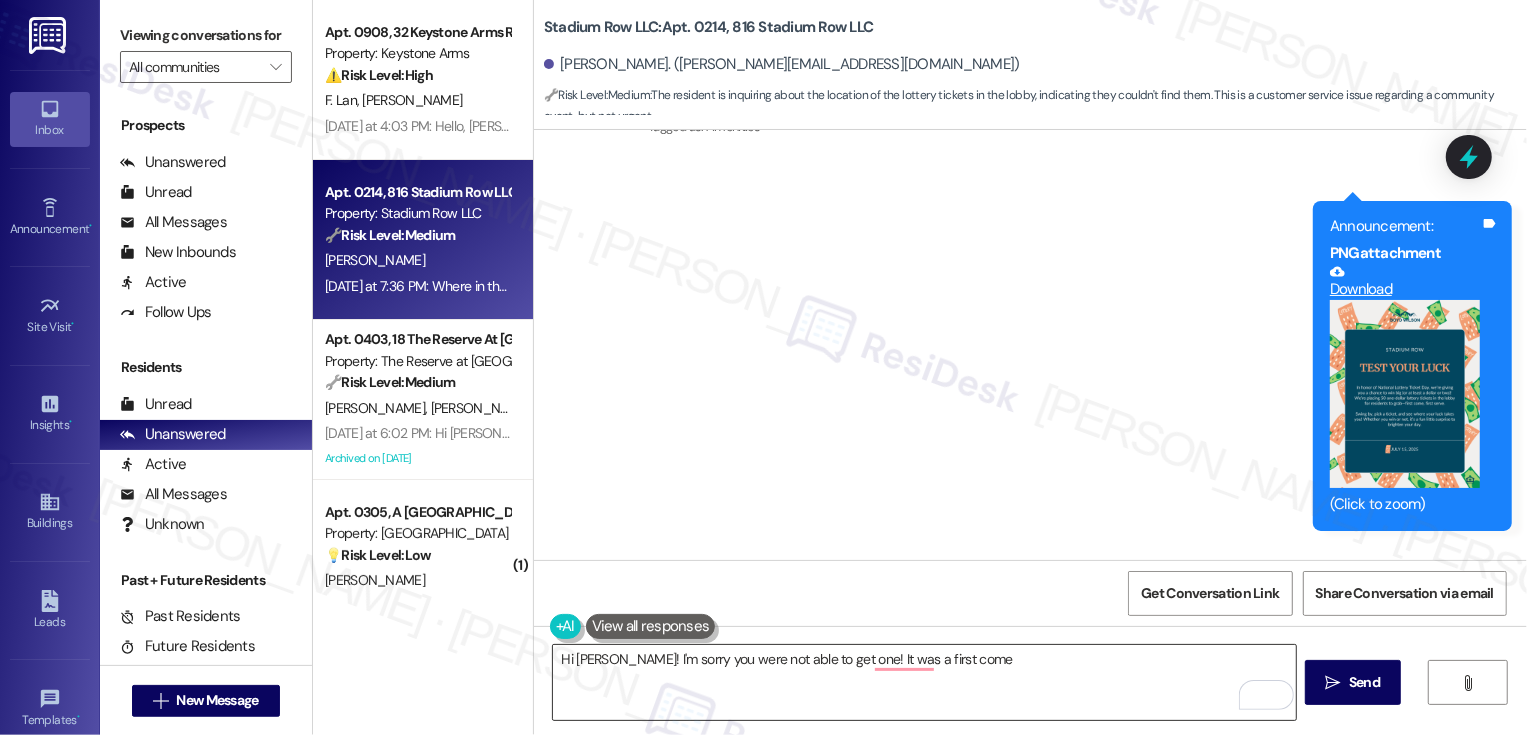 click on "Hi [PERSON_NAME]! I'm sorry you were not able to get one! It was a first come" at bounding box center [924, 682] 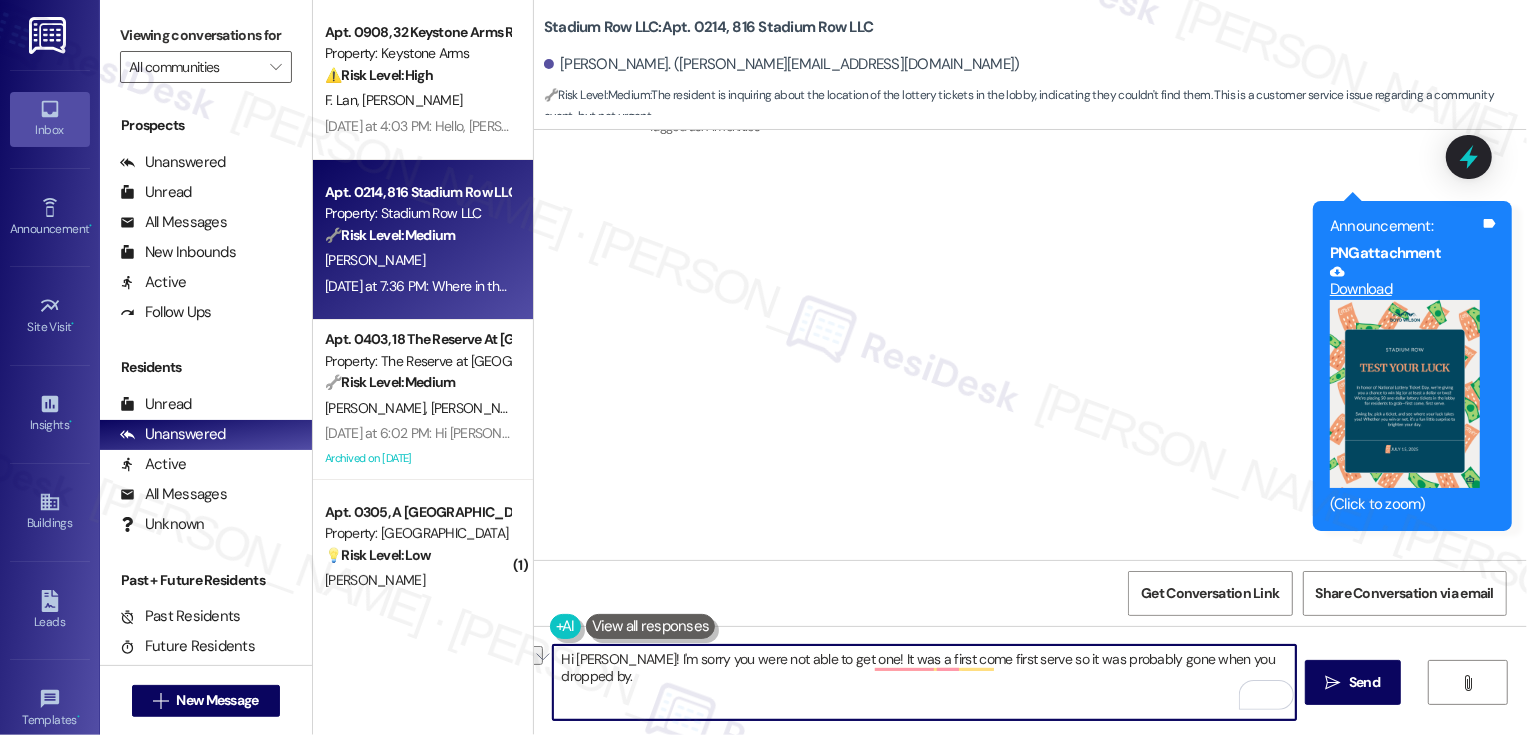 paste on "’m so sorry you weren’t able to get one. It was on a first-come, first-served basis, so it was likely already gone by the time you stopped by." 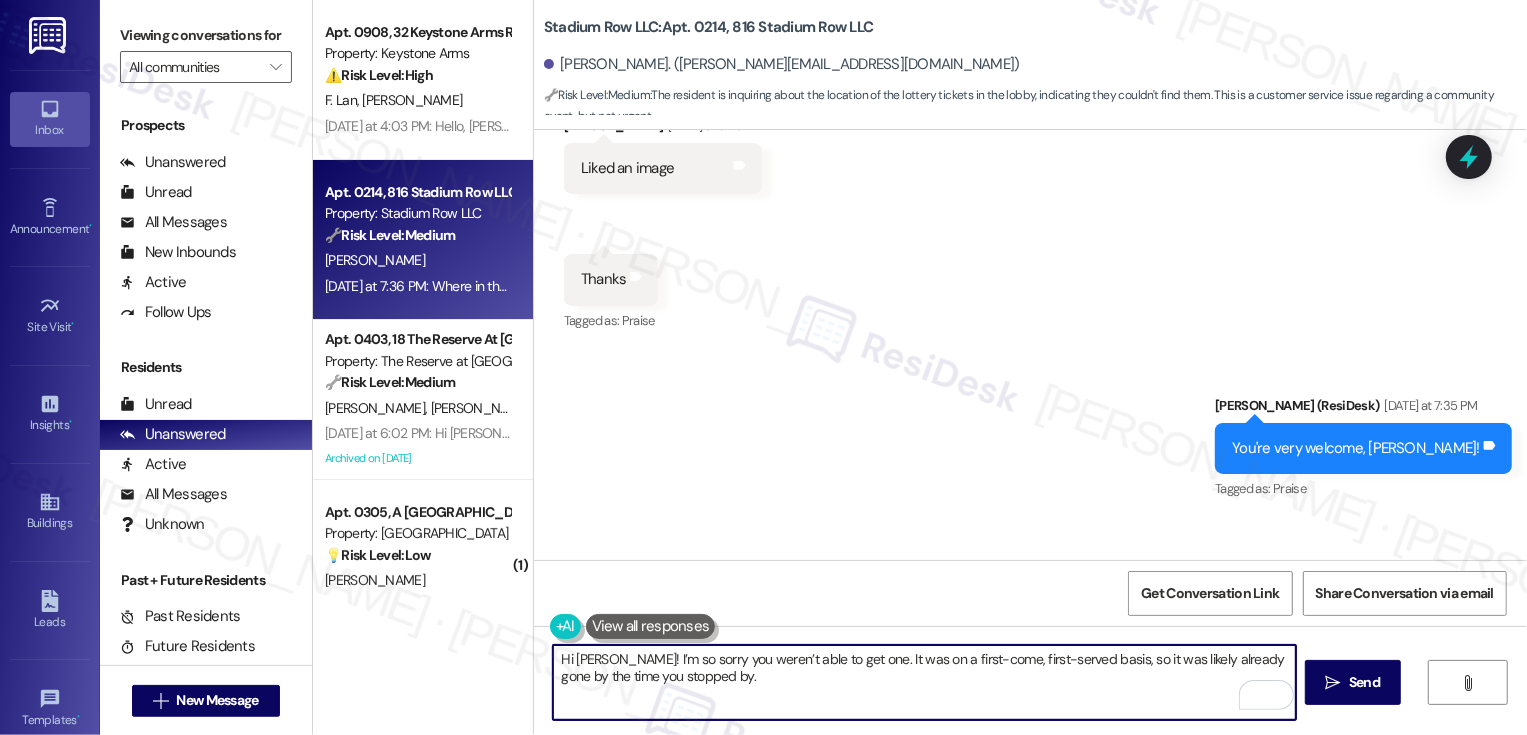 scroll, scrollTop: 1042, scrollLeft: 0, axis: vertical 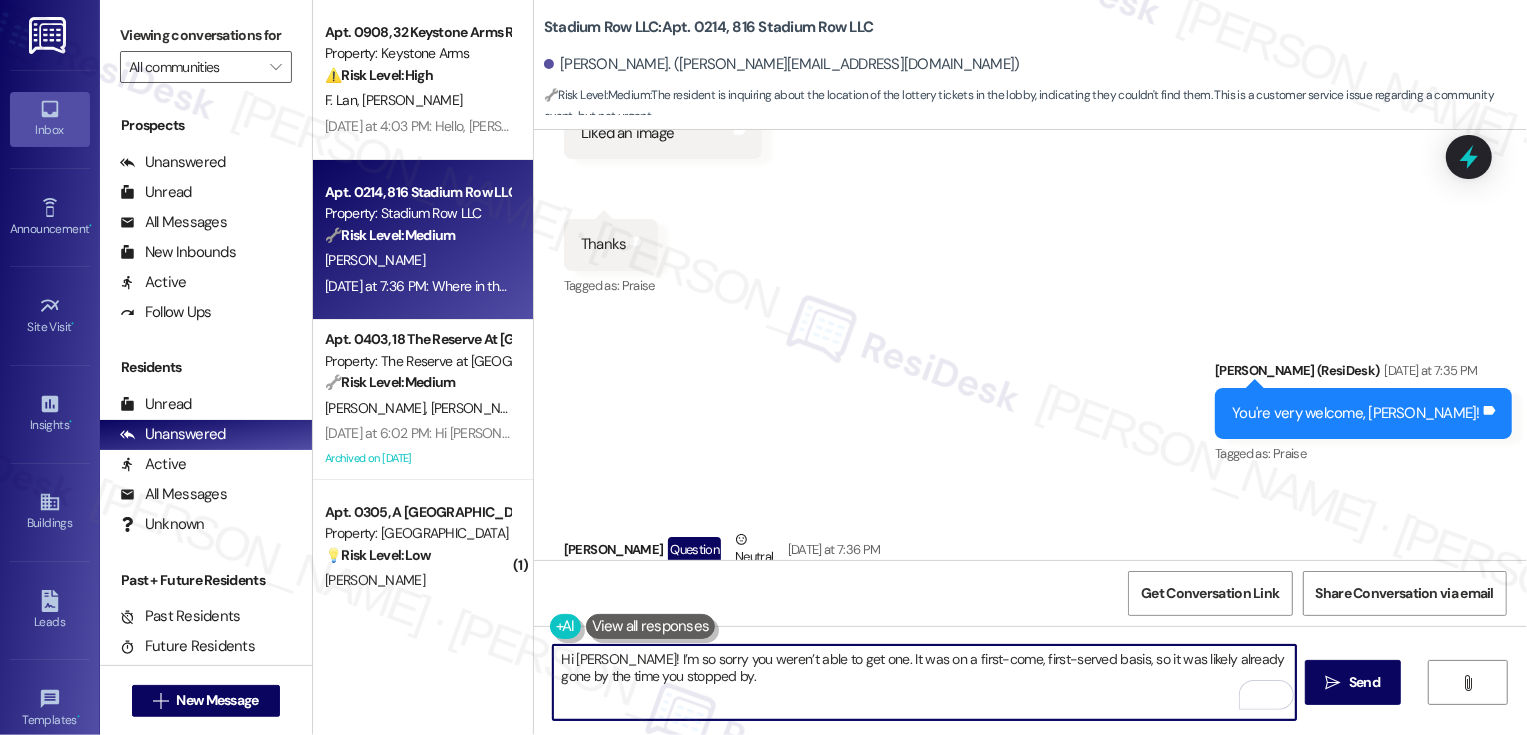 paste on "😅" 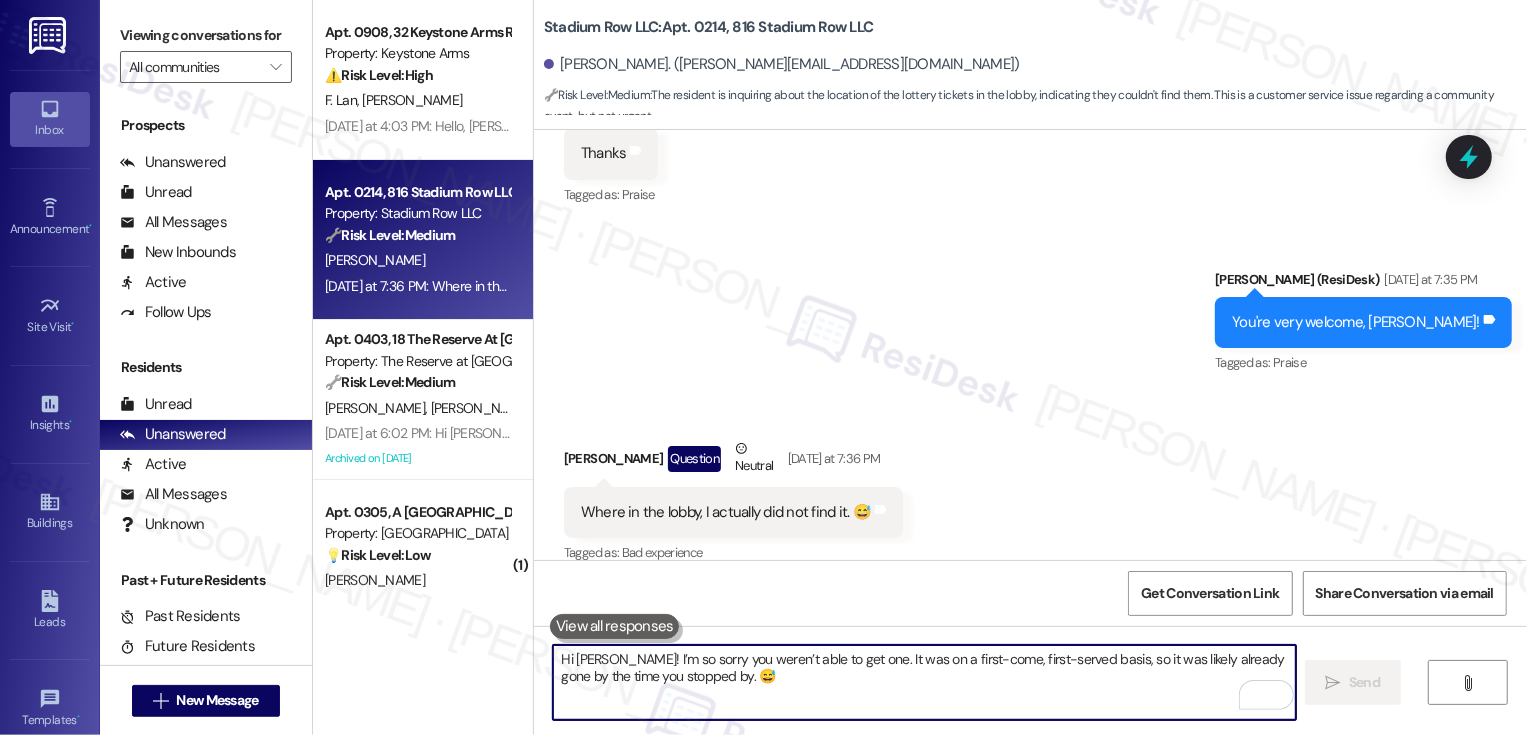 type 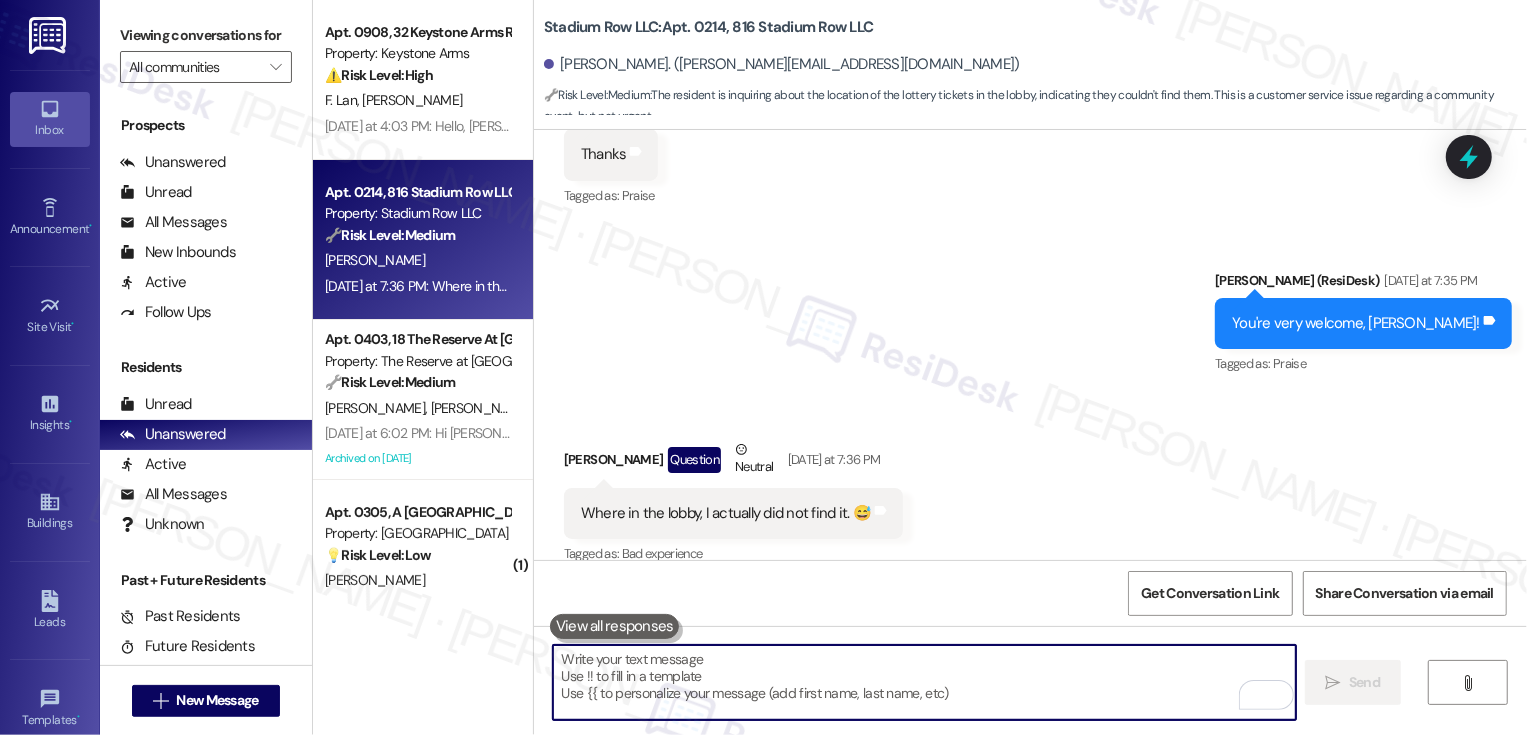 scroll, scrollTop: 1294, scrollLeft: 0, axis: vertical 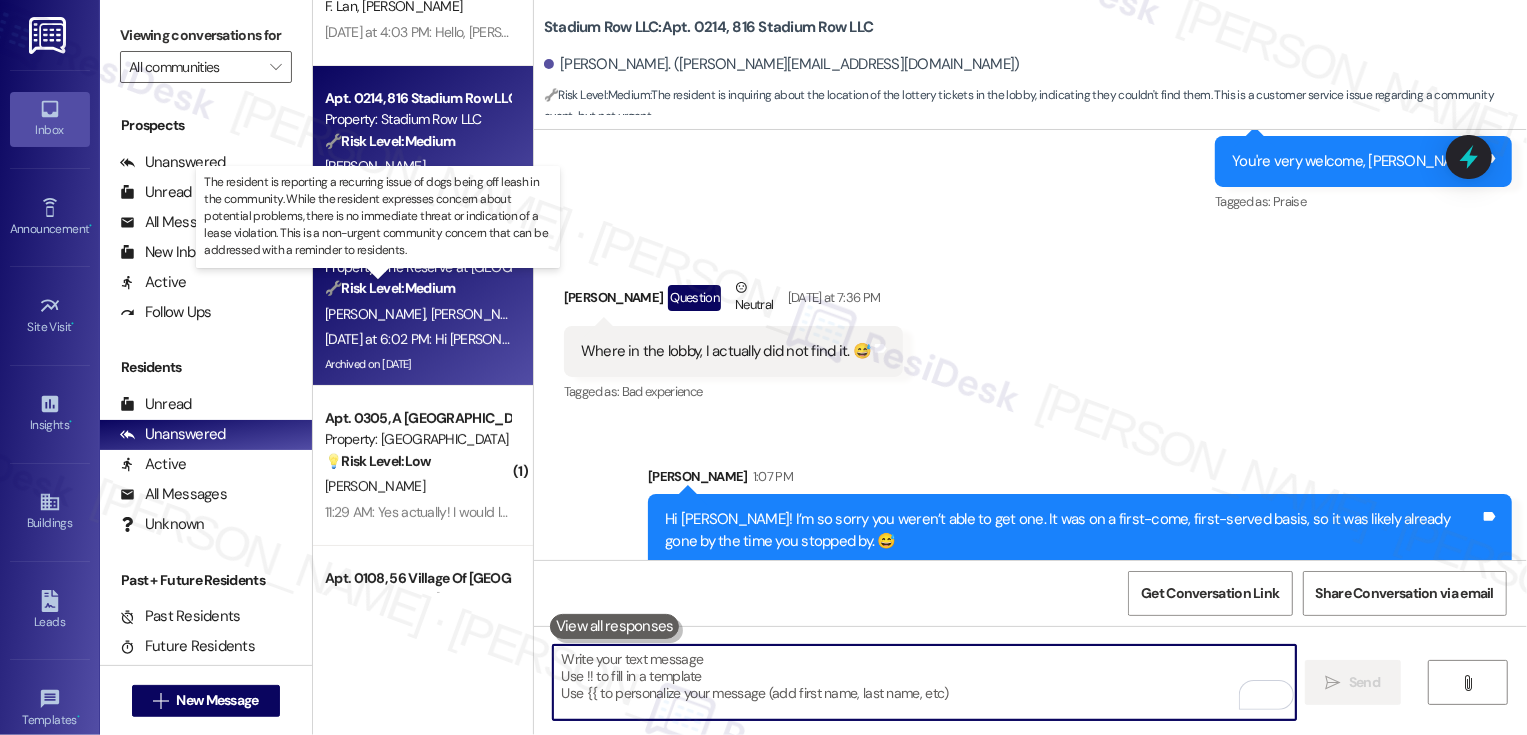 click on "🔧  Risk Level:  Medium" at bounding box center (390, 288) 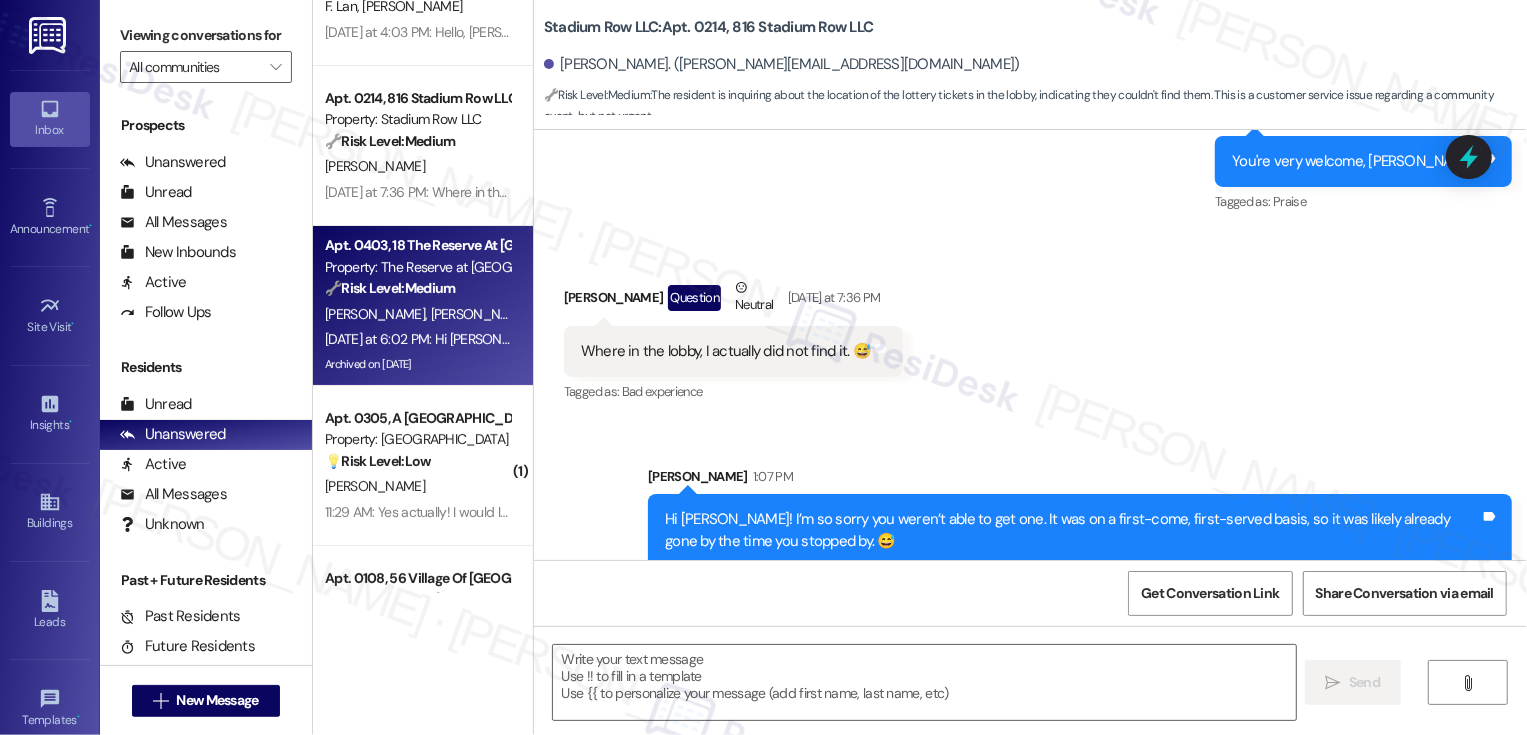 type on "Fetching suggested responses. Please feel free to read through the conversation in the meantime." 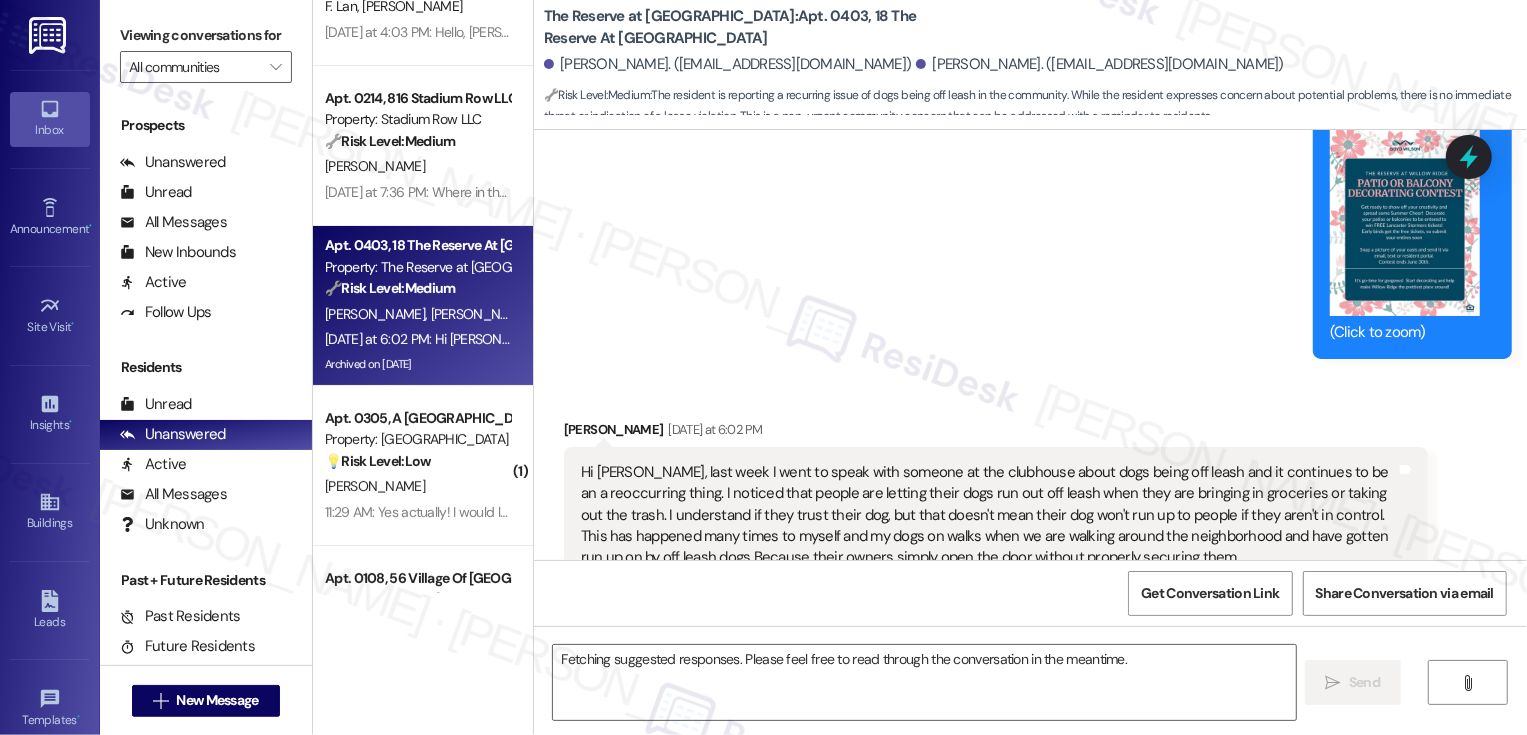 scroll, scrollTop: 8753, scrollLeft: 0, axis: vertical 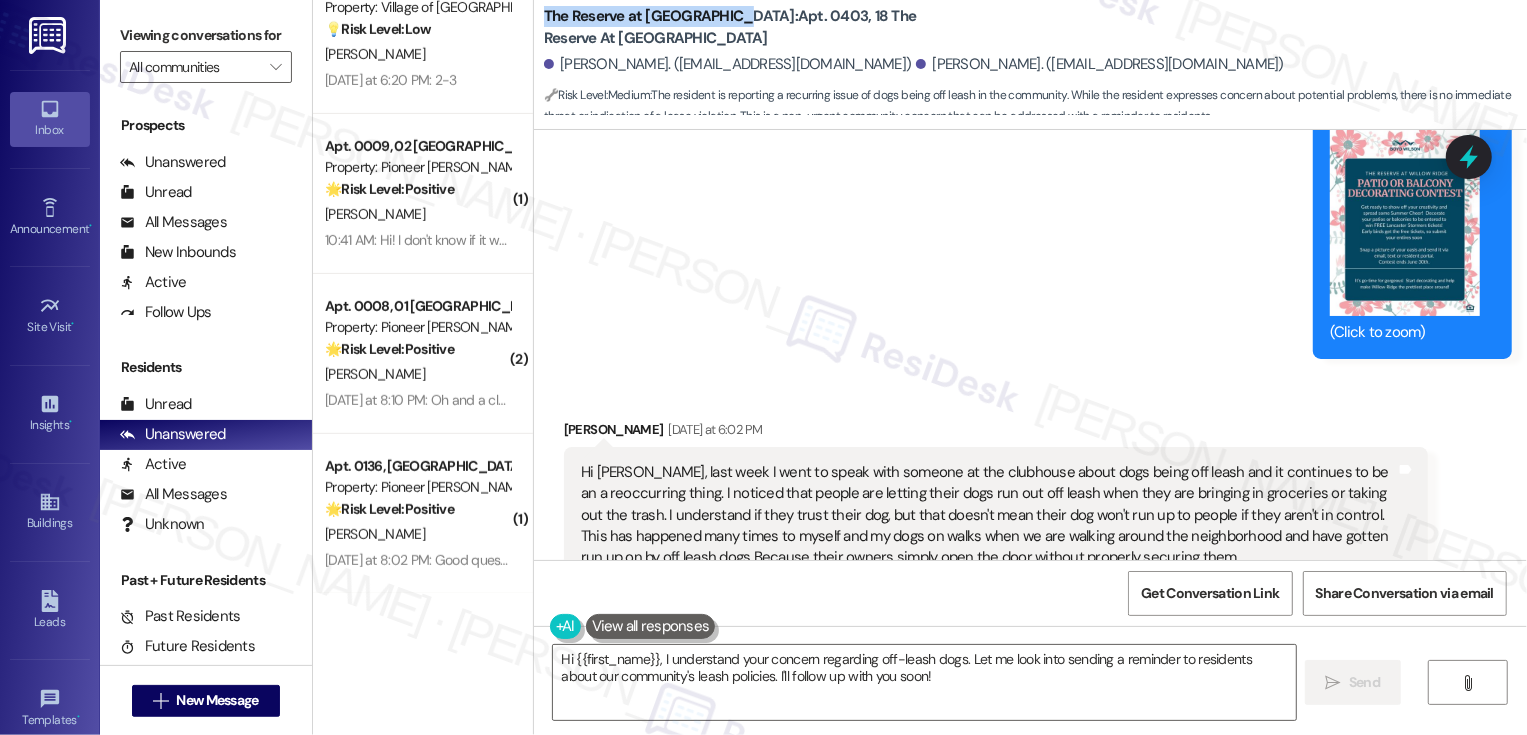 drag, startPoint x: 531, startPoint y: 15, endPoint x: 711, endPoint y: 16, distance: 180.00278 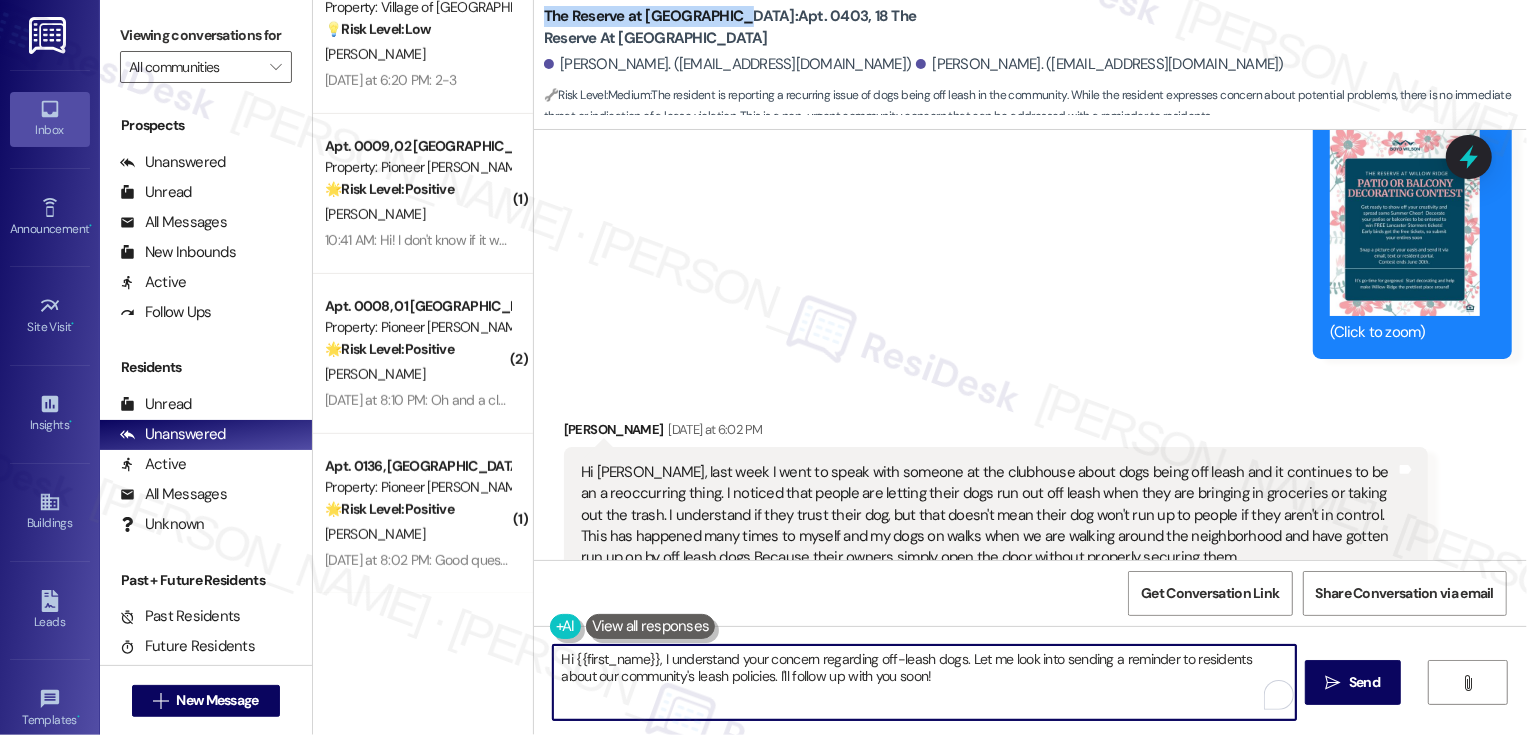 drag, startPoint x: 961, startPoint y: 653, endPoint x: 975, endPoint y: 706, distance: 54.81788 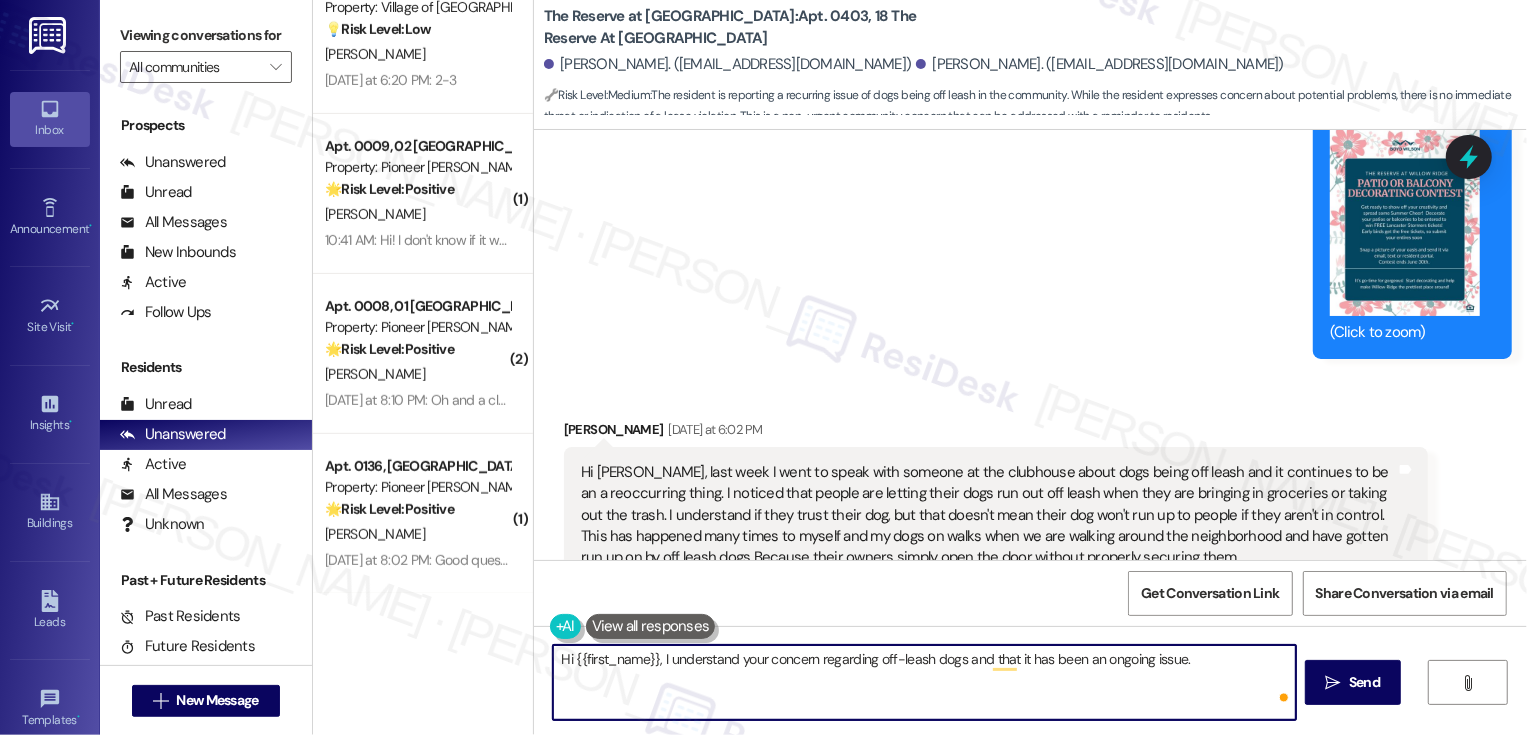paste on "additional information on who" 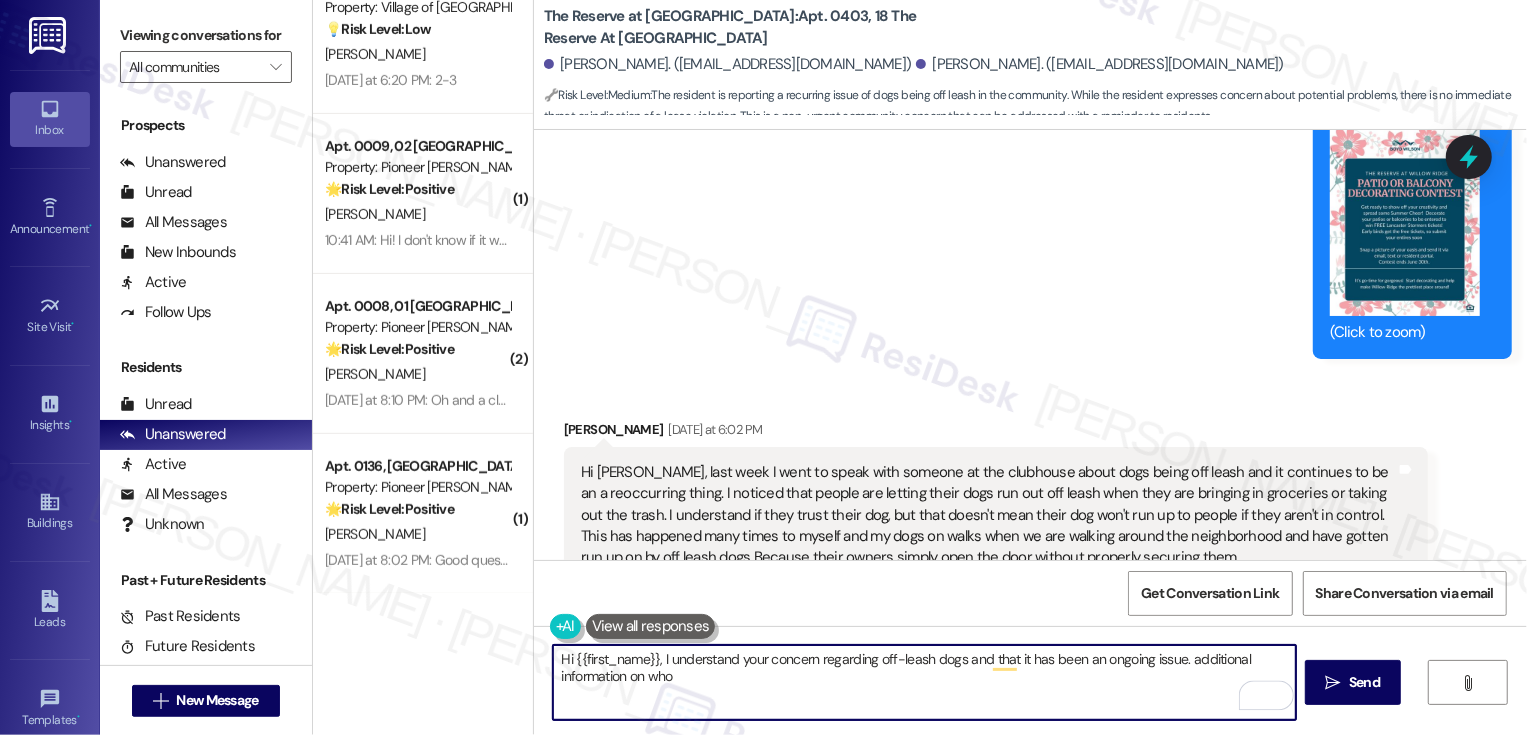 click on "Hi {{first_name}}, I understand your concern regarding off-leash dogs and that it has been an ongoing issue. additional information on who" at bounding box center (924, 682) 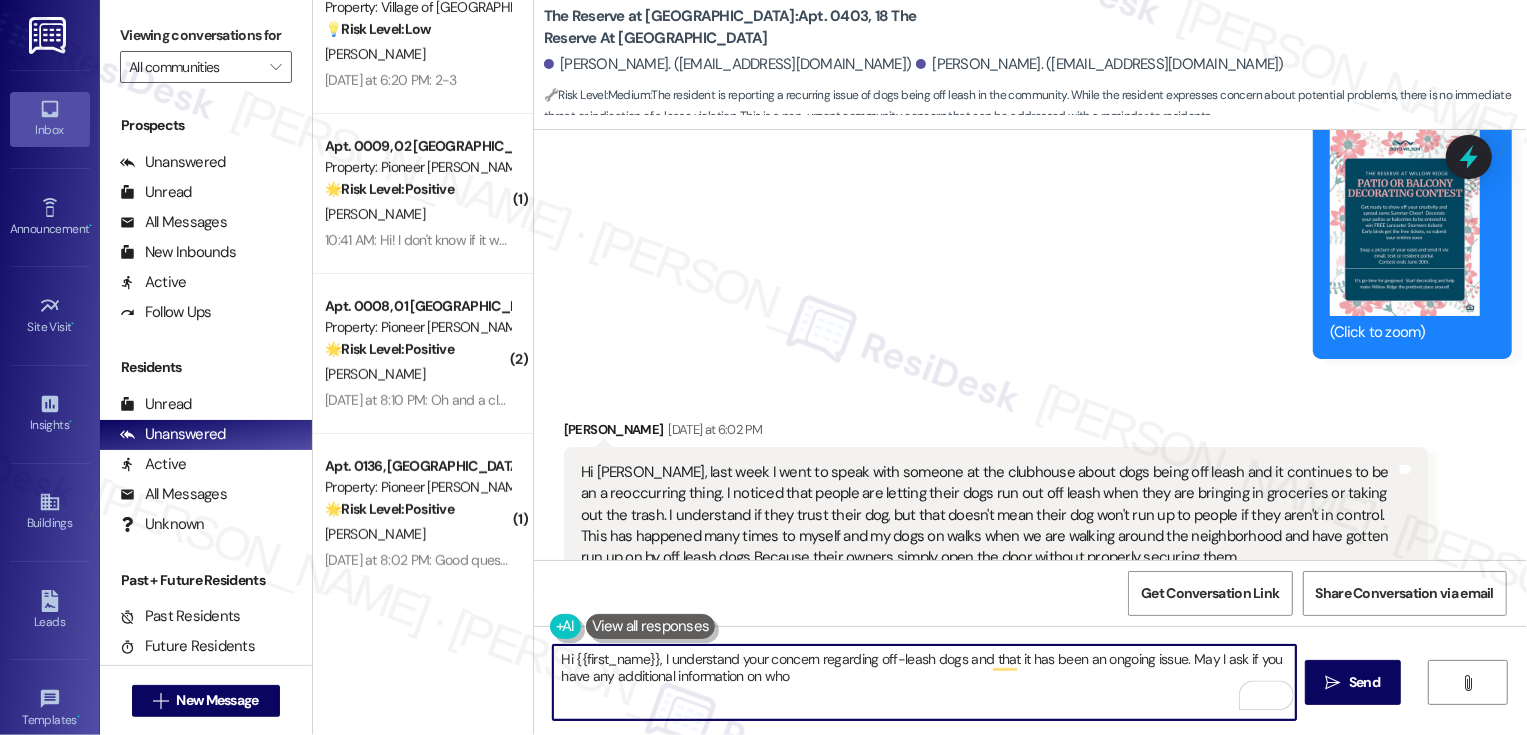 click on "Hi {{first_name}}, I understand your concern regarding off-leash dogs and that it has been an ongoing issue. May I ask if you have any additional information on who" at bounding box center (924, 682) 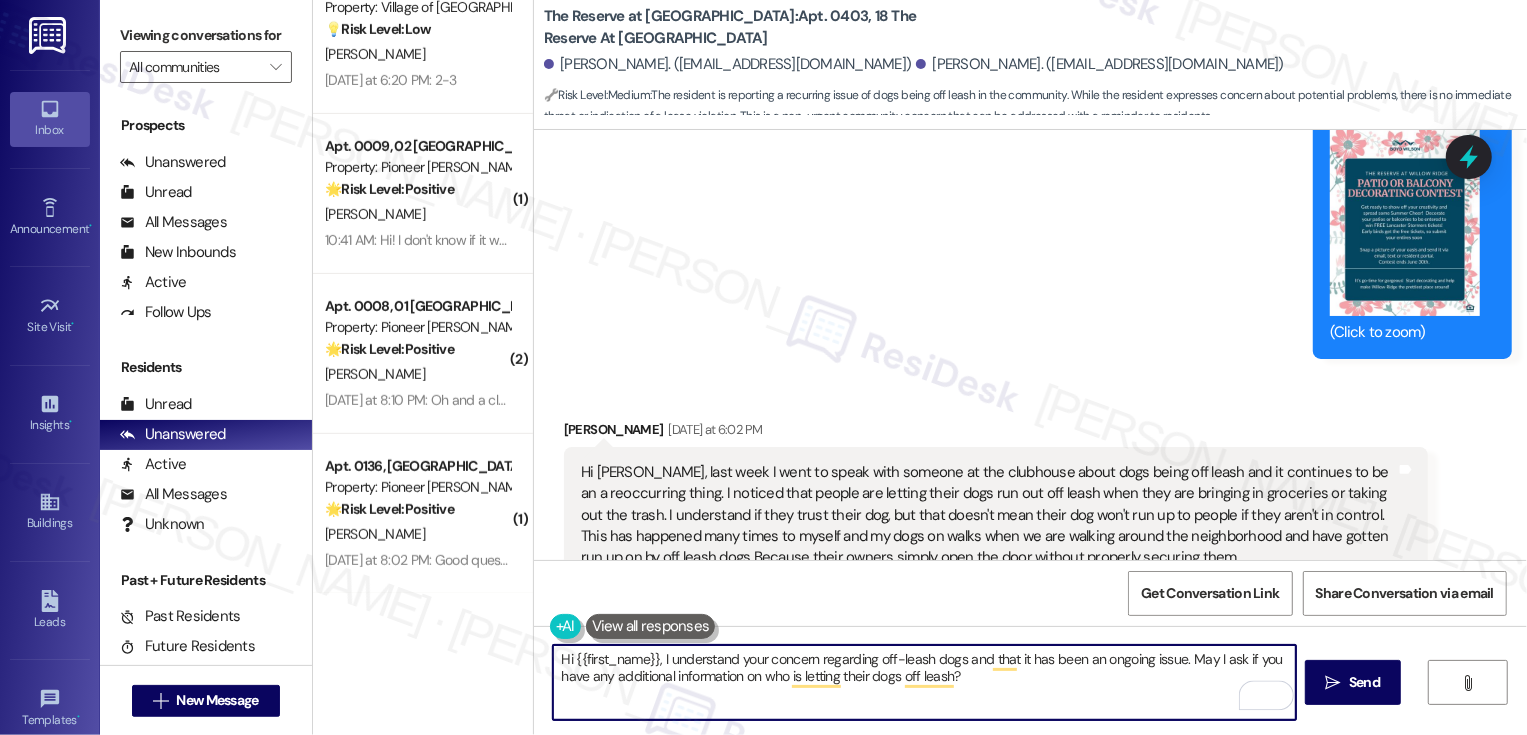 click on "[PERSON_NAME] [DATE] at 6:02 PM" at bounding box center (996, 433) 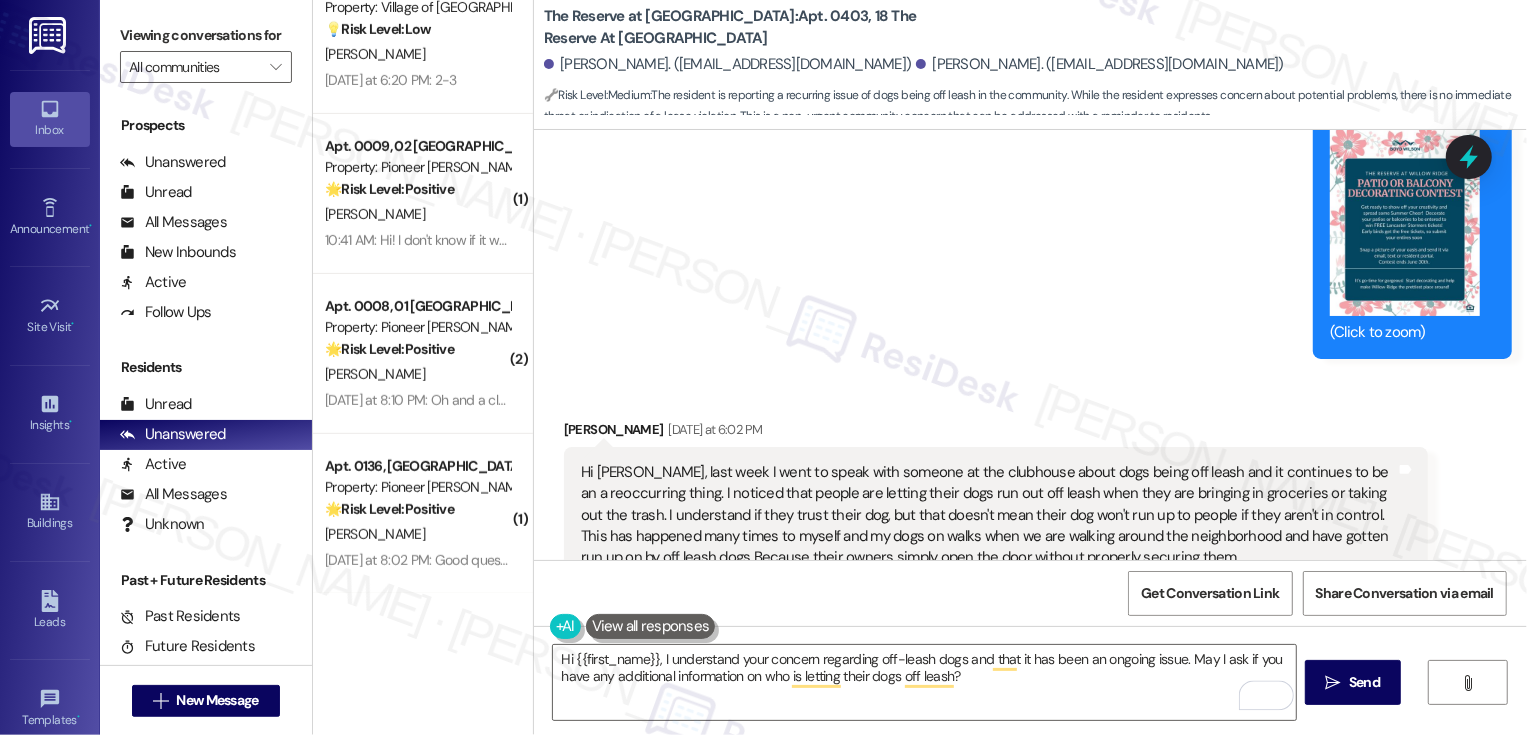 click on "[PERSON_NAME] [DATE] at 6:02 PM" at bounding box center [996, 433] 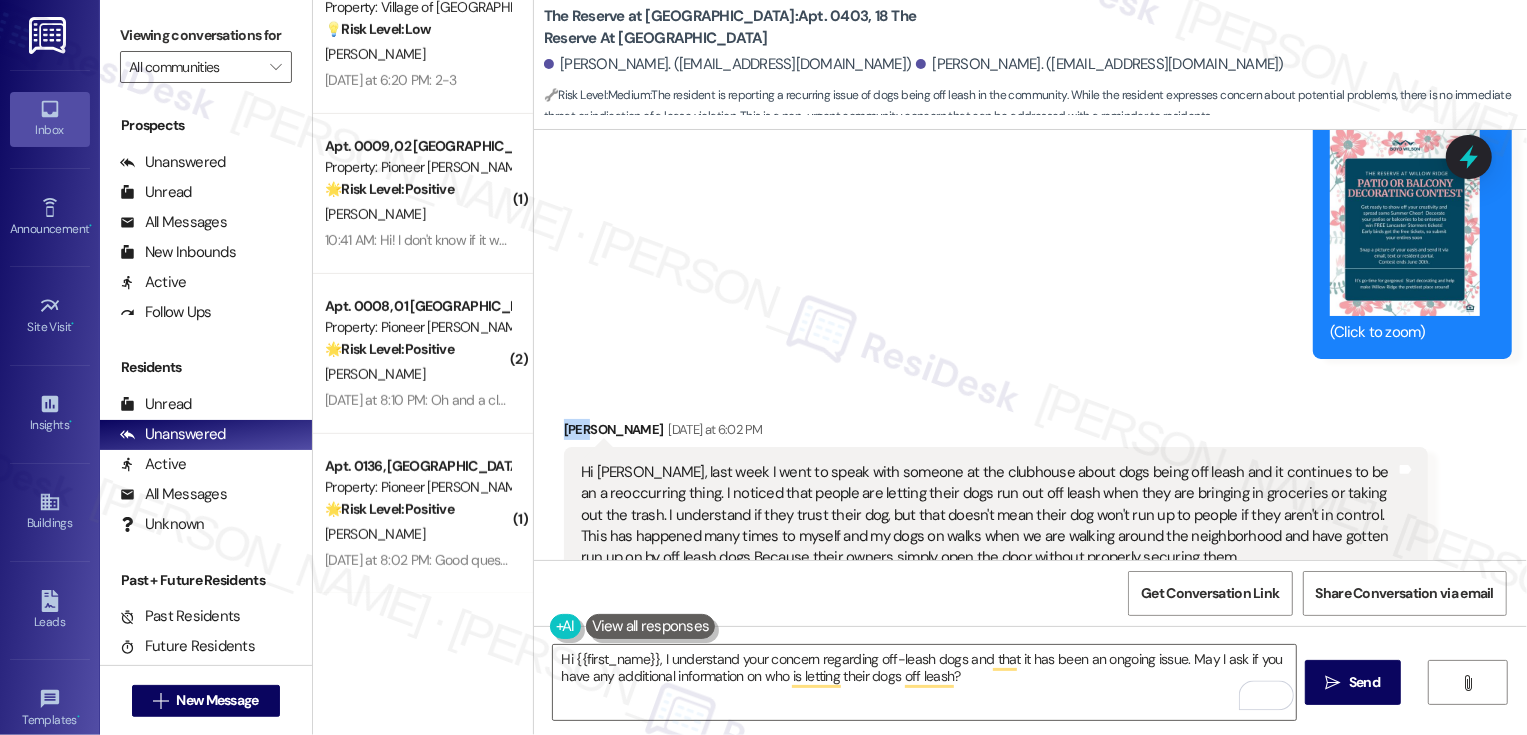 copy on "[PERSON_NAME]" 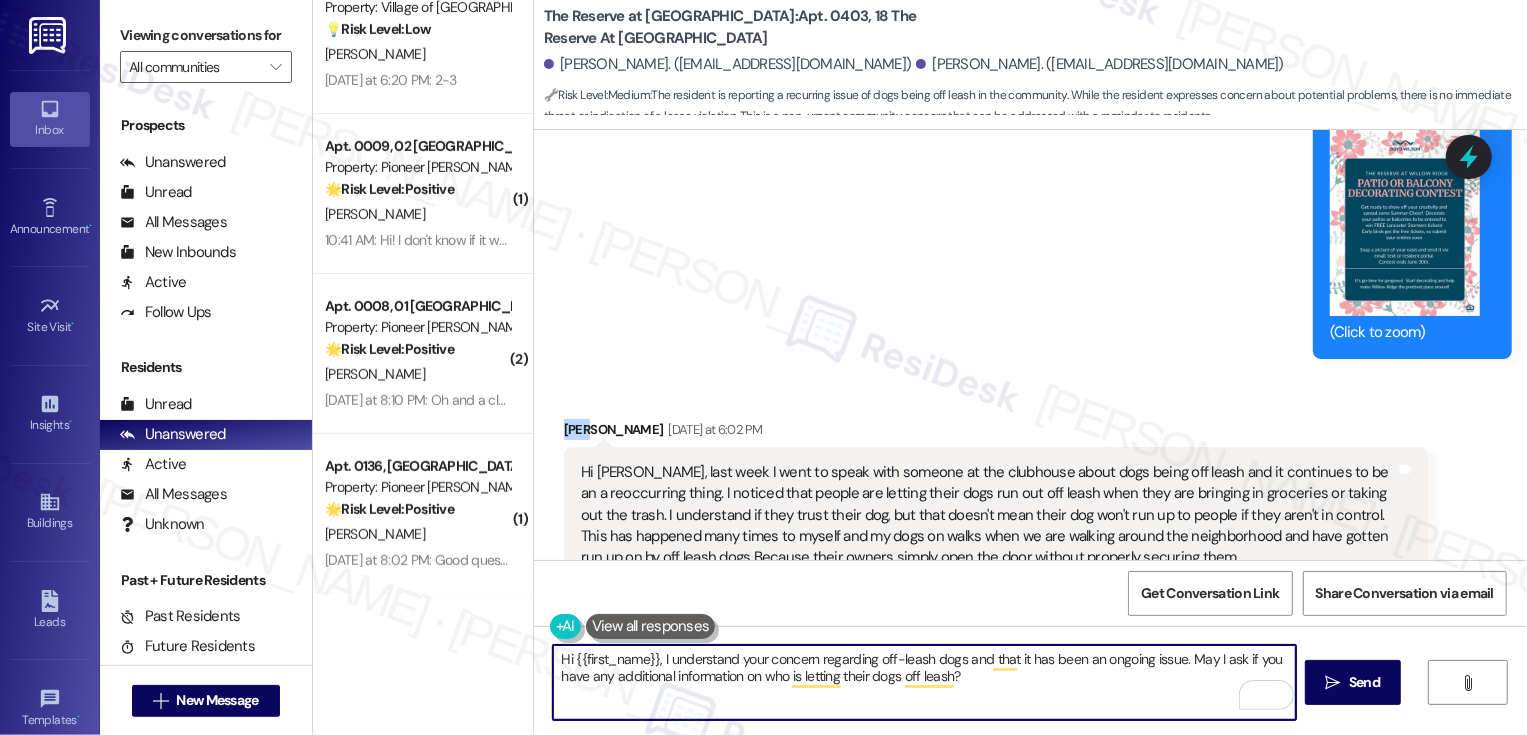 click on "Hi {{first_name}}, I understand your concern regarding off-leash dogs and that it has been an ongoing issue. May I ask if you have any additional information on who is letting their dogs off leash?" at bounding box center (924, 682) 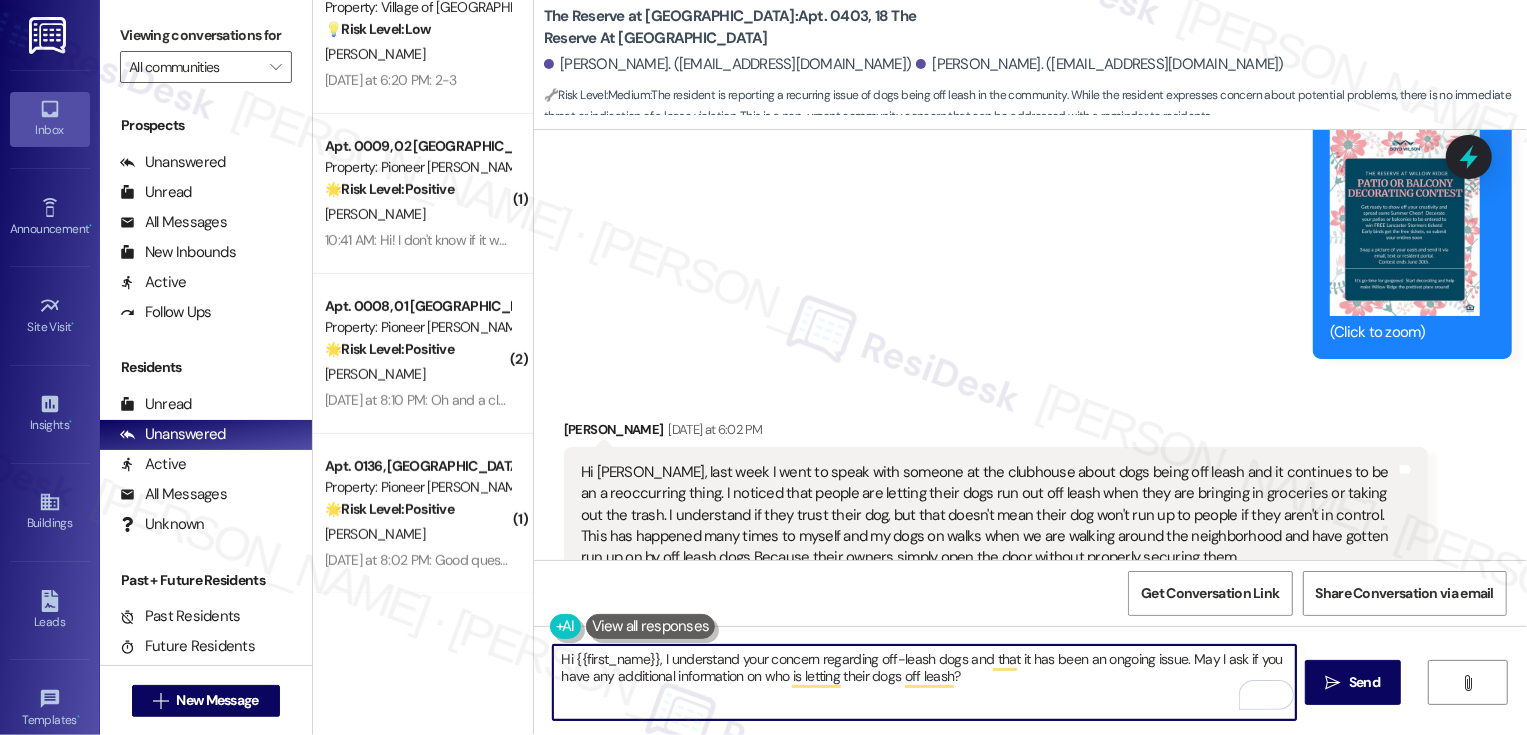 click on "Hi {{first_name}}, I understand your concern regarding off-leash dogs and that it has been an ongoing issue. May I ask if you have any additional information on who is letting their dogs off leash?" at bounding box center [924, 682] 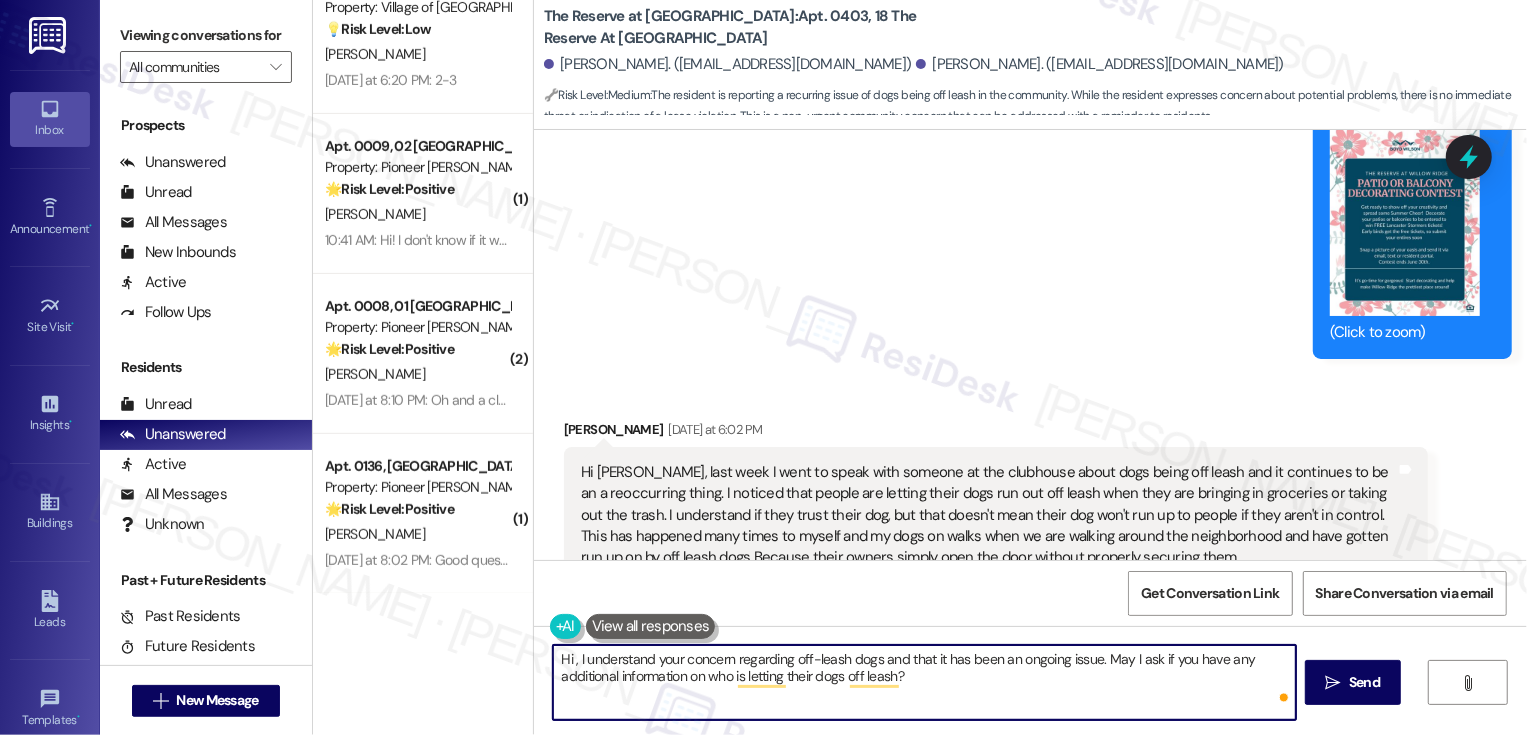 paste on "[PERSON_NAME]" 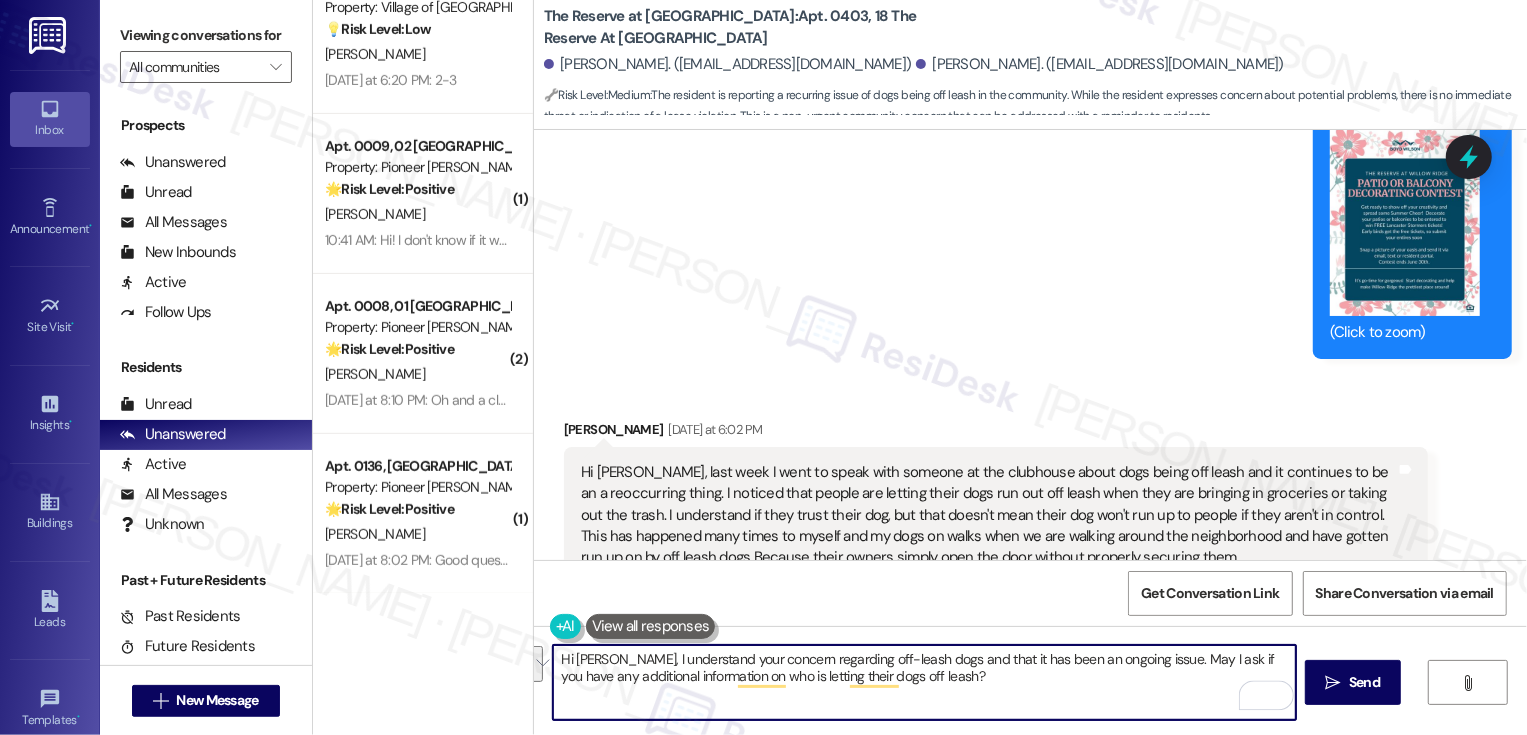 click on "Hi [PERSON_NAME], I understand your concern regarding off-leash dogs and that it has been an ongoing issue. May I ask if you have any additional information on who is letting their dogs off leash?" at bounding box center (924, 682) 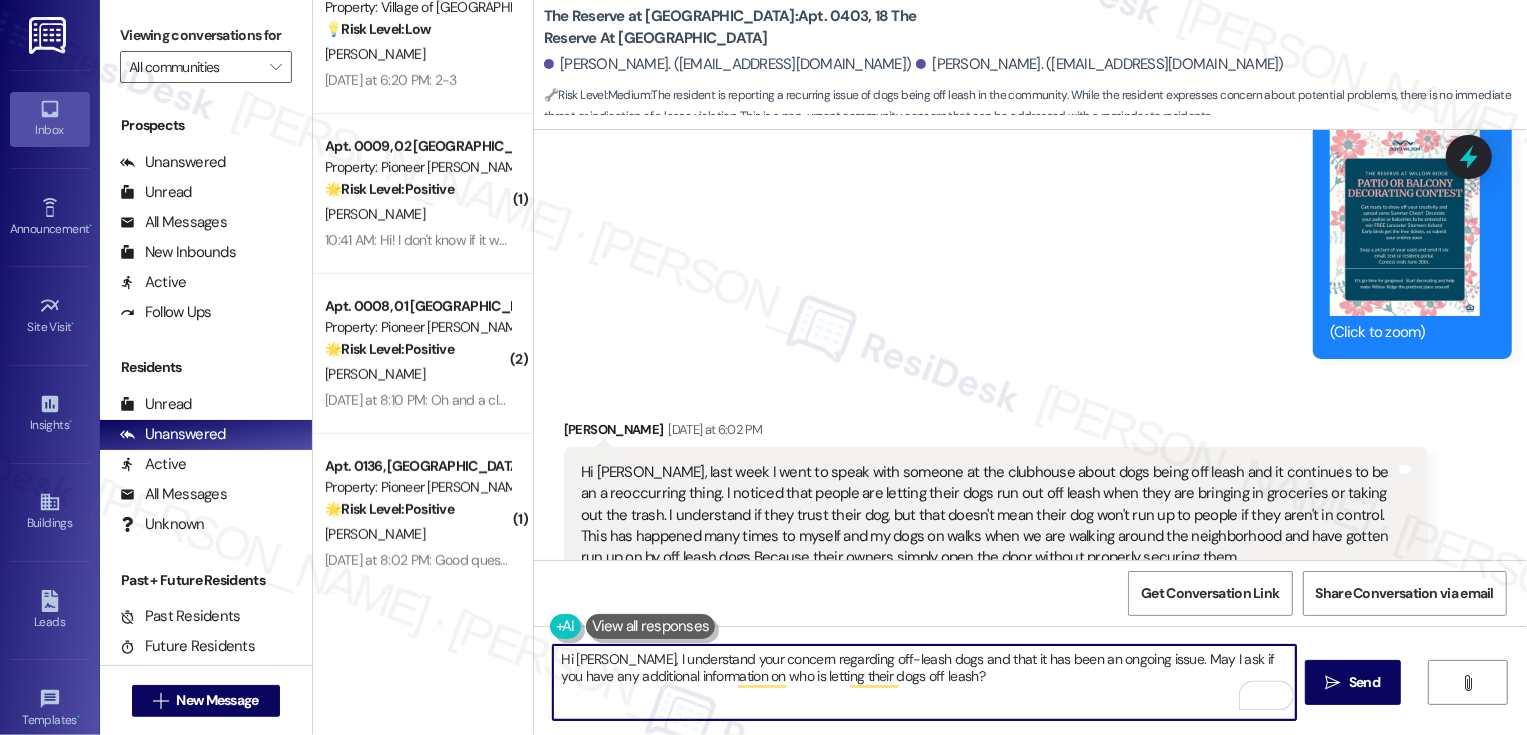 click on "Hi [PERSON_NAME], I understand your concern regarding off-leash dogs and that it has been an ongoing issue. May I ask if you have any additional information on who is letting their dogs off leash?" at bounding box center [924, 682] 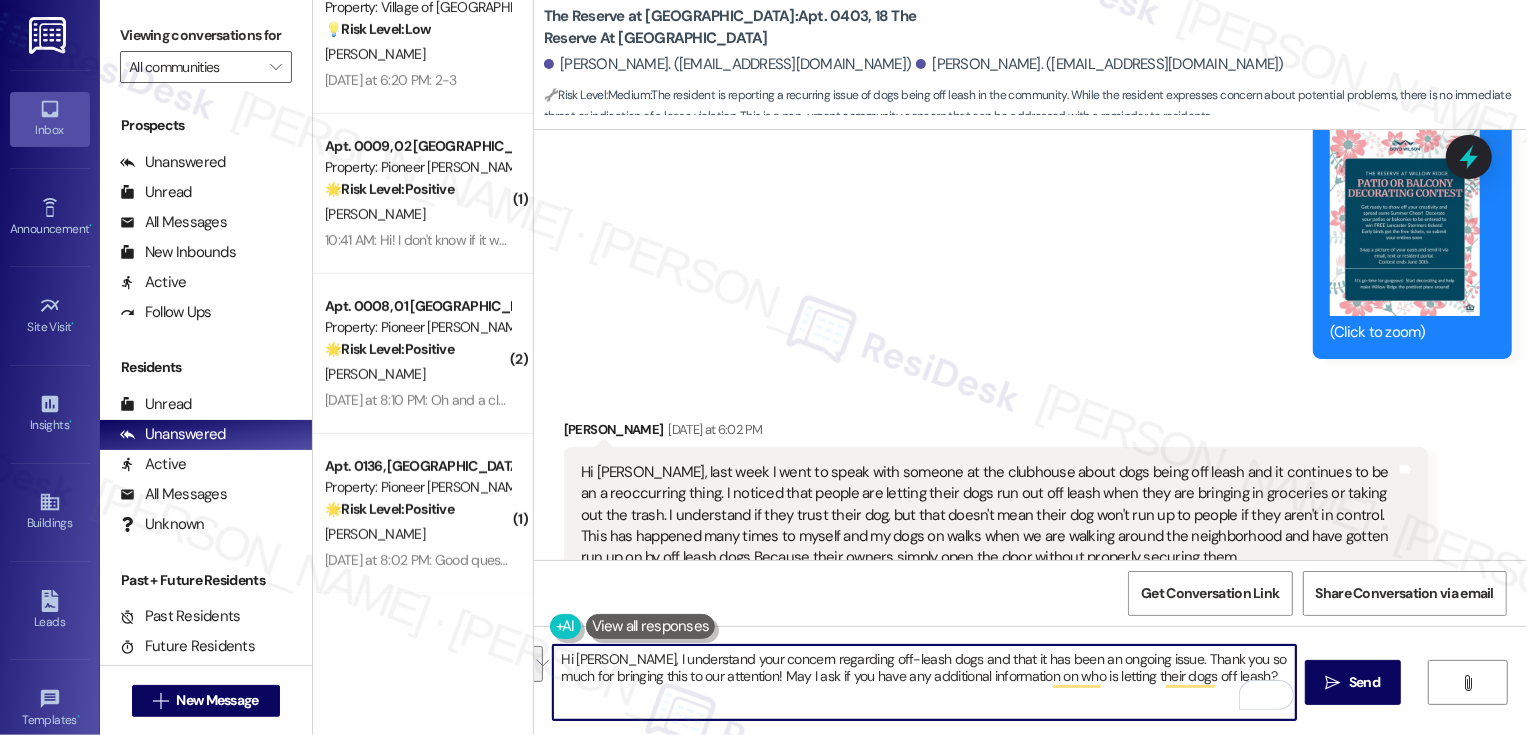 paste on "thank you so much for reaching out. I completely understand your concern about off-leash dogs, especially since it’s been an ongoing issue. We really appreciate you bringing this to our attention.
If you happen to have any additional details—such as where or when it typically happens, or who might be involved—it would be super helpful as we look into this further." 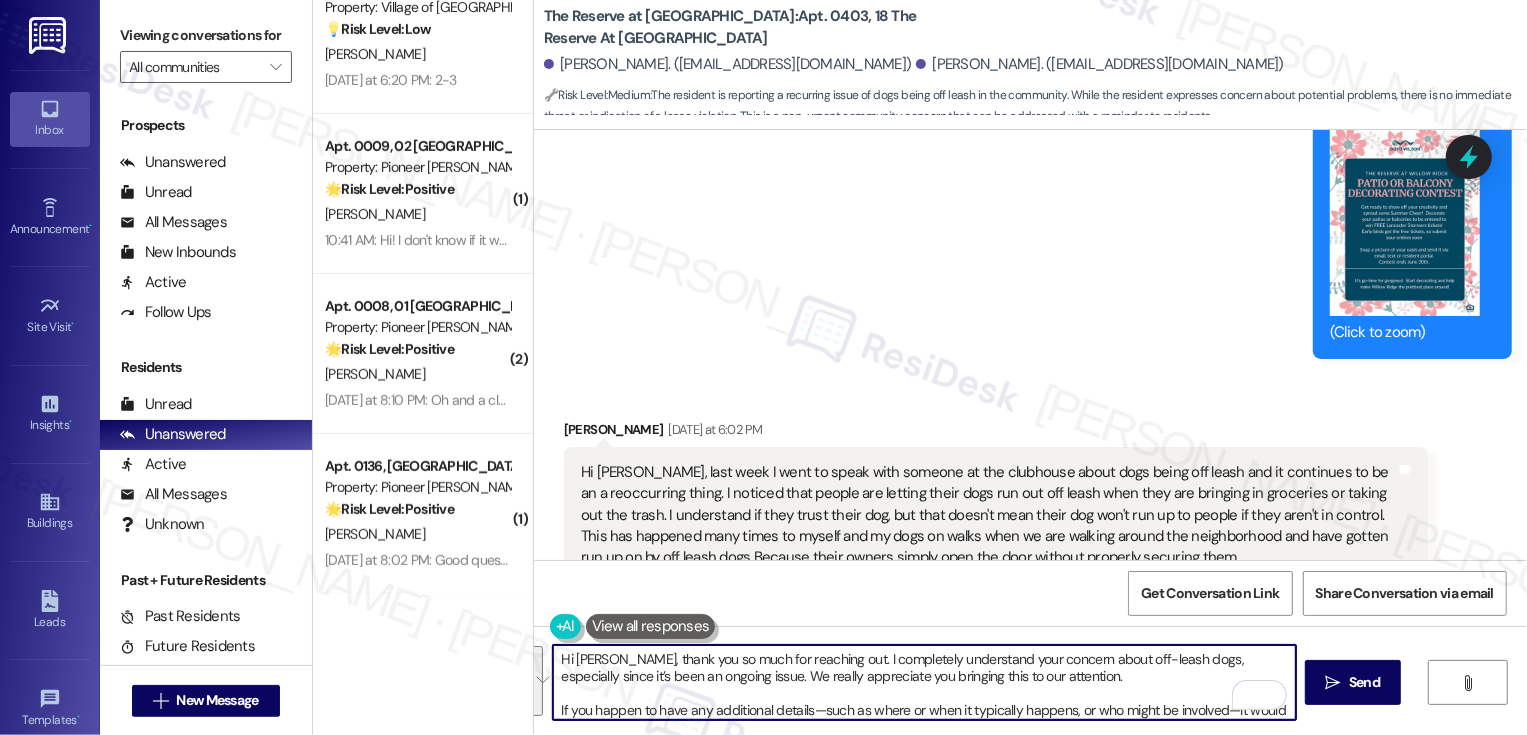 scroll, scrollTop: 50, scrollLeft: 0, axis: vertical 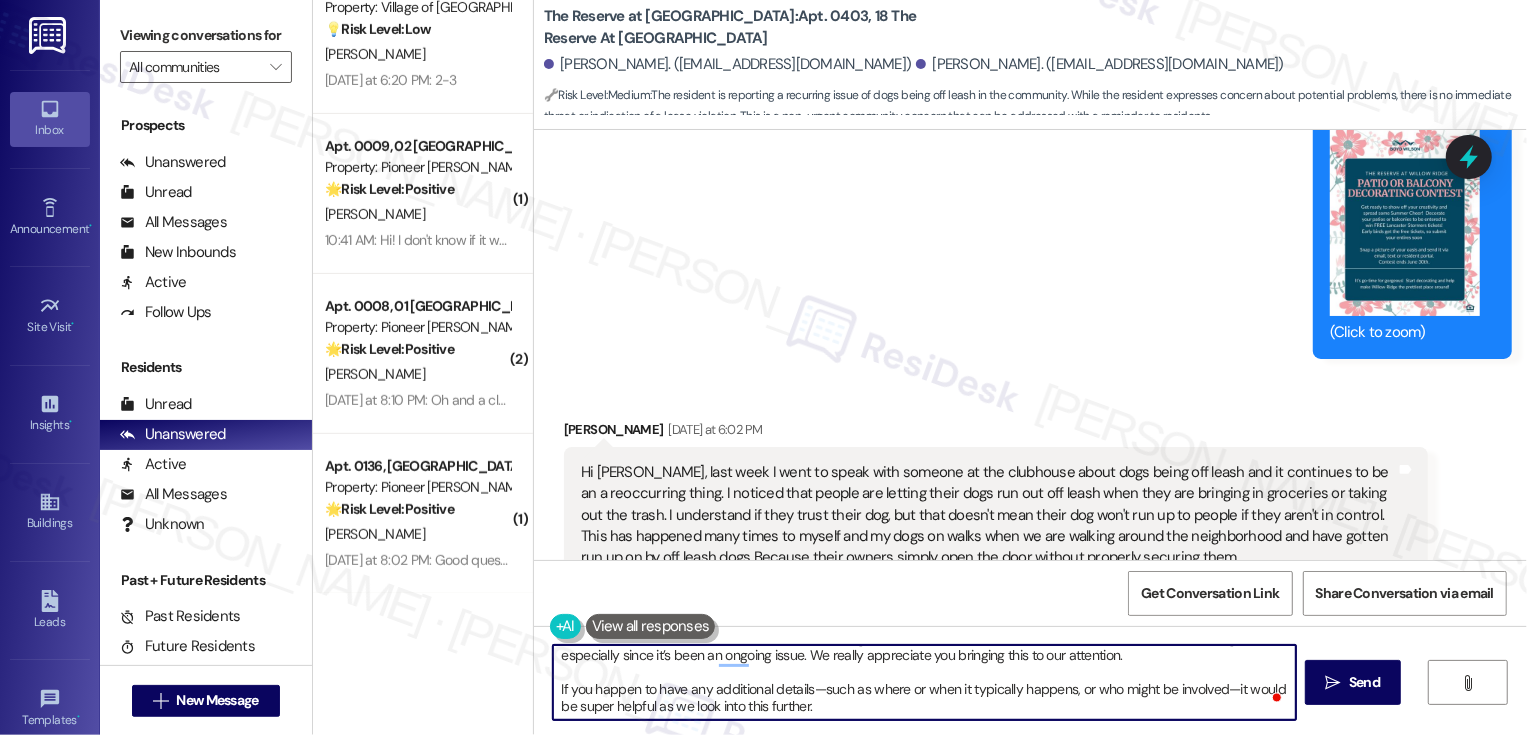 click on "Hi [PERSON_NAME], thank you so much for reaching out. I completely understand your concern about off-leash dogs, especially since it’s been an ongoing issue. We really appreciate you bringing this to our attention.
If you happen to have any additional details—such as where or when it typically happens, or who might be involved—it would be super helpful as we look into this further." at bounding box center (924, 682) 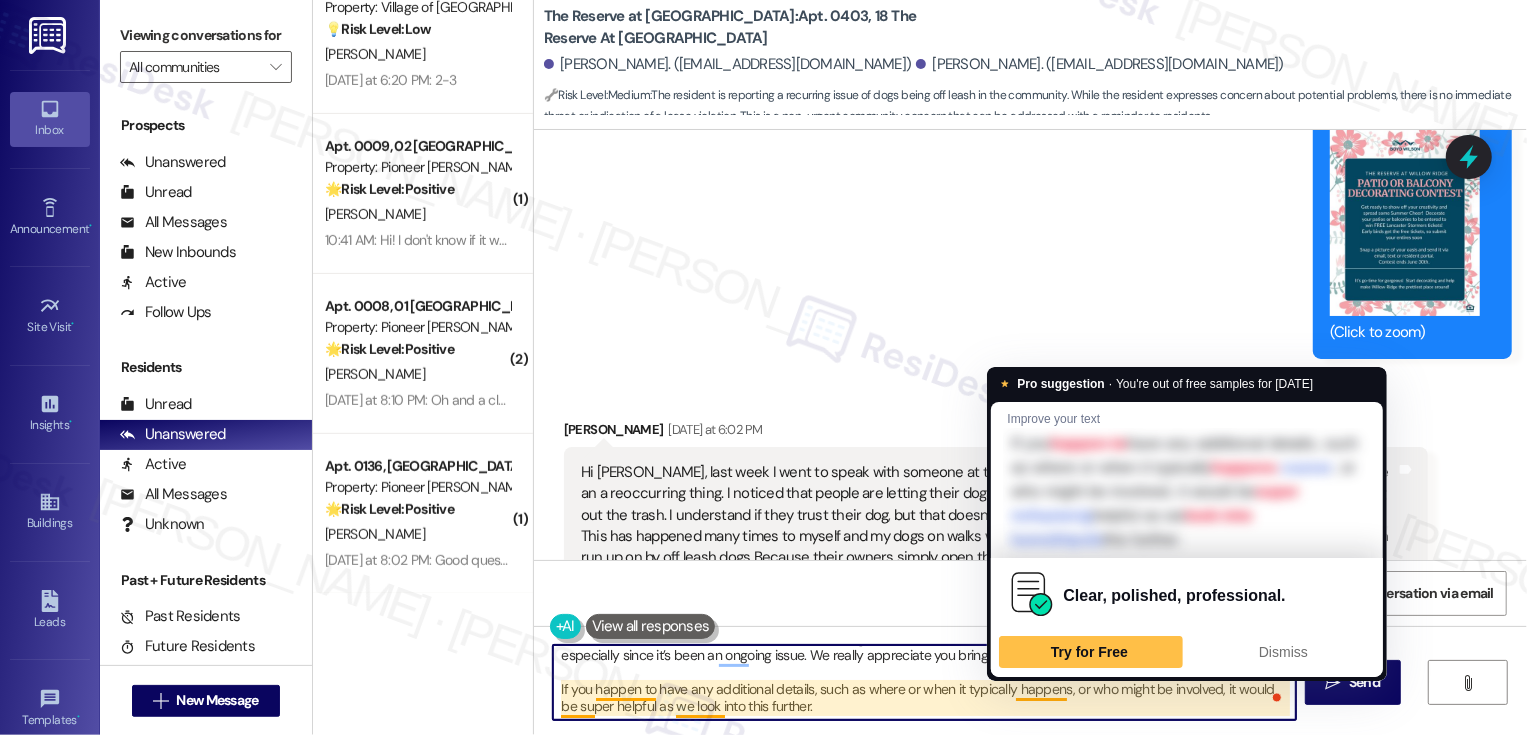 drag, startPoint x: 810, startPoint y: 689, endPoint x: 1075, endPoint y: 690, distance: 265.0019 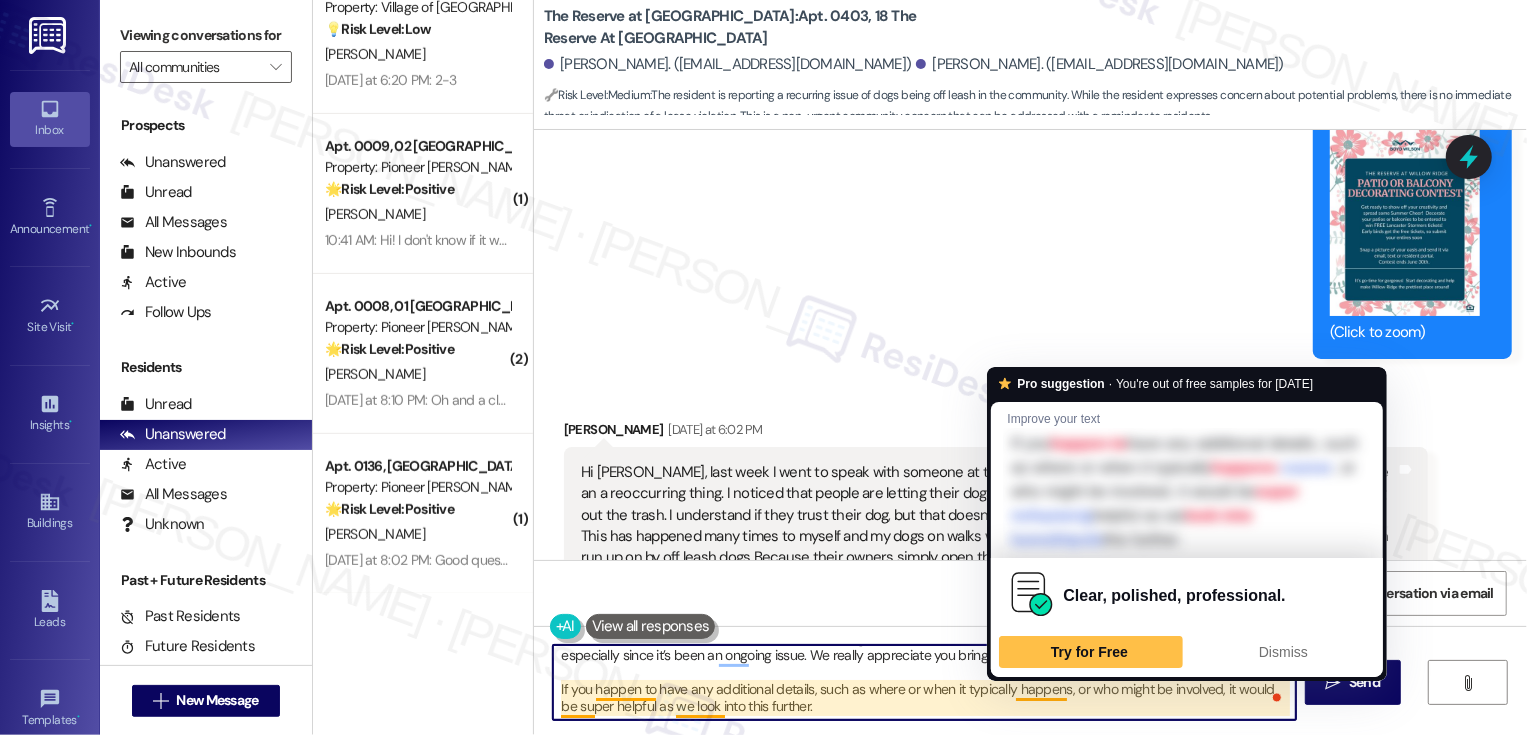 click on "Hi [PERSON_NAME], thank you so much for reaching out. I completely understand your concern about off-leash dogs, especially since it’s been an ongoing issue. We really appreciate you bringing this to our attention.
If you happen to have any additional details, such as where or when it typically happens, or who might be involved, it would be super helpful as we look into this further." at bounding box center (924, 682) 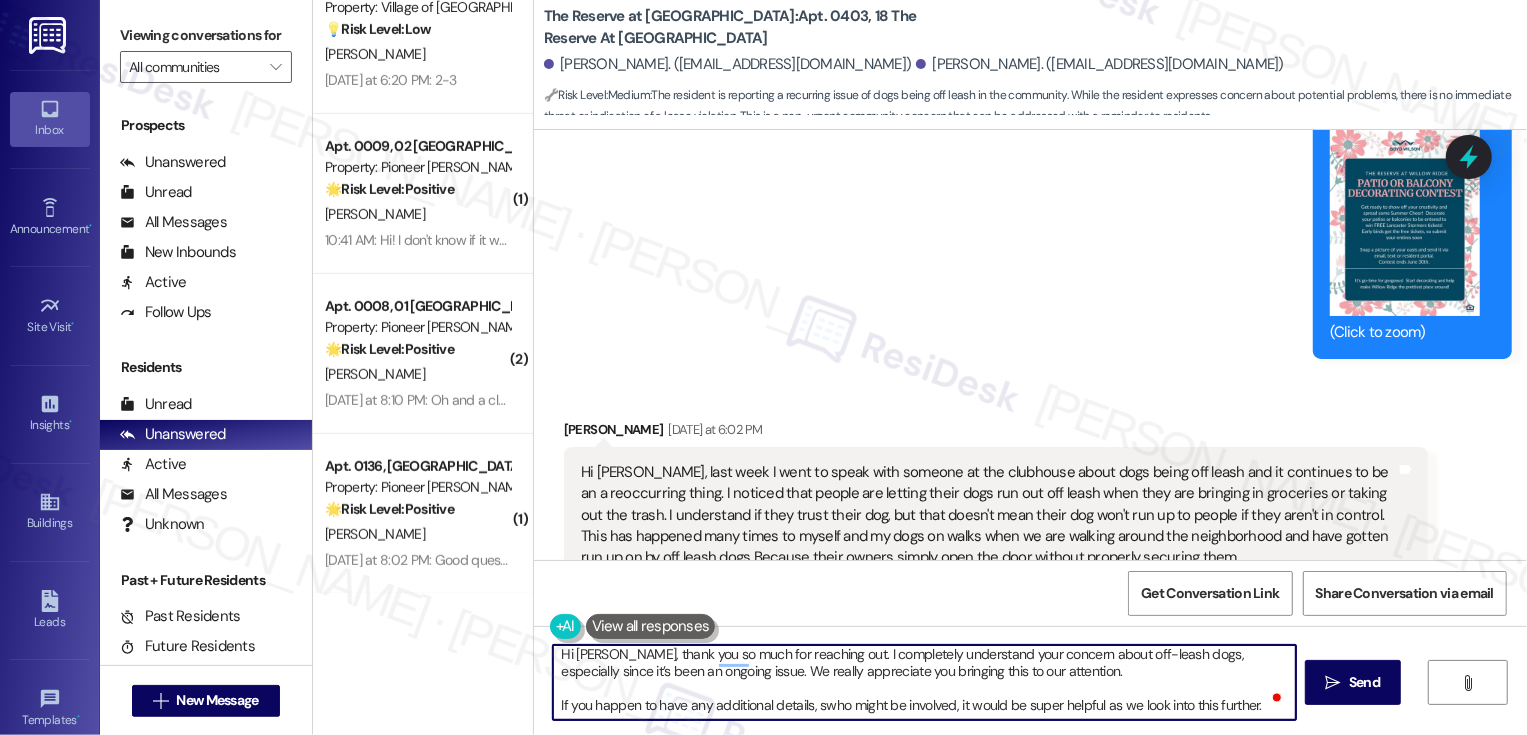 scroll, scrollTop: 5, scrollLeft: 0, axis: vertical 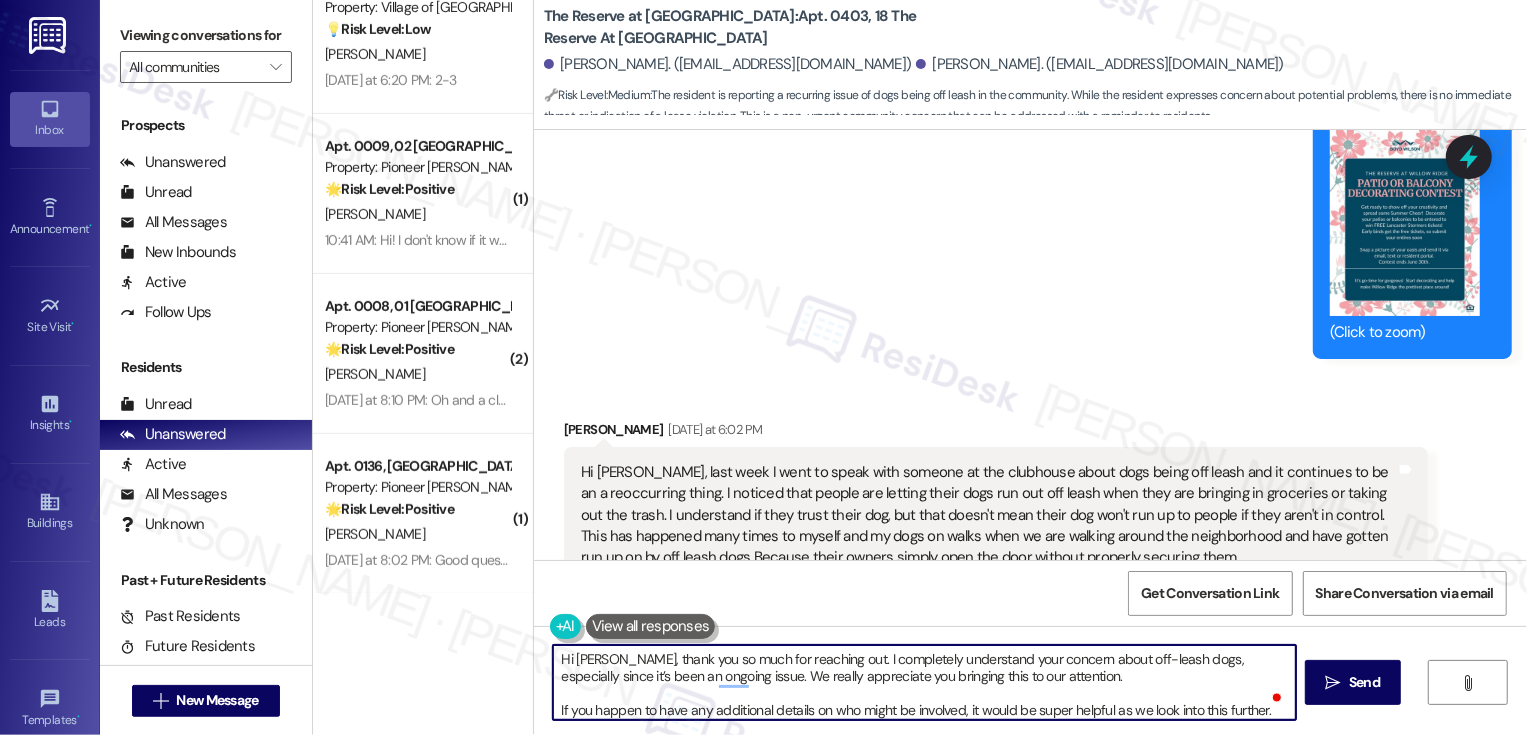 click on "Hi [PERSON_NAME], thank you so much for reaching out. I completely understand your concern about off-leash dogs, especially since it’s been an ongoing issue. We really appreciate you bringing this to our attention.
If you happen to have any additional details on who might be involved, it would be super helpful as we look into this further." at bounding box center [924, 682] 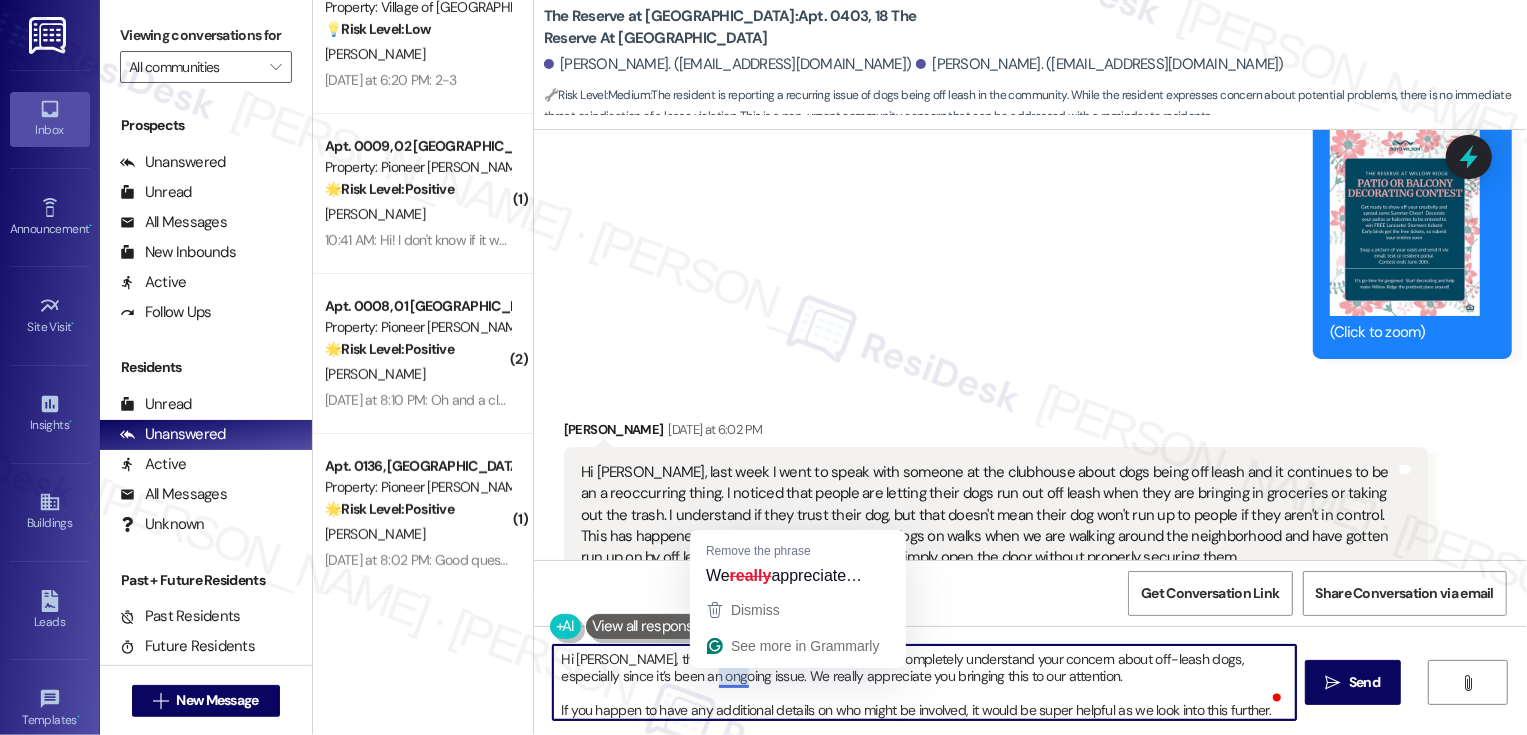 scroll, scrollTop: 5, scrollLeft: 0, axis: vertical 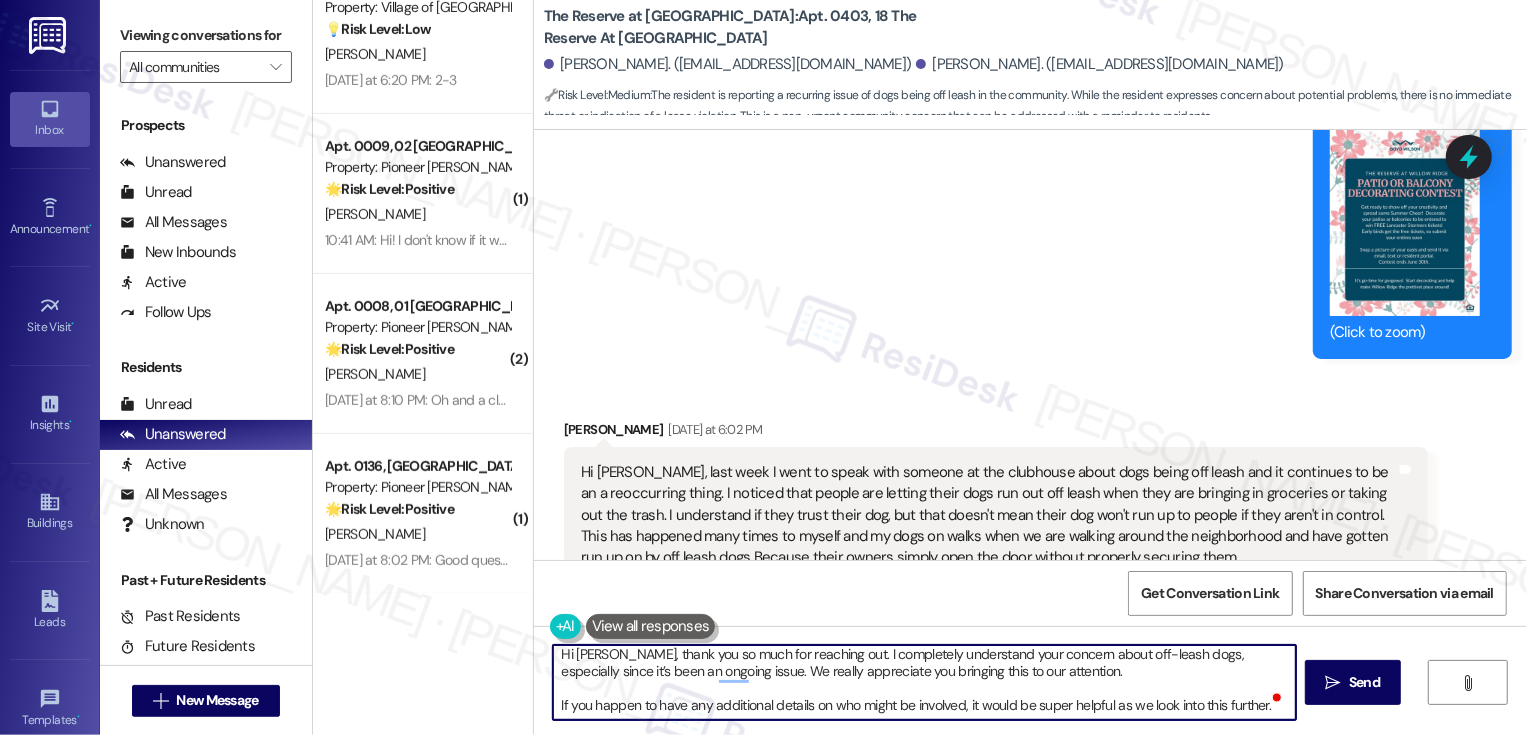 click on "Hi [PERSON_NAME], thank you so much for reaching out. I completely understand your concern about off-leash dogs, especially since it’s been an ongoing issue. We really appreciate you bringing this to our attention.
If you happen to have any additional details on who might be involved, it would be super helpful as we look into this further." at bounding box center (924, 682) 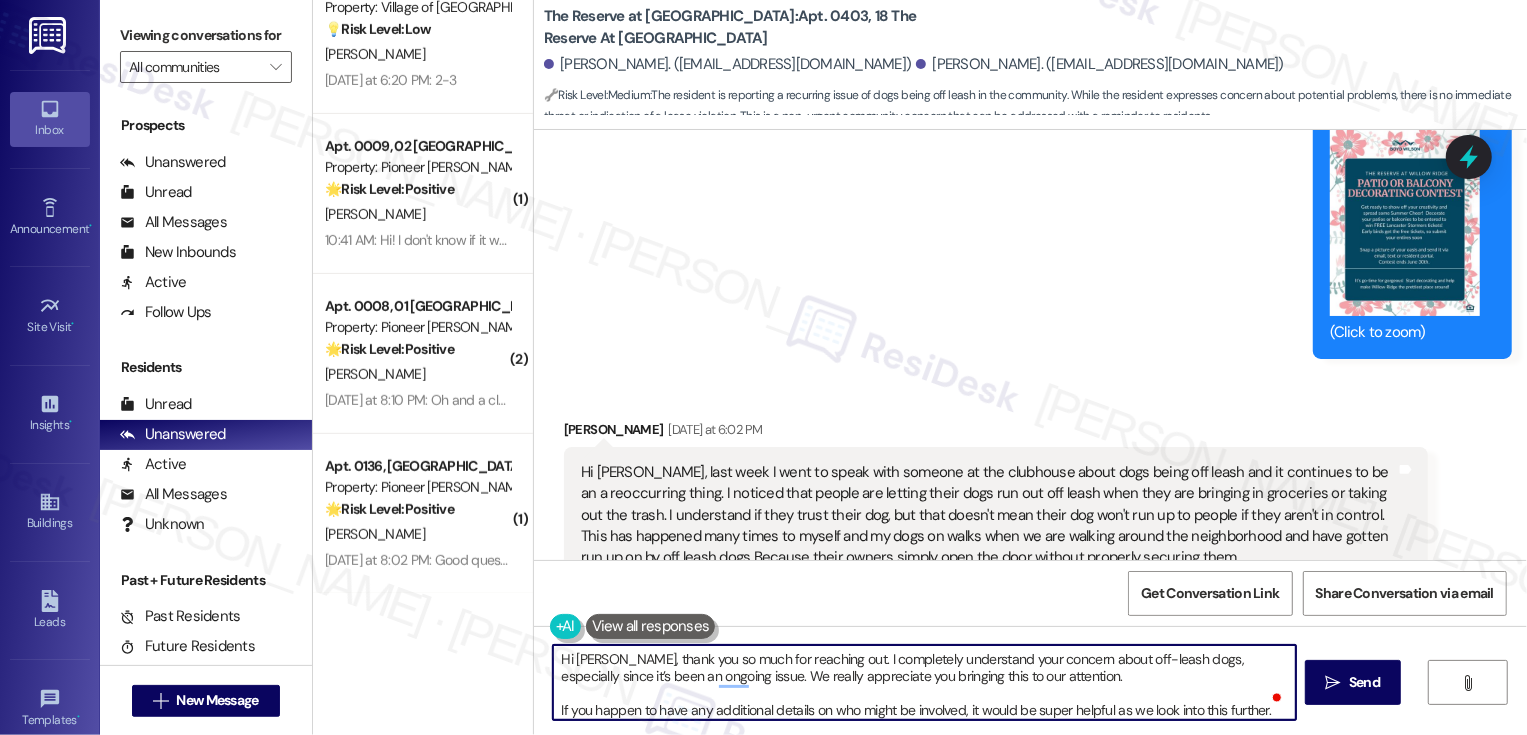 scroll, scrollTop: 5, scrollLeft: 0, axis: vertical 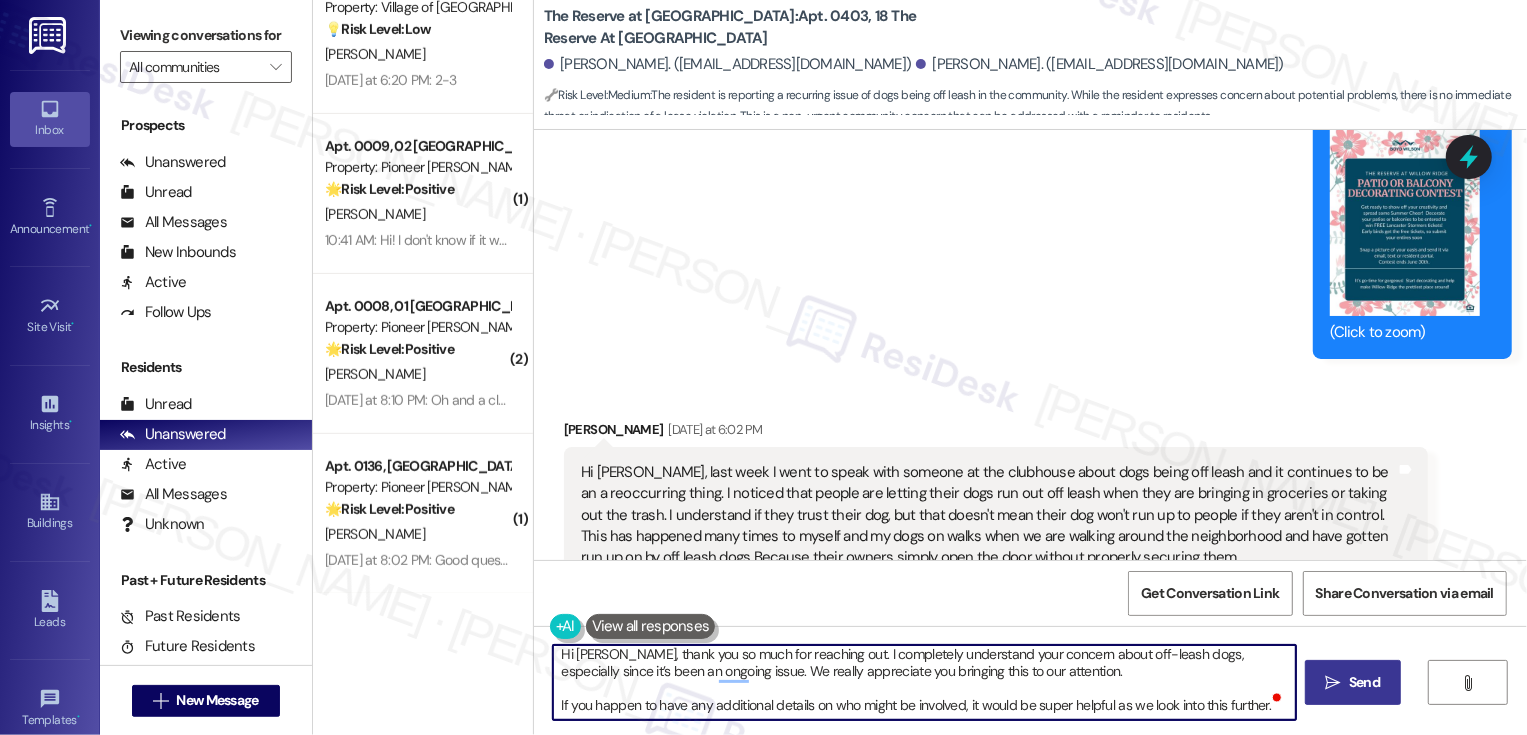 type on "Hi [PERSON_NAME], thank you so much for reaching out. I completely understand your concern about off-leash dogs, especially since it’s been an ongoing issue. We really appreciate you bringing this to our attention.
If you happen to have any additional details on who might be involved, it would be super helpful as we look into this further." 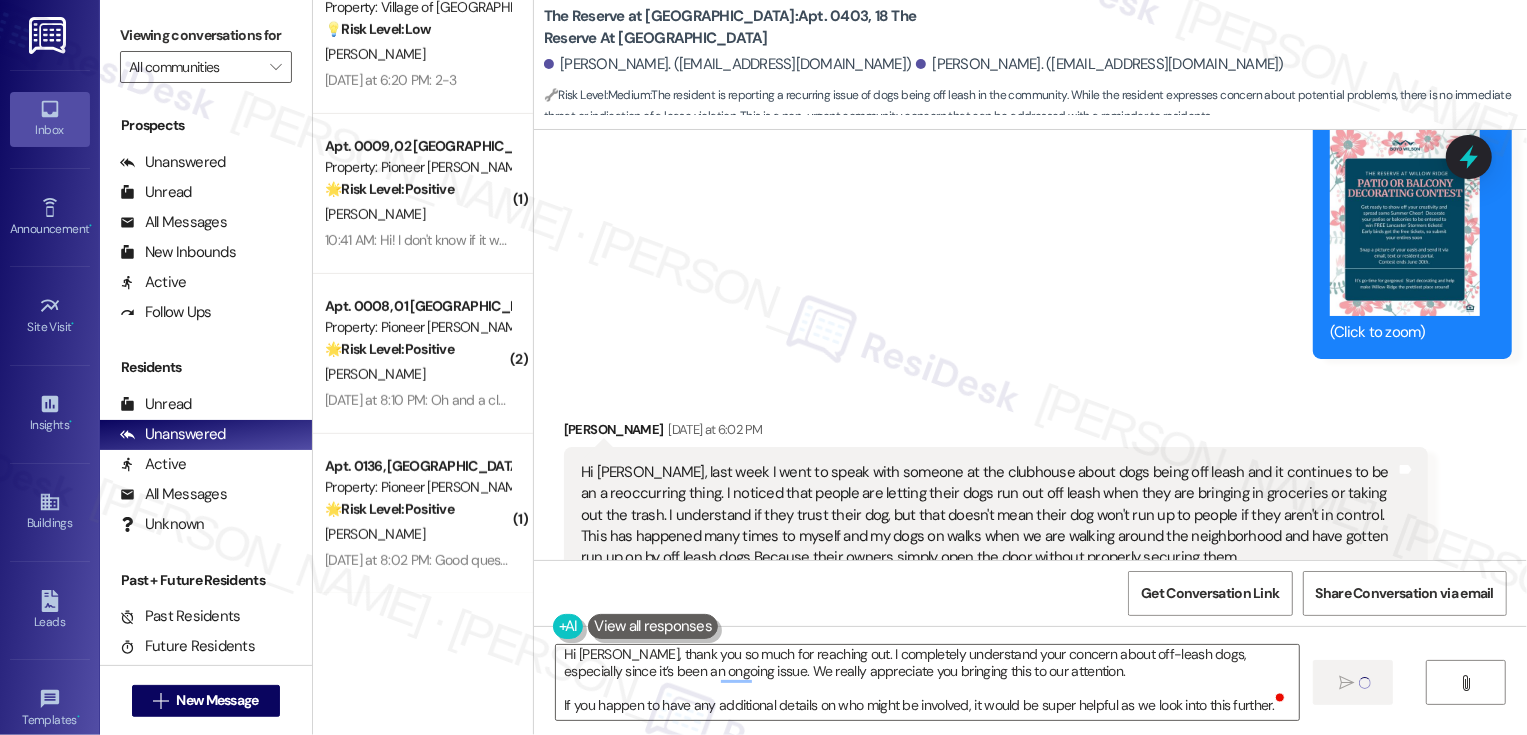 type 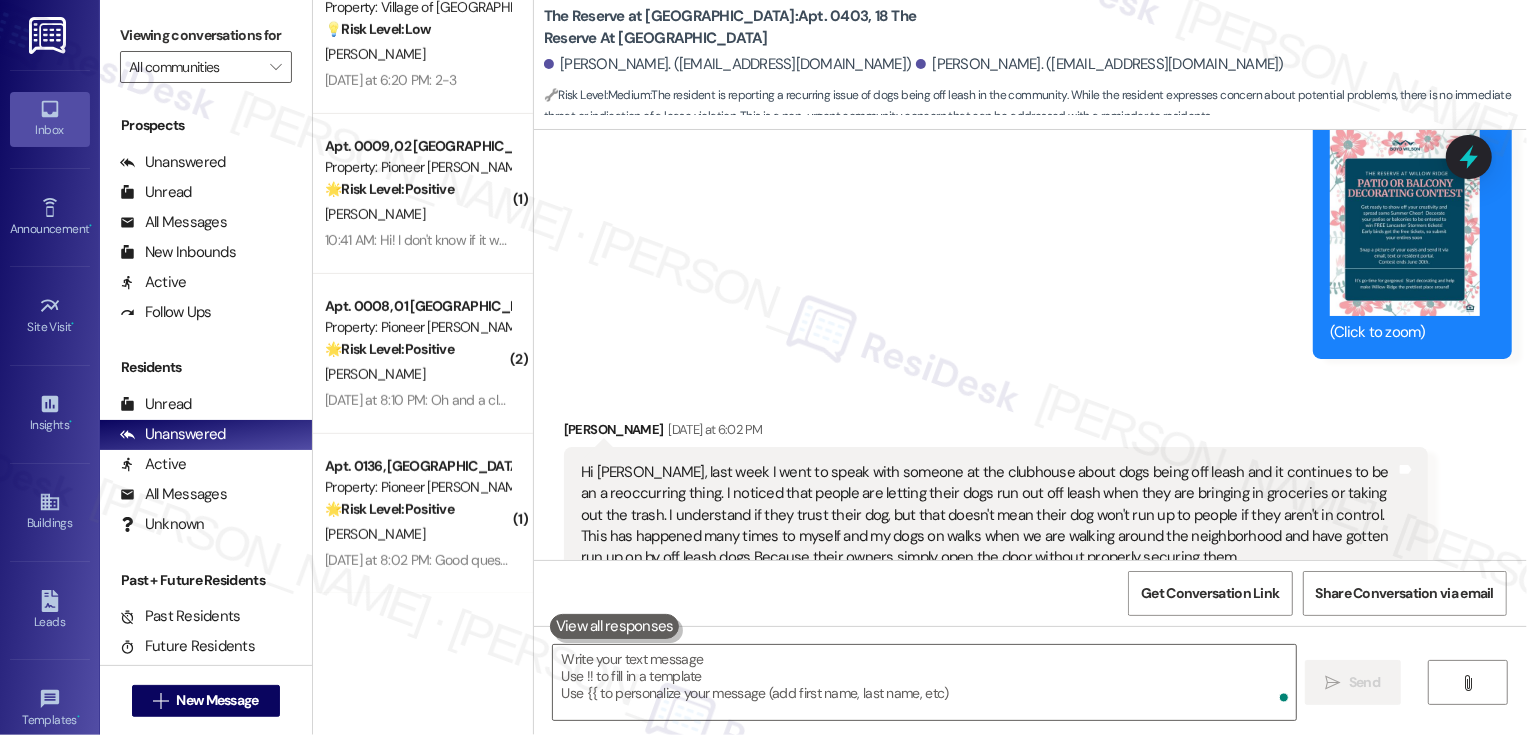 scroll, scrollTop: 0, scrollLeft: 0, axis: both 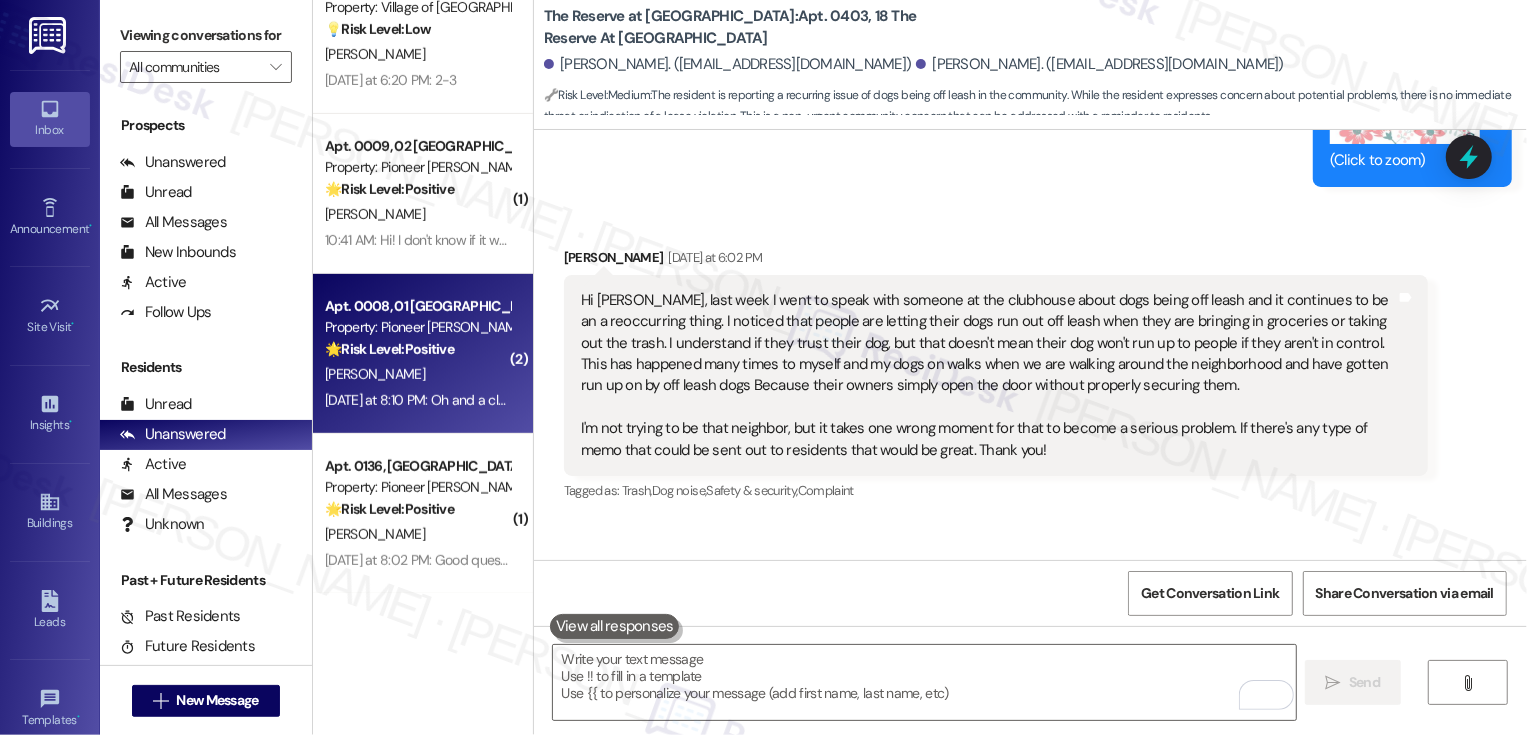 click on "🌟  Risk Level:  Positive The resident is providing feedback on shared spaces, which is positive engagement and relationship building." at bounding box center [417, 349] 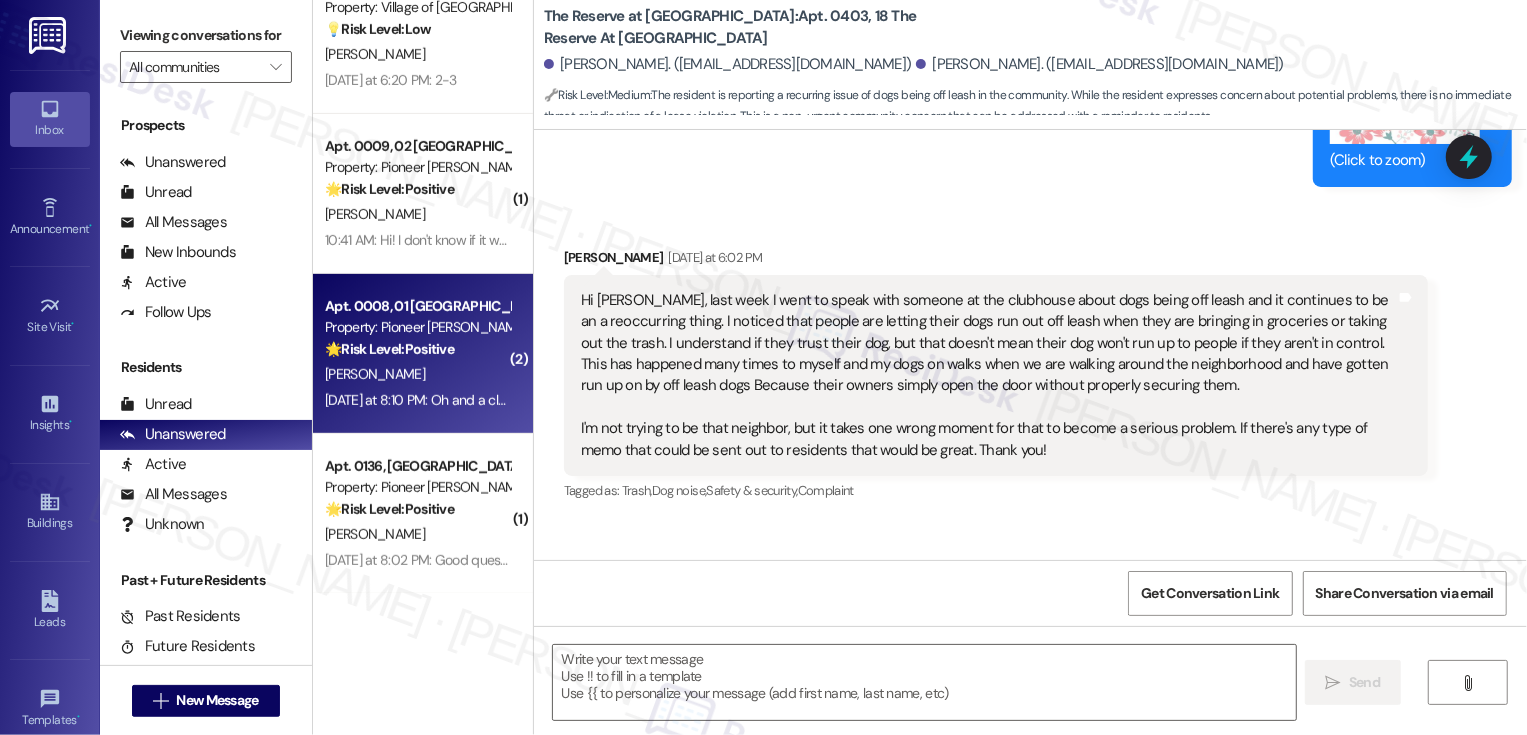 type on "Fetching suggested responses. Please feel free to read through the conversation in the meantime." 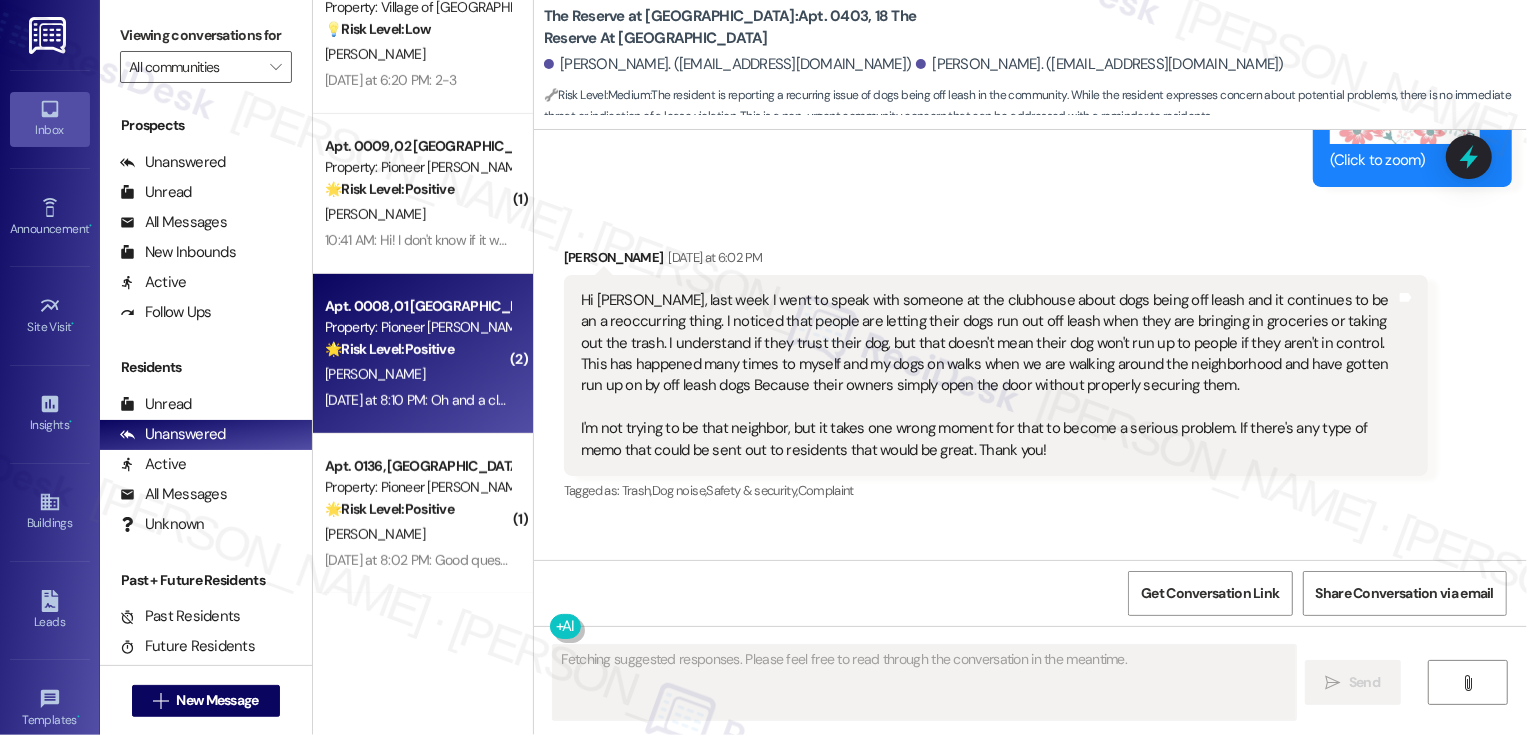 click on "🌟  Risk Level:  Positive The resident is providing feedback on shared spaces, which is positive engagement and relationship building." at bounding box center [417, 349] 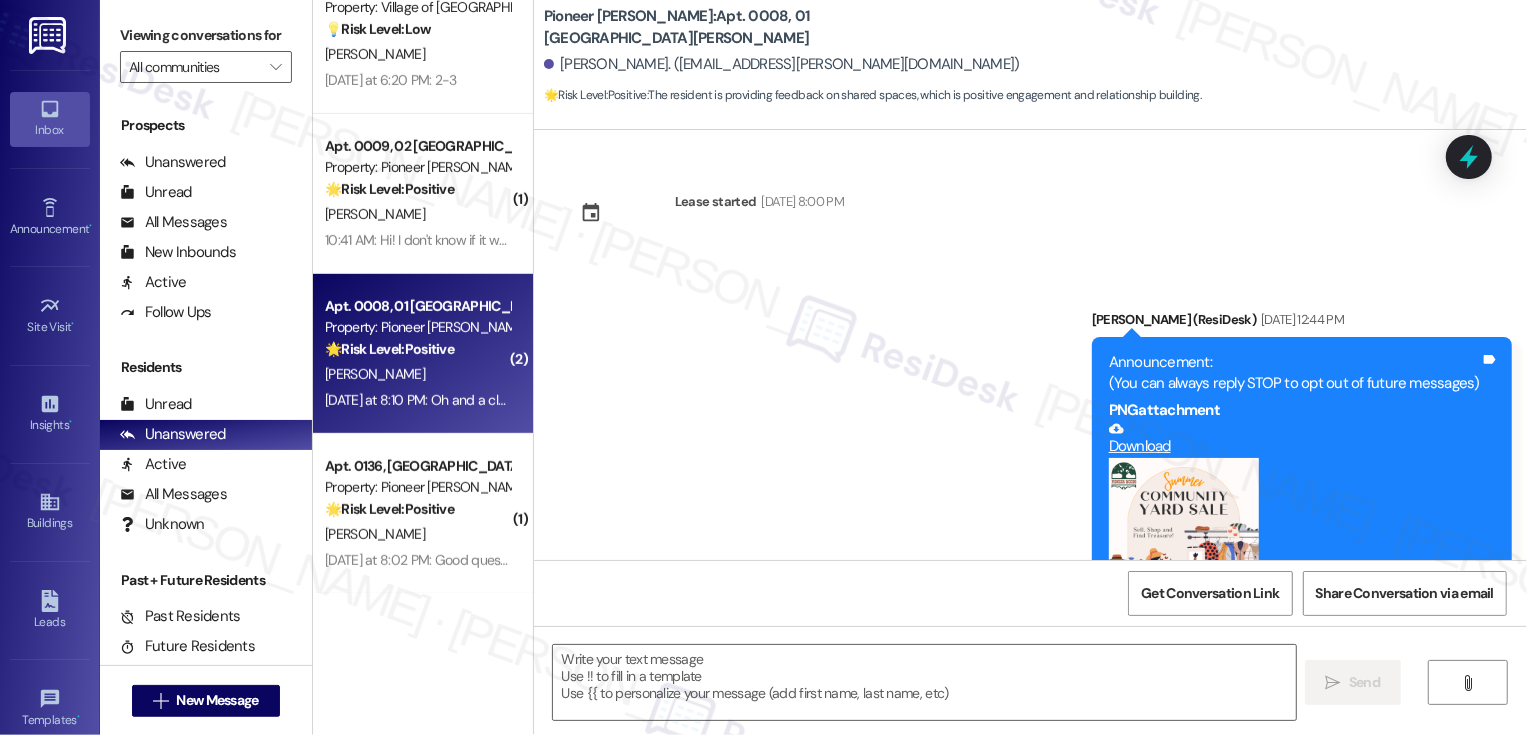 type on "Fetching suggested responses. Please feel free to read through the conversation in the meantime." 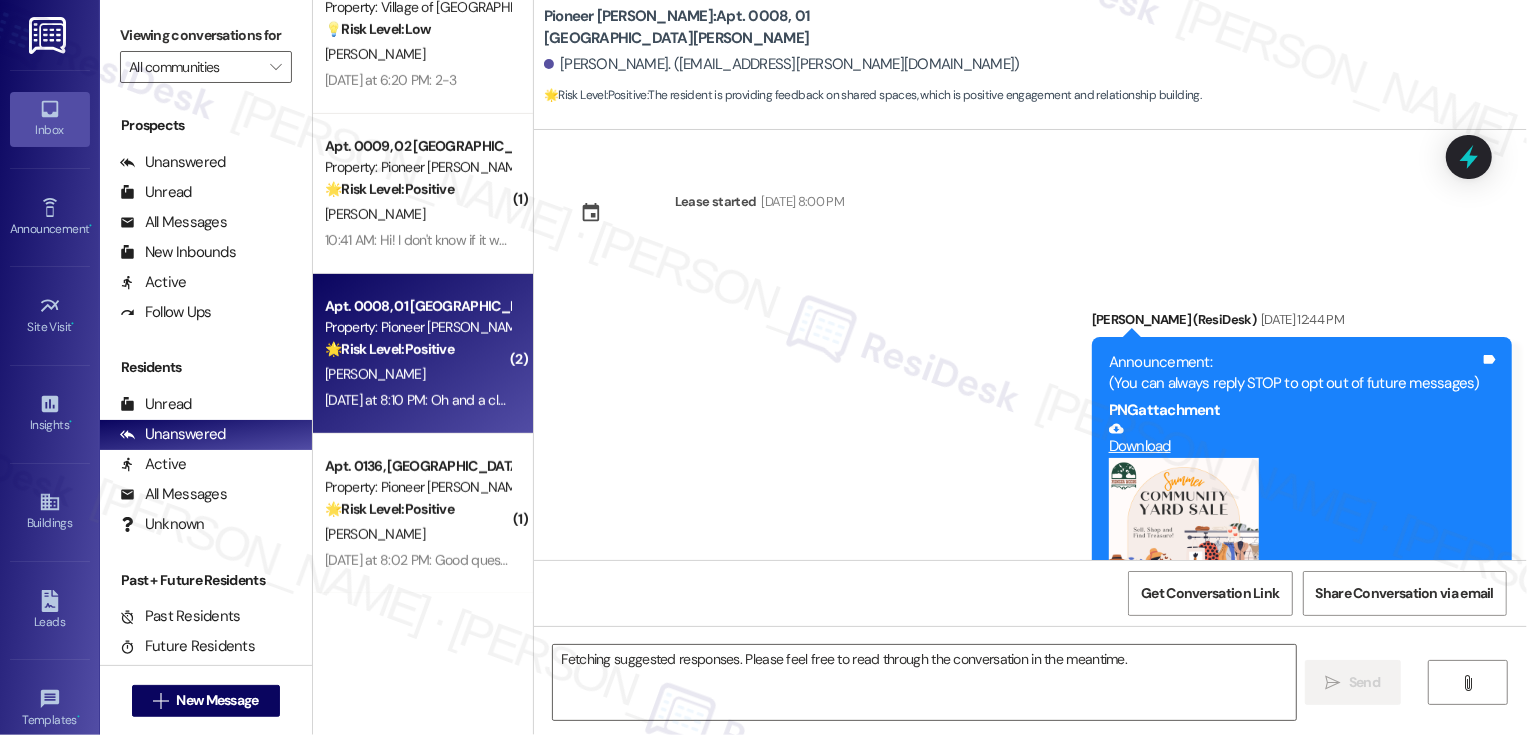 scroll, scrollTop: 12031, scrollLeft: 0, axis: vertical 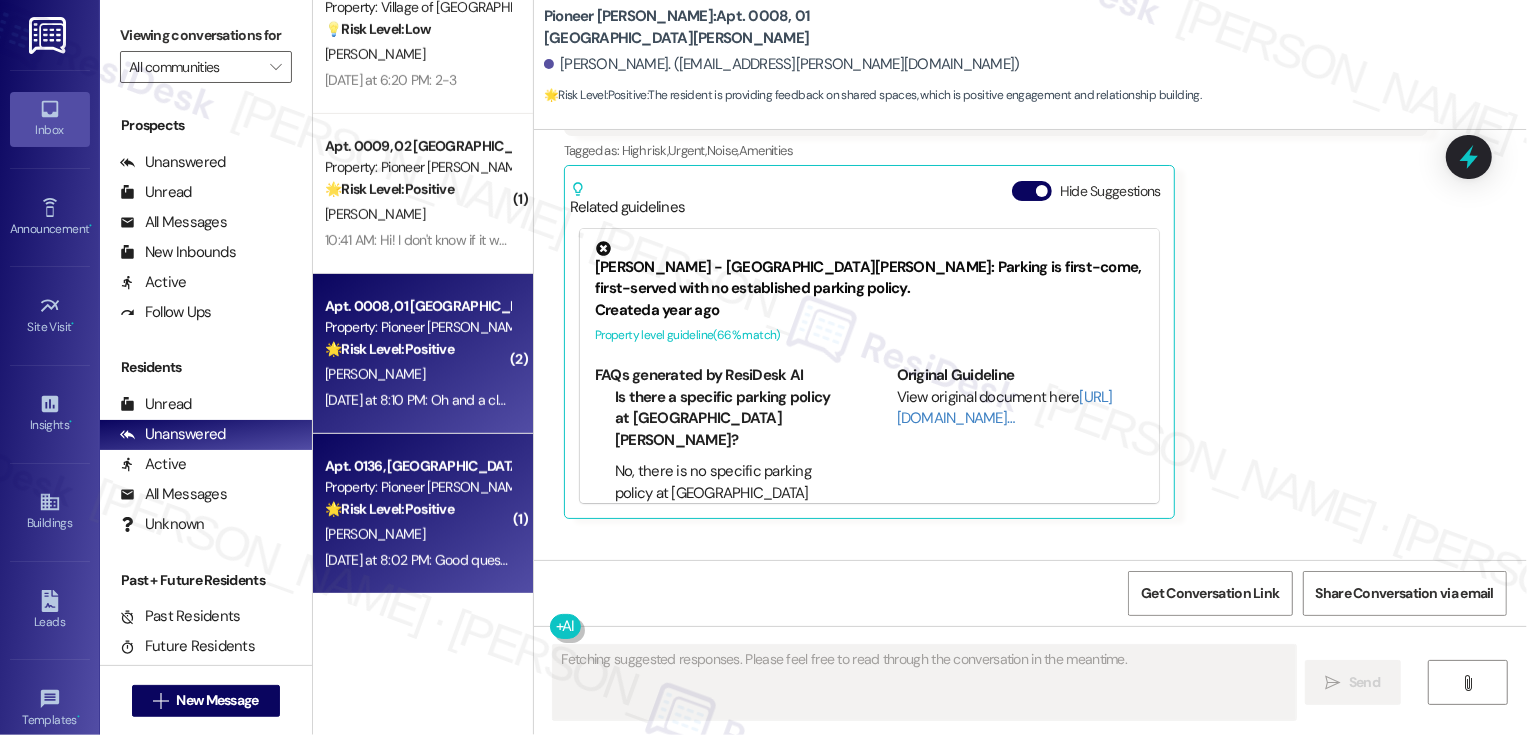 click on "Apt. 0136, [GEOGRAPHIC_DATA][PERSON_NAME]" at bounding box center [417, 466] 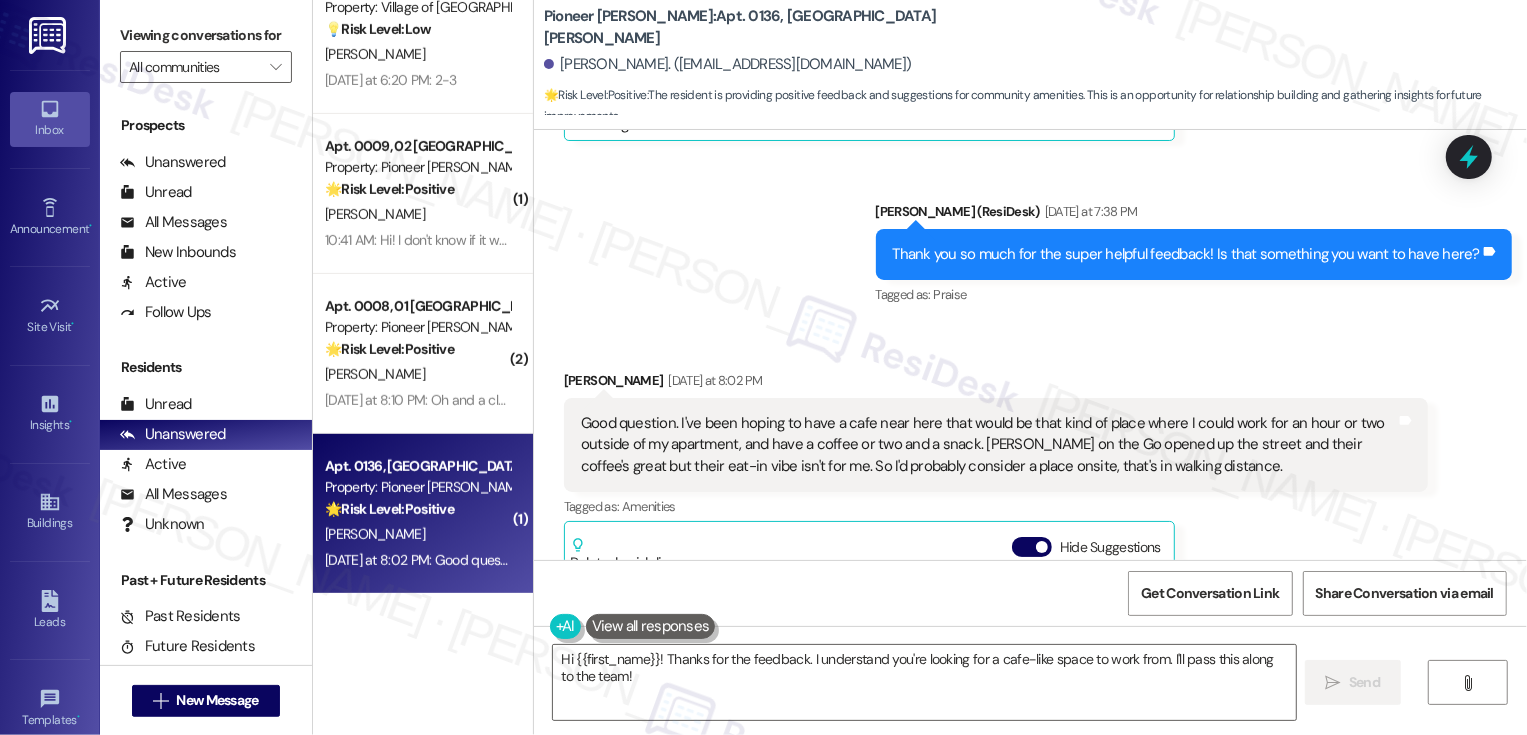 scroll, scrollTop: 17233, scrollLeft: 0, axis: vertical 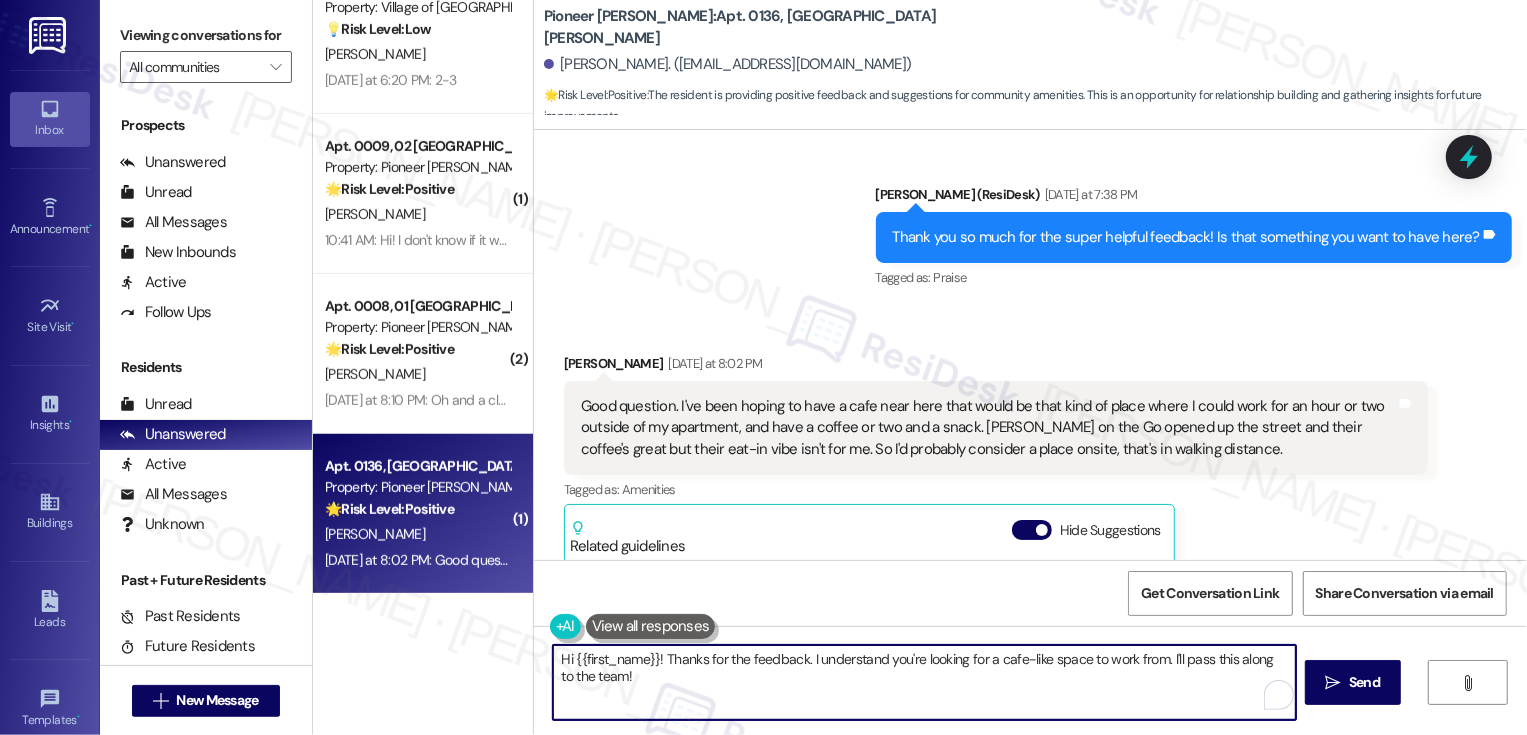 drag, startPoint x: 798, startPoint y: 660, endPoint x: 526, endPoint y: 648, distance: 272.2646 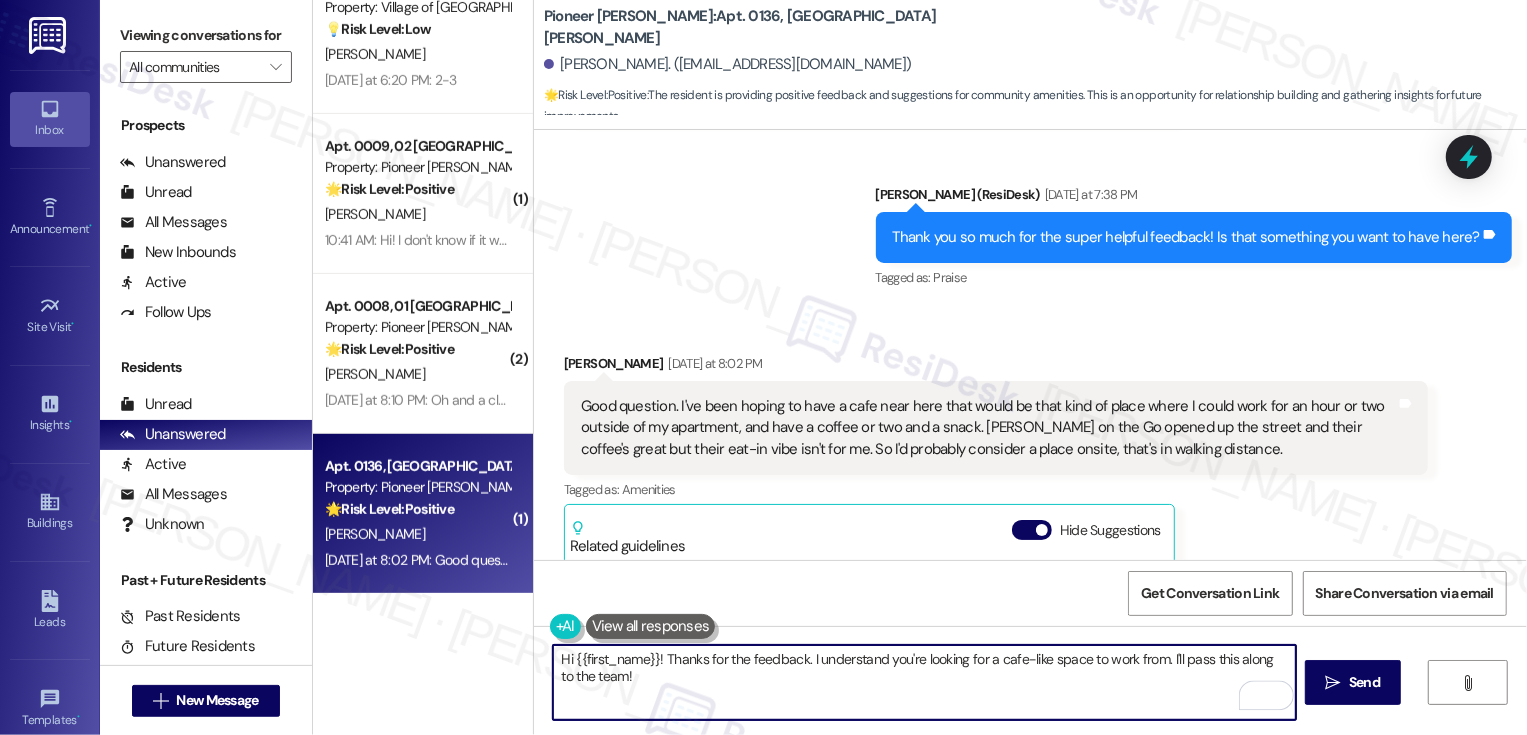 click on "Hi {{first_name}}! Thanks for the feedback. I understand you're looking for a cafe-like space to work from. I'll pass this along to the team!" at bounding box center [924, 682] 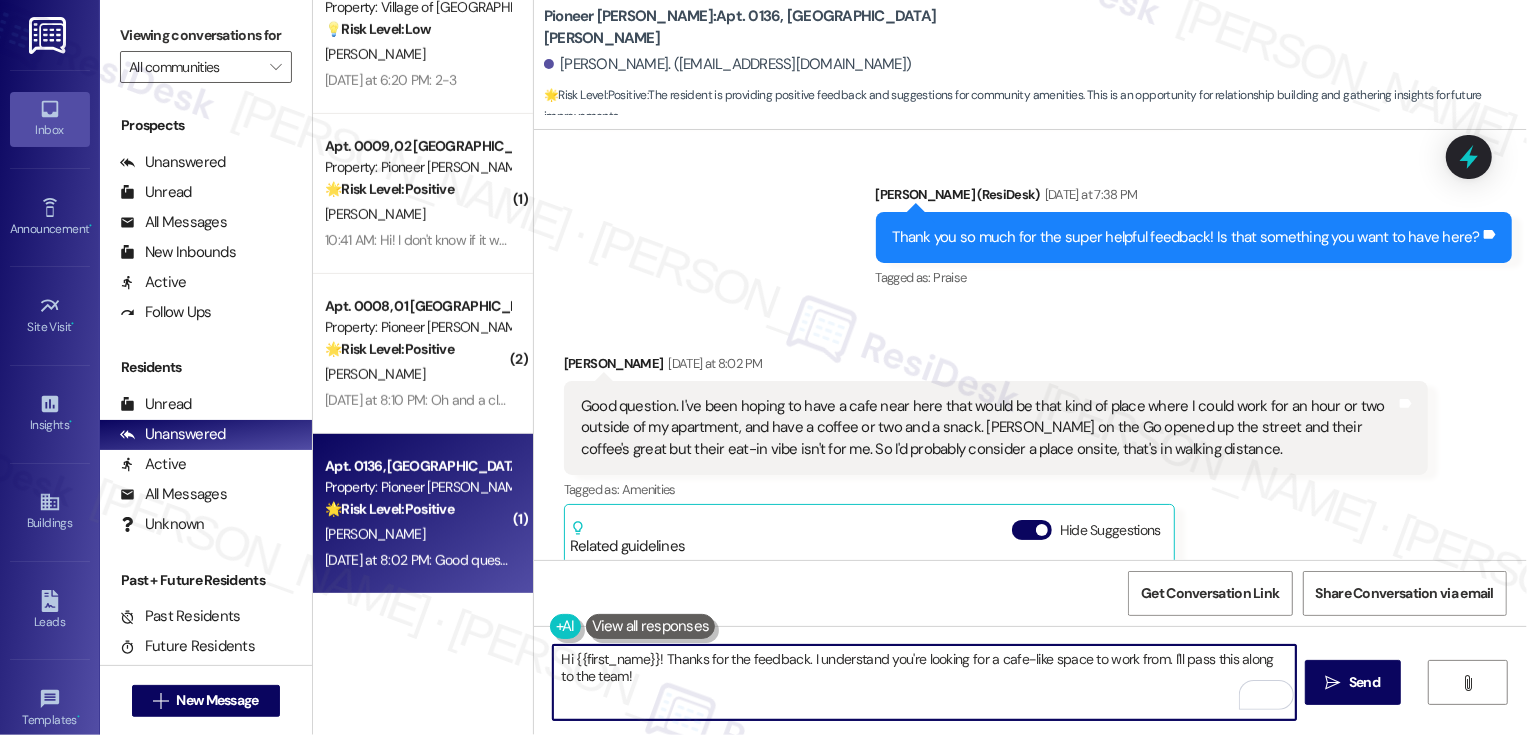 scroll, scrollTop: 0, scrollLeft: 0, axis: both 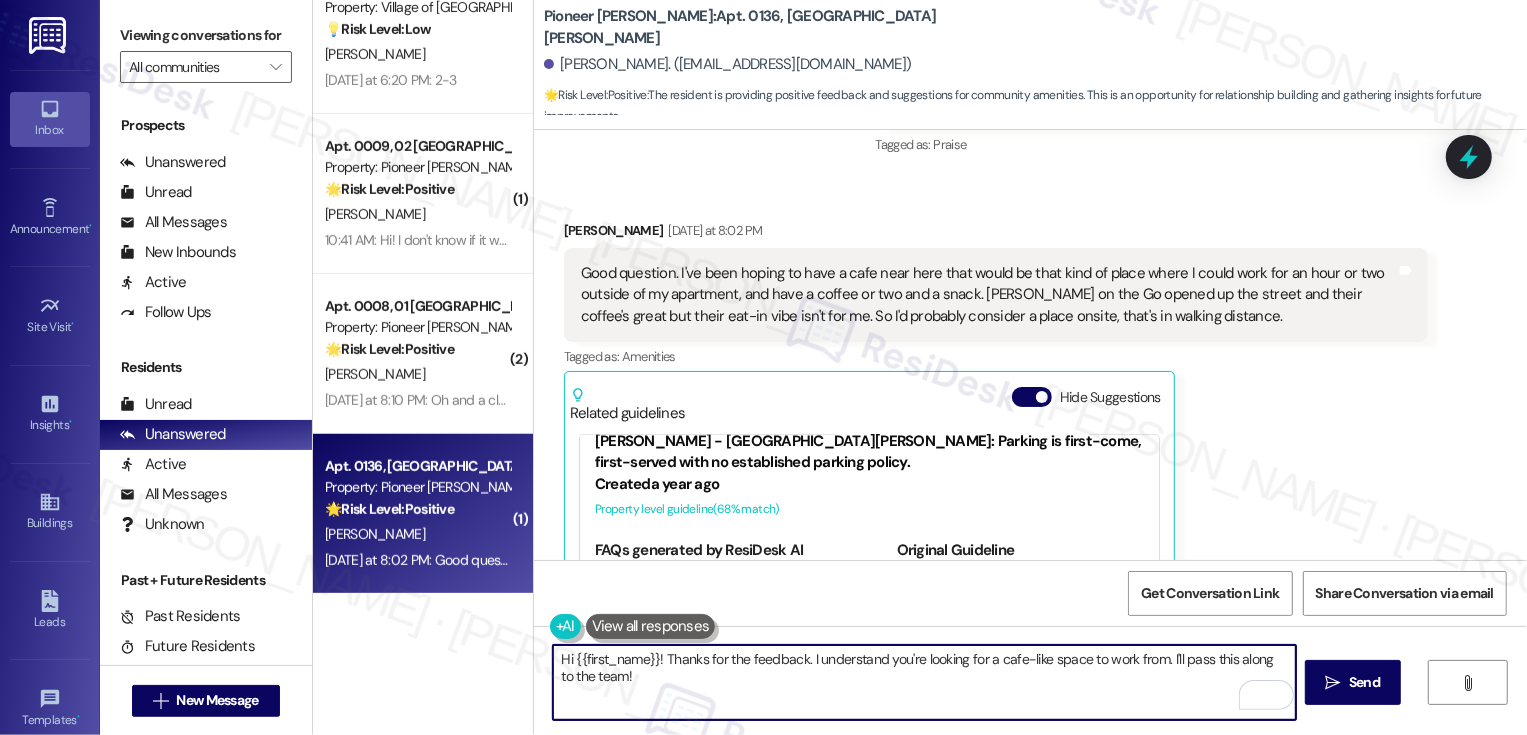 click on "Hi {{first_name}}! Thanks for the feedback. I understand you're looking for a cafe-like space to work from. I'll pass this along to the team!" at bounding box center (924, 682) 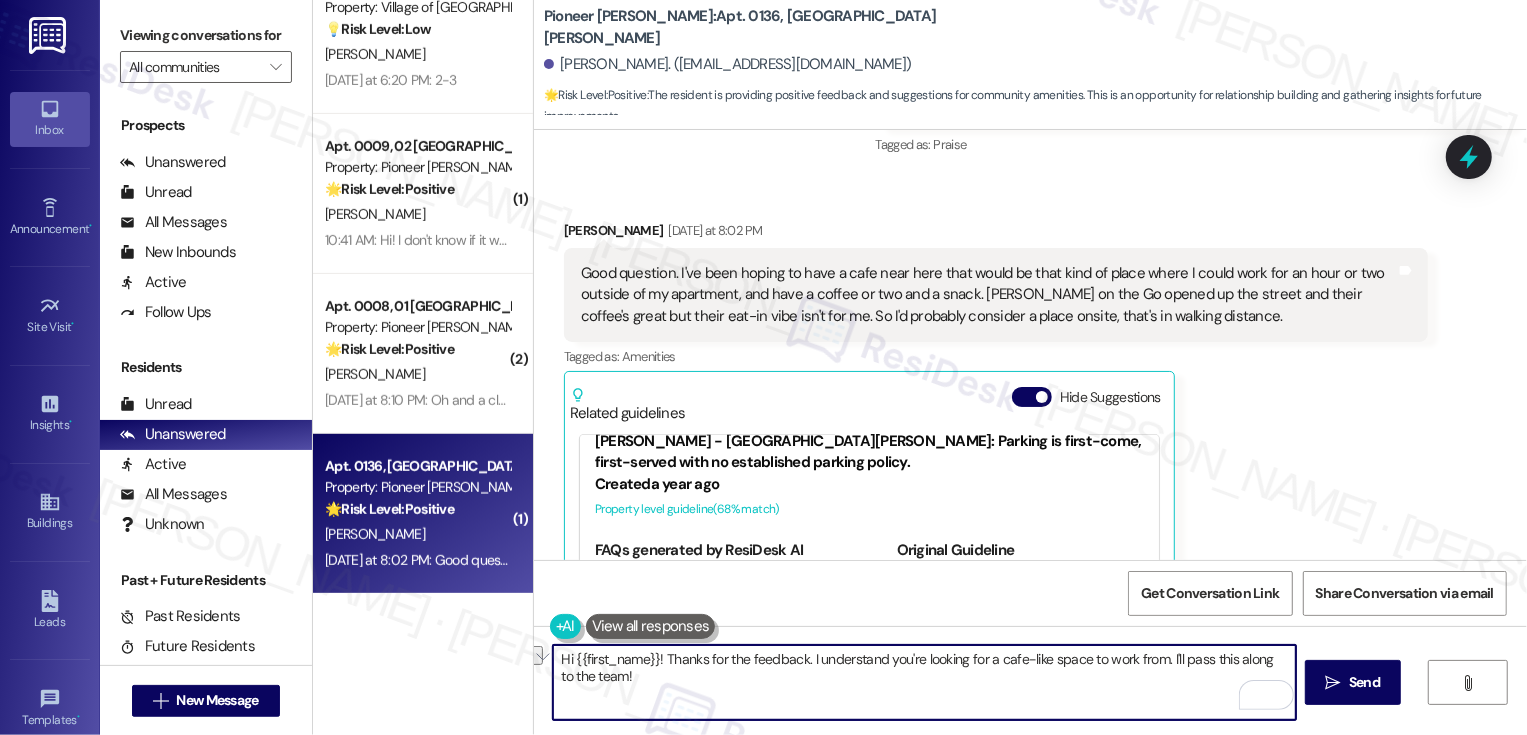 drag, startPoint x: 800, startPoint y: 659, endPoint x: 560, endPoint y: 642, distance: 240.60133 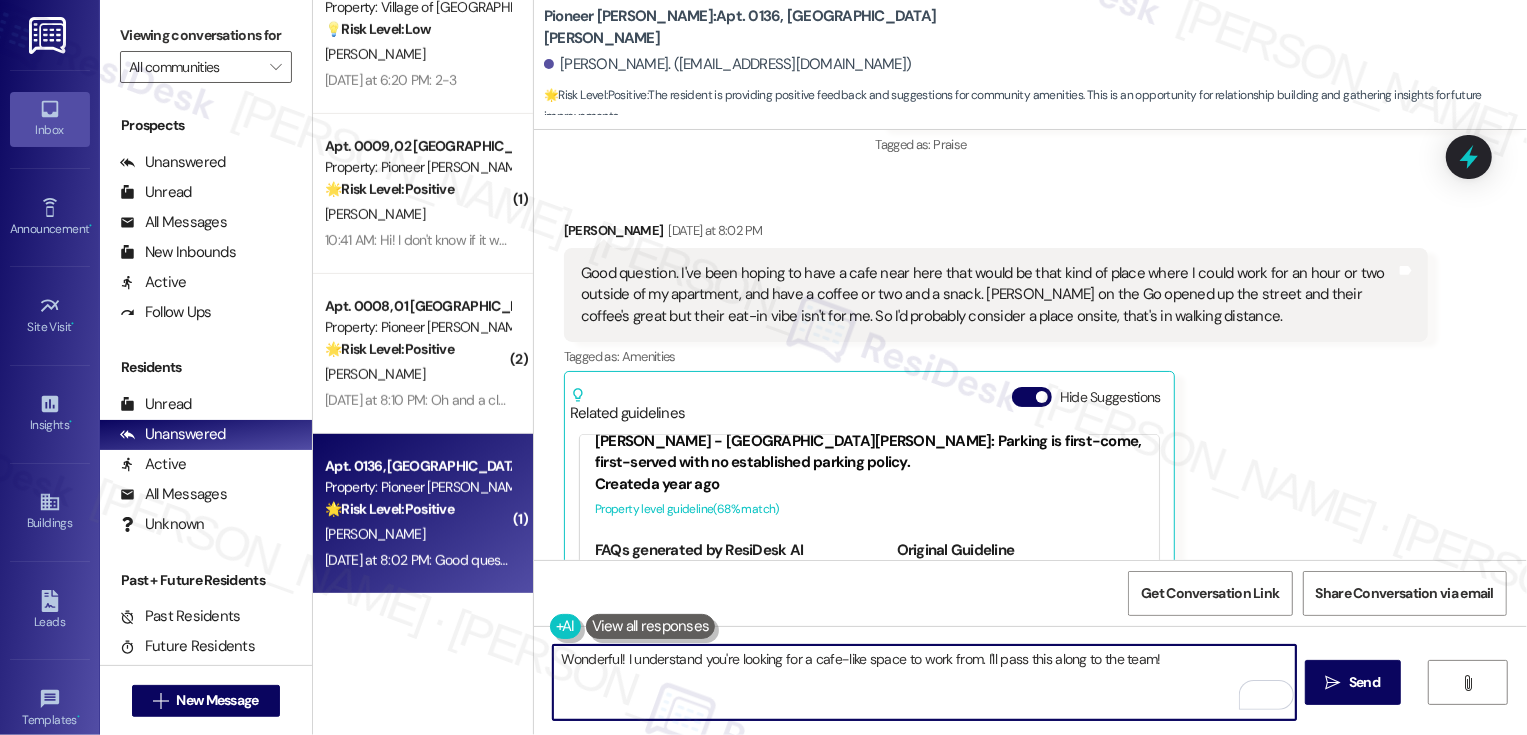 click on "Wonderful! I understand you're looking for a cafe-like space to work from. I'll pass this along to the team!" at bounding box center [924, 682] 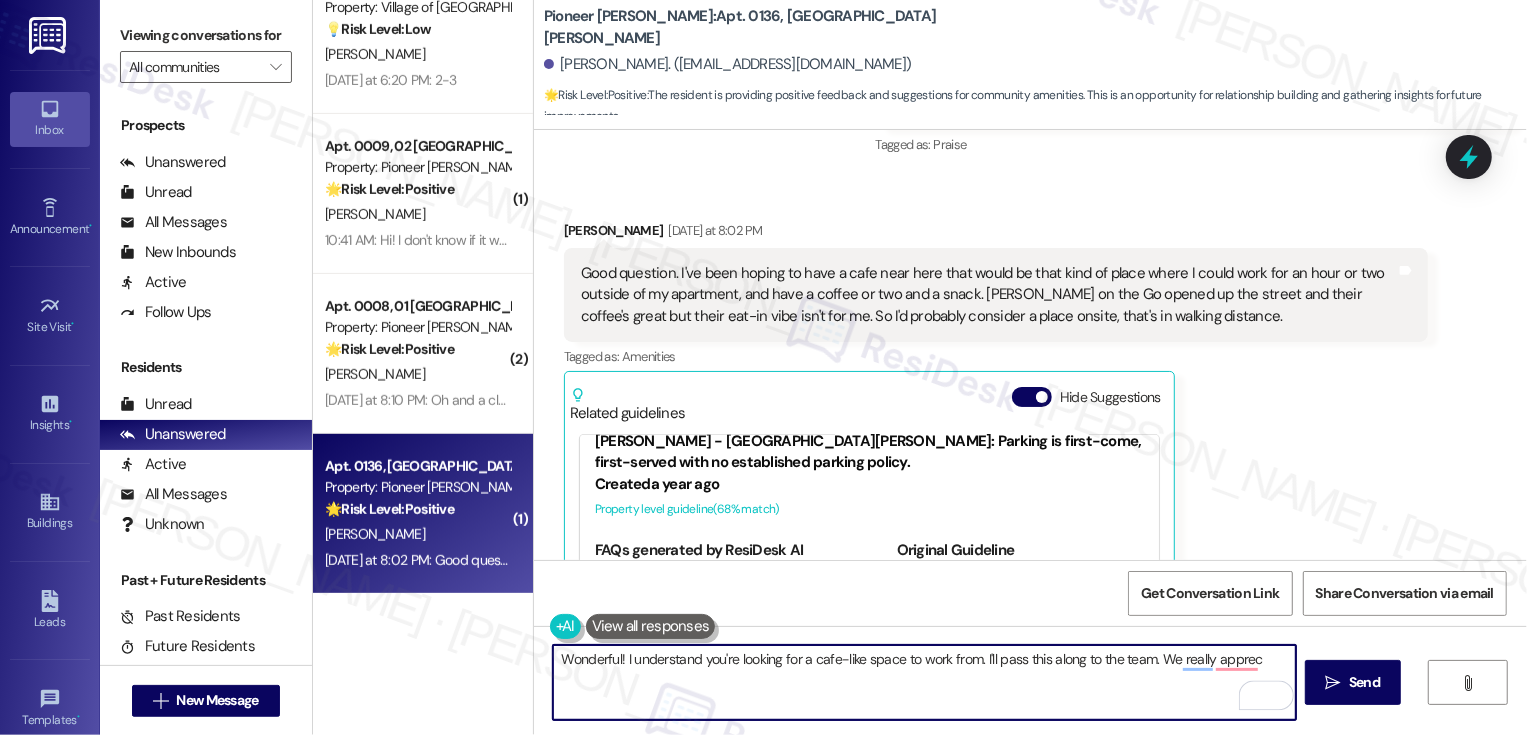 drag, startPoint x: 1153, startPoint y: 659, endPoint x: 1312, endPoint y: 659, distance: 159 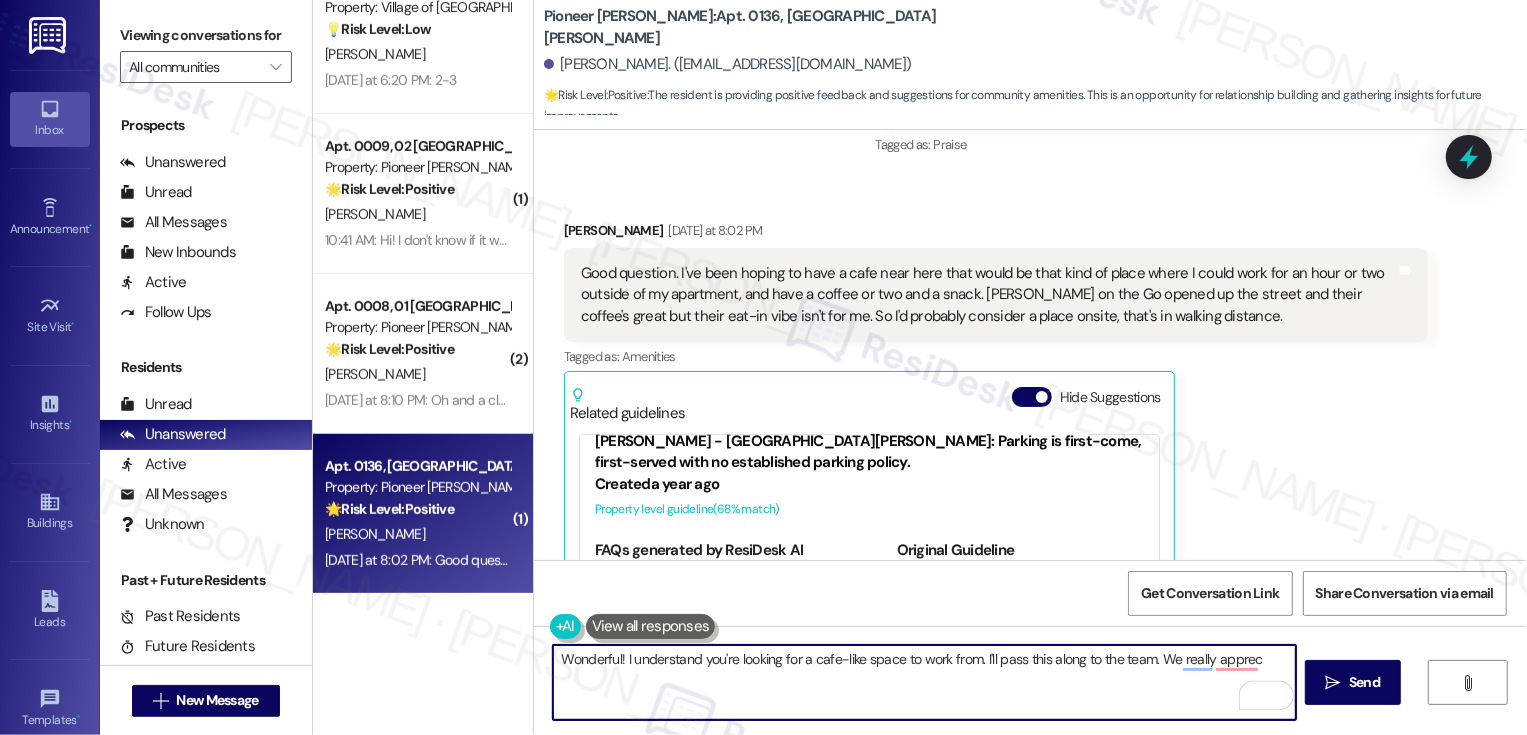 click on "Wonderful! I understand you're looking for a cafe-like space to work from. I'll pass this along to the team. We really apprec  Send " at bounding box center (1030, 701) 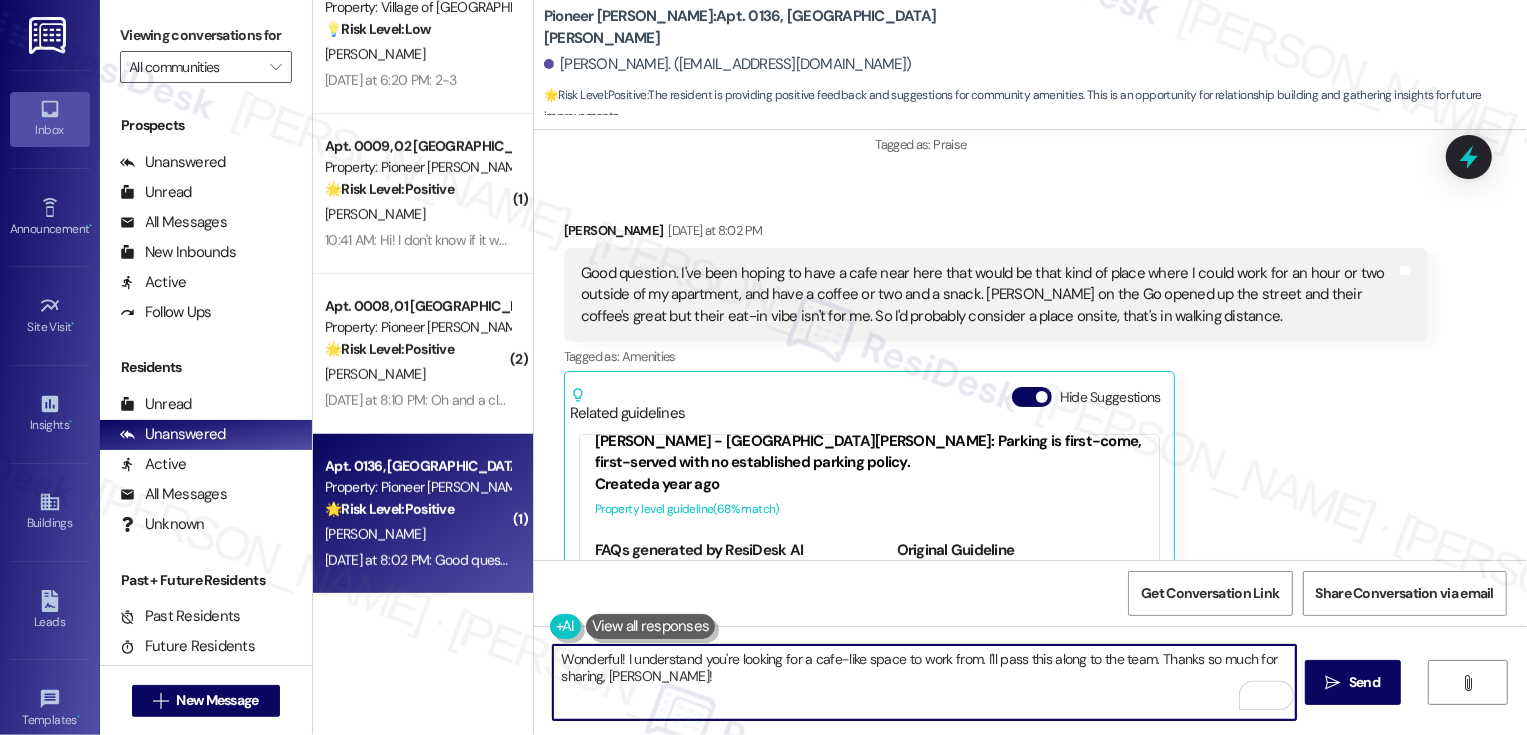 click on "Wonderful! I understand you're looking for a cafe-like space to work from. I'll pass this along to the team. Thanks so much for sharing, [PERSON_NAME]!" at bounding box center (924, 682) 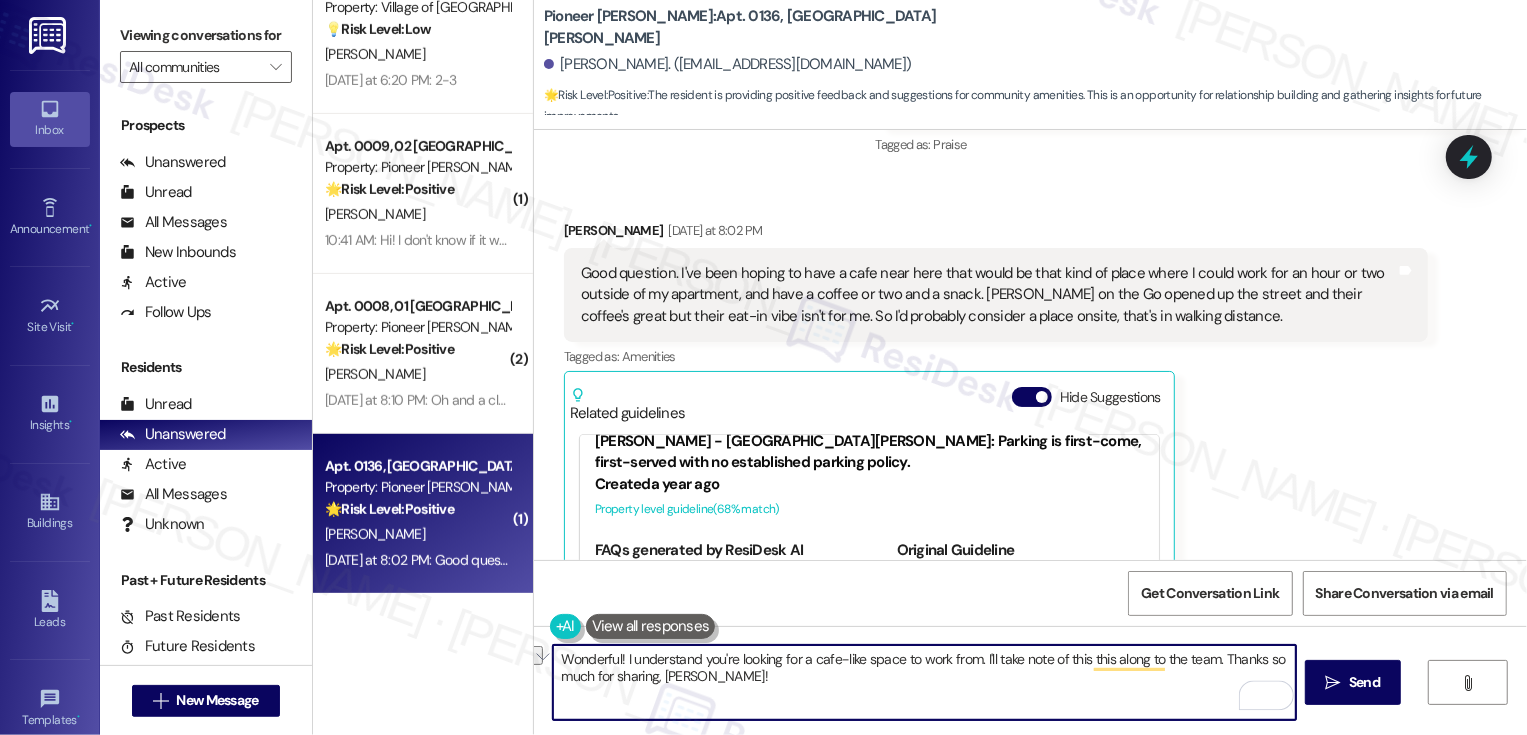 drag, startPoint x: 1080, startPoint y: 658, endPoint x: 1206, endPoint y: 663, distance: 126.09917 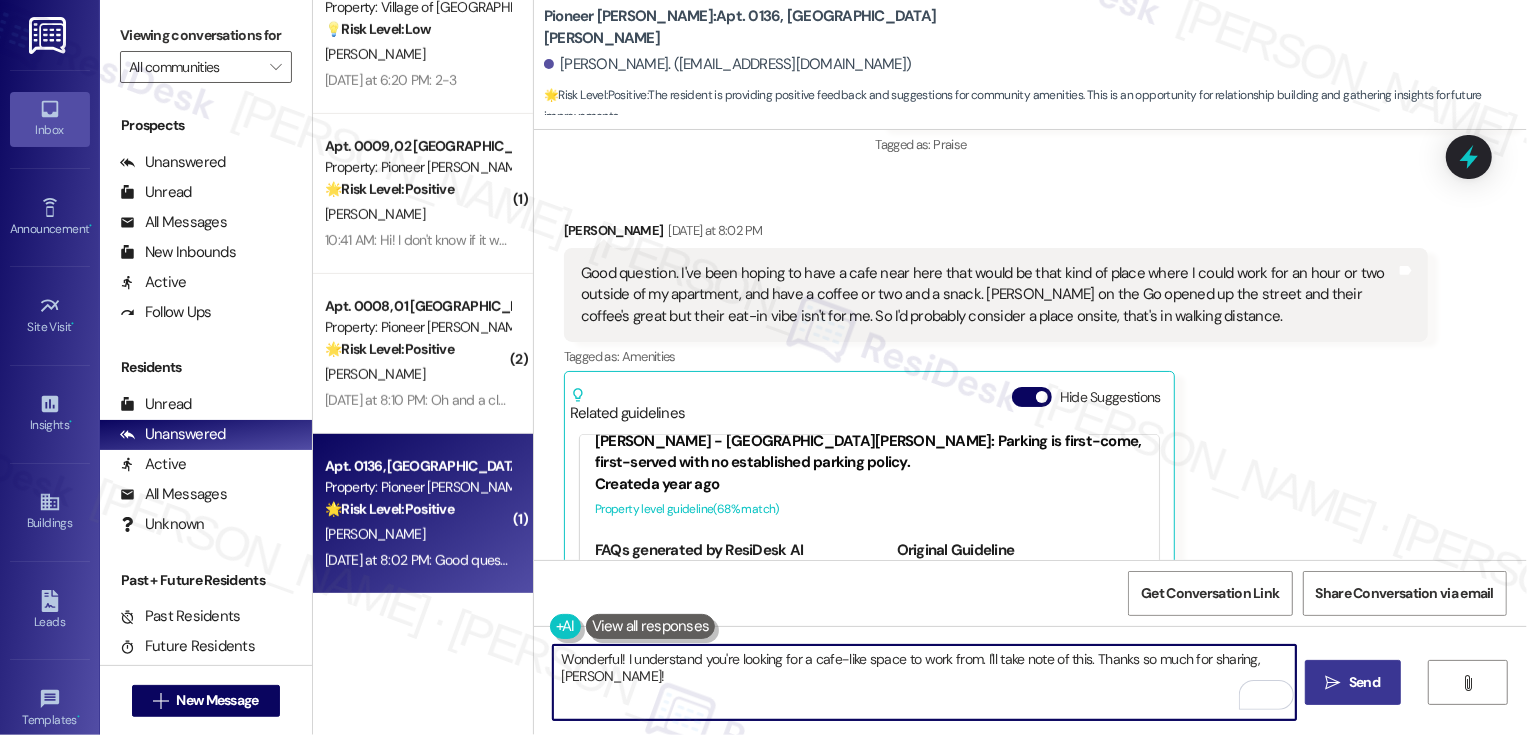type on "Wonderful! I understand you're looking for a cafe-like space to work from. I'll take note of this. Thanks so much for sharing, [PERSON_NAME]!" 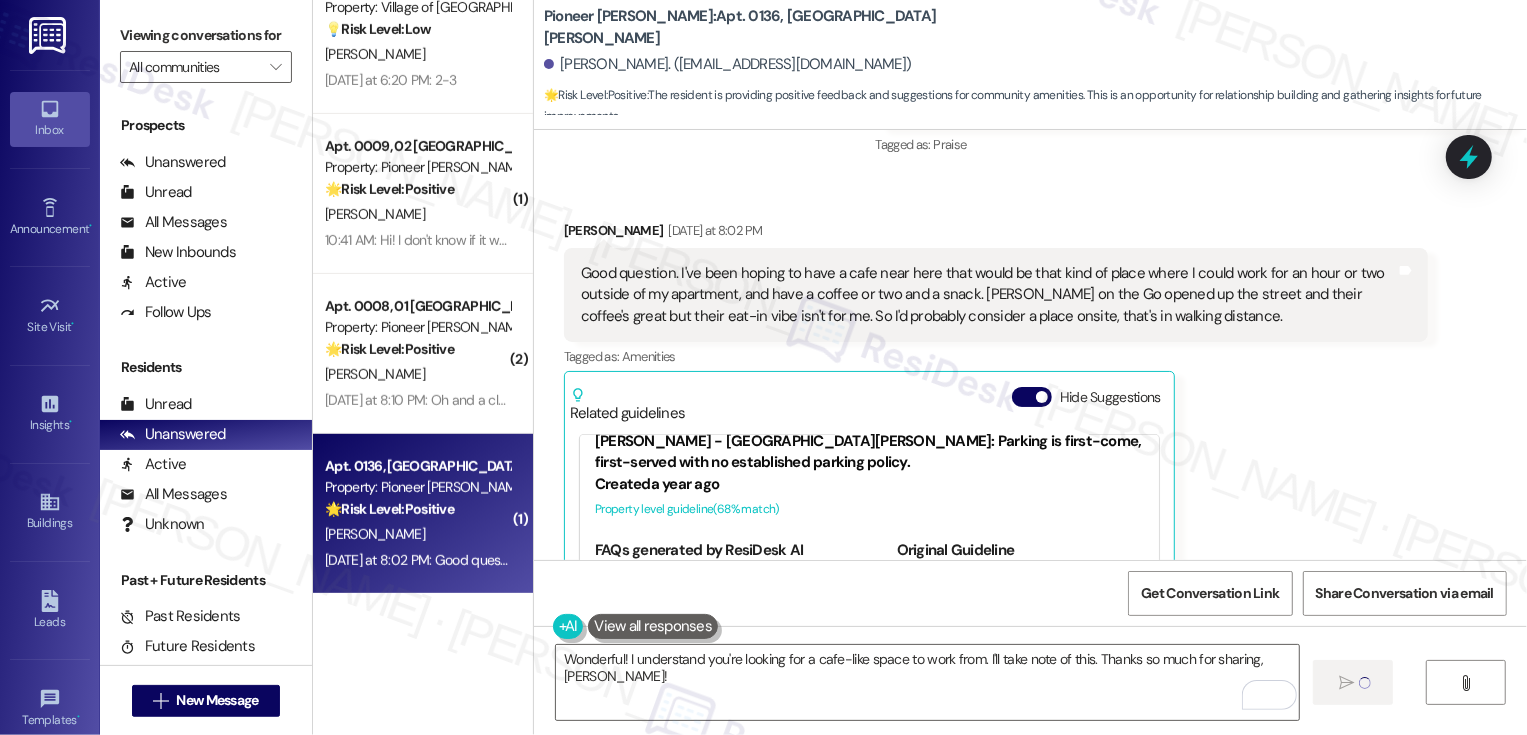 type 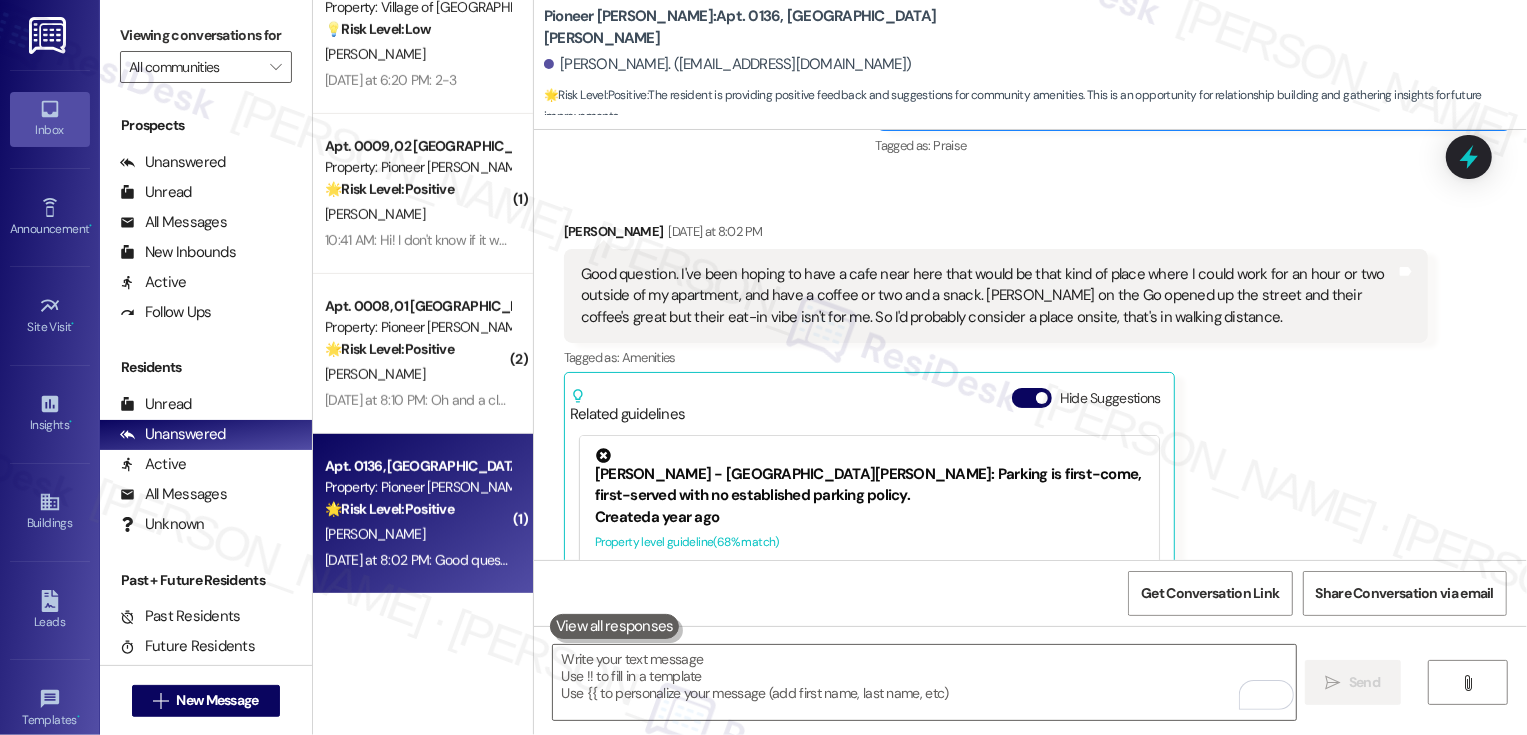 scroll, scrollTop: 17505, scrollLeft: 0, axis: vertical 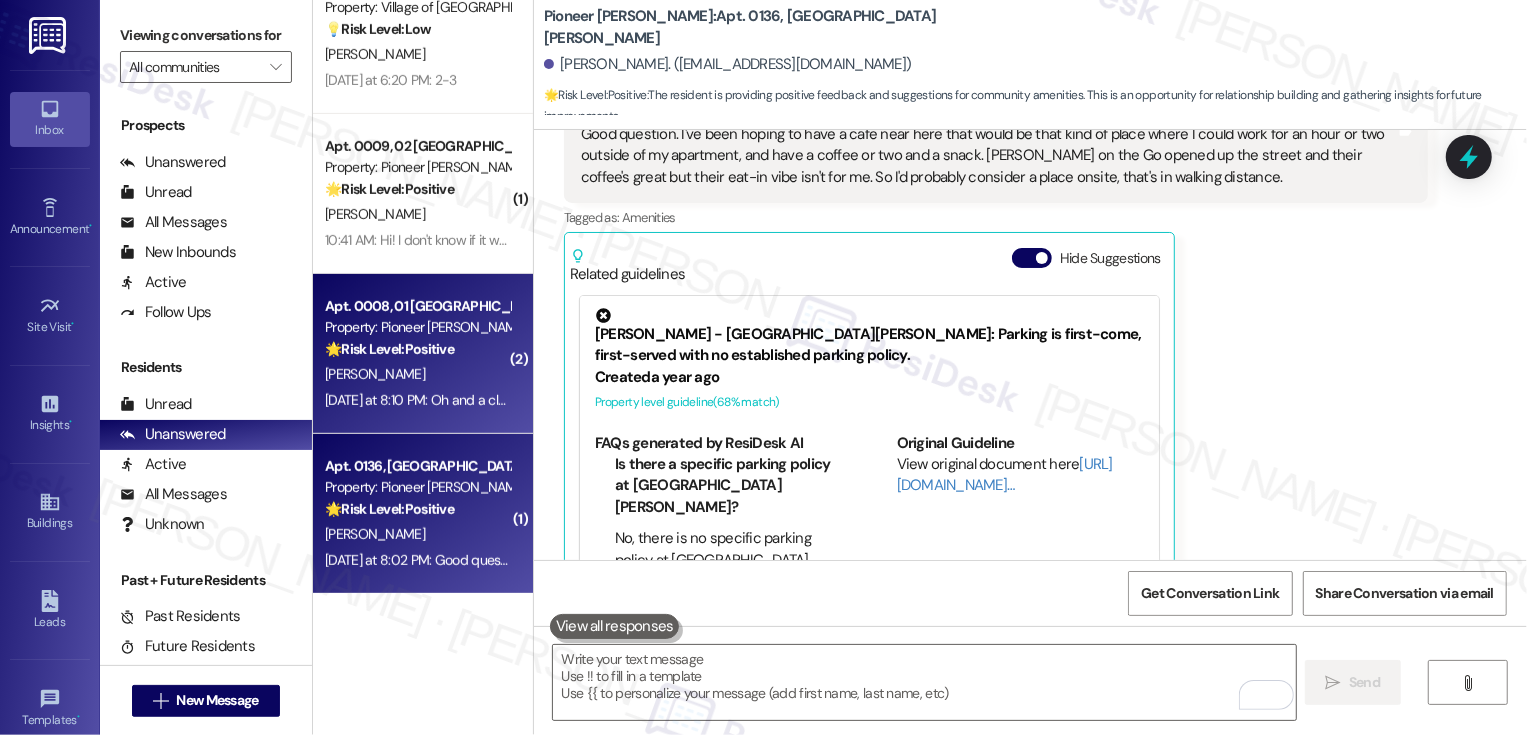click on "[PERSON_NAME]" at bounding box center [417, 374] 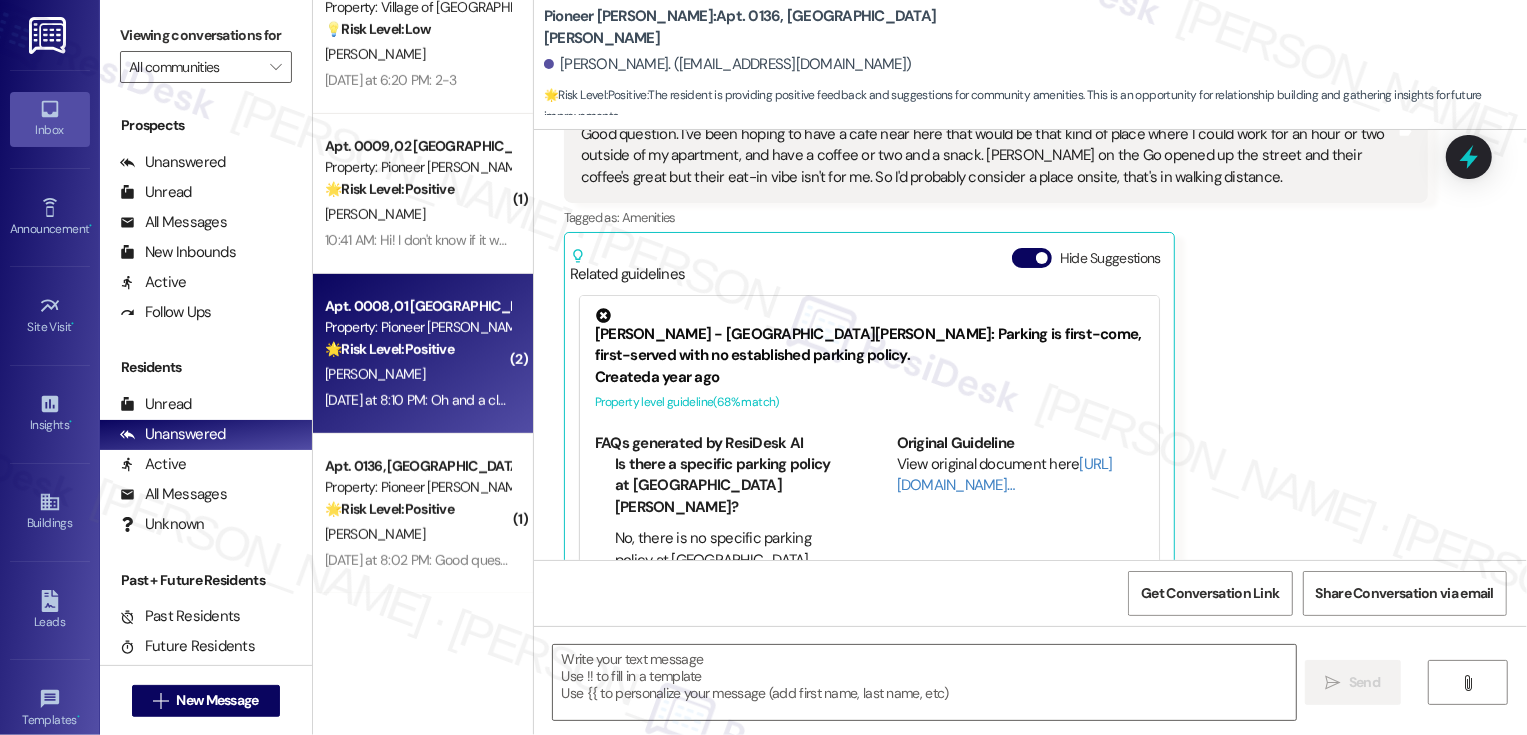 click on "[PERSON_NAME]" at bounding box center (417, 374) 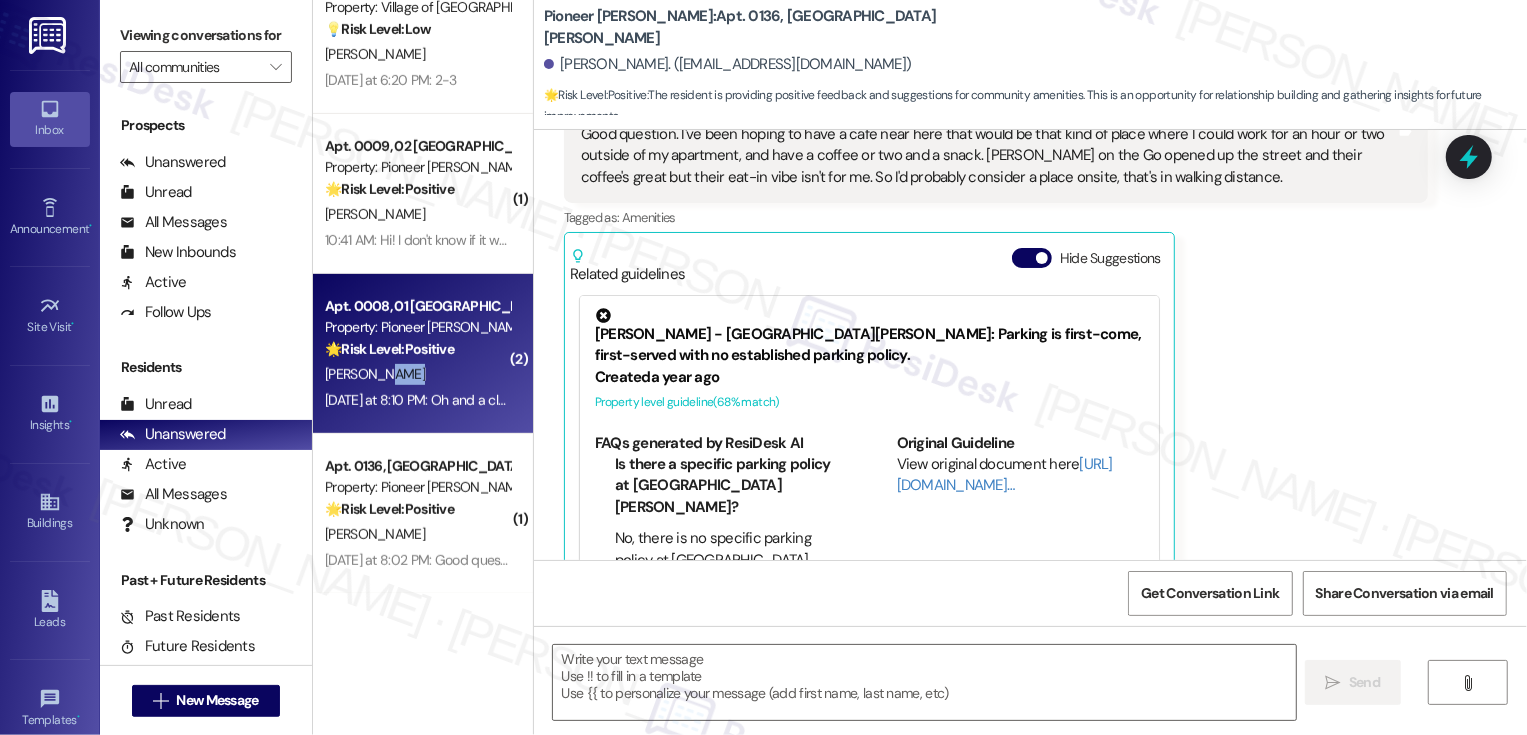 type on "Fetching suggested responses. Please feel free to read through the conversation in the meantime." 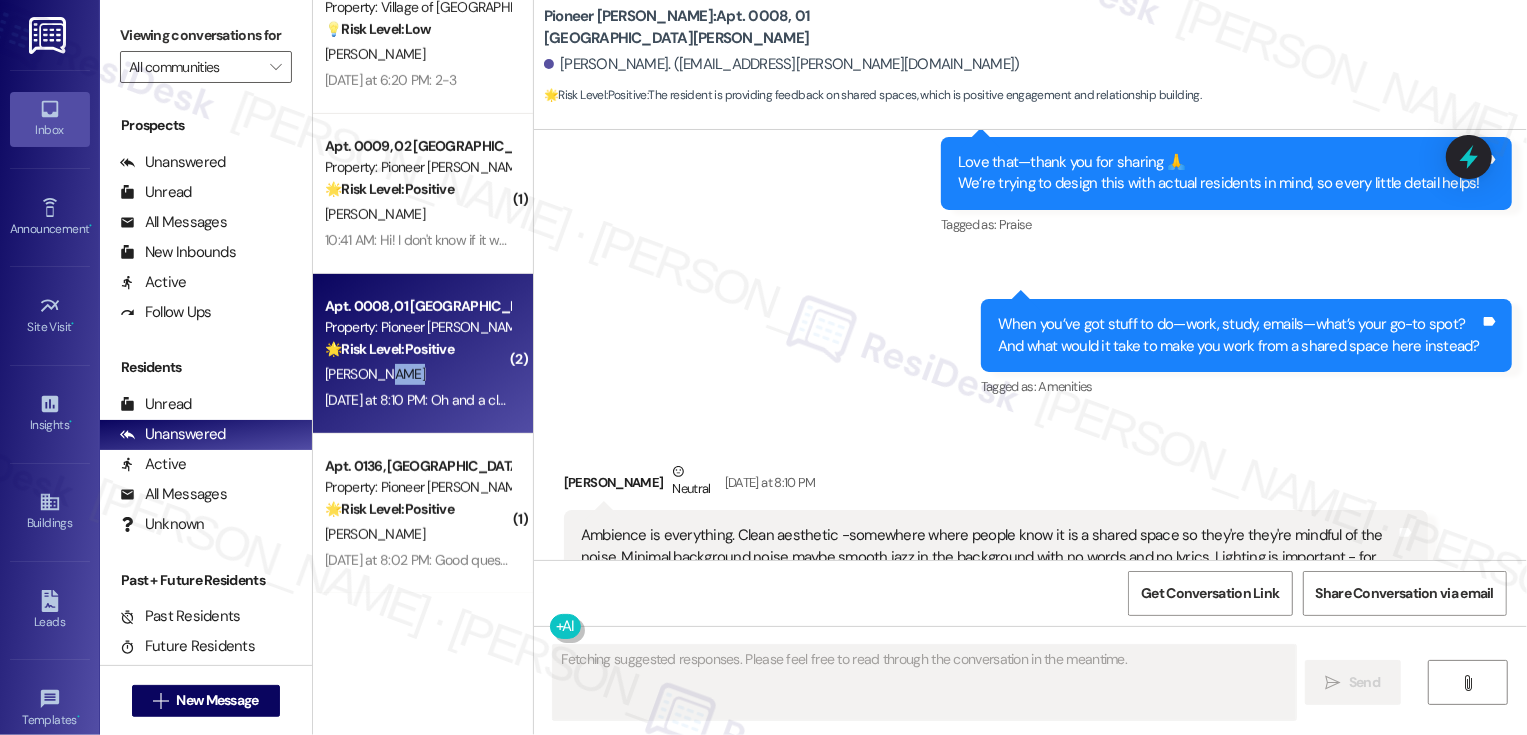 scroll, scrollTop: 11348, scrollLeft: 0, axis: vertical 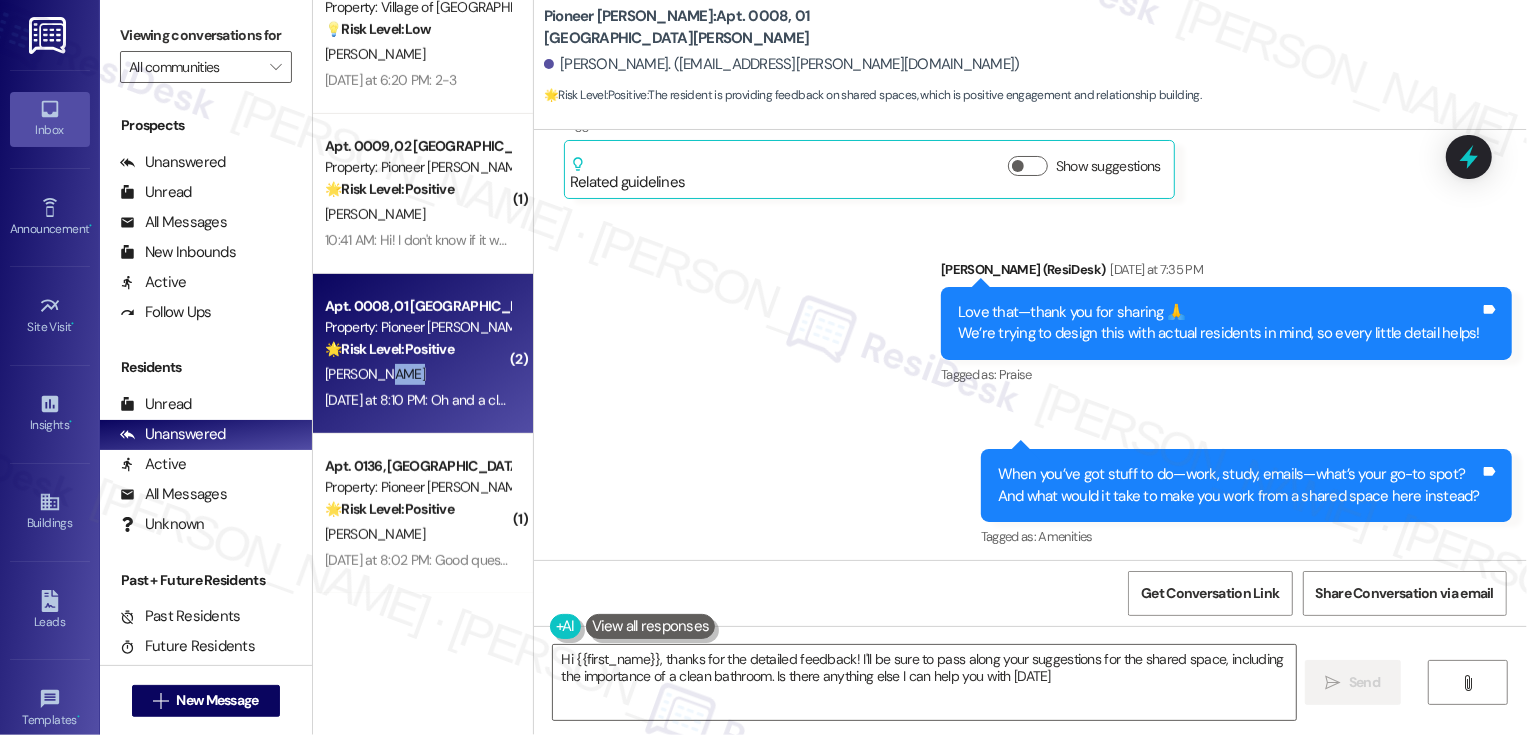 type on "Hi {{first_name}}, thanks for the detailed feedback! I'll be sure to pass along your suggestions for the shared space, including the importance of a clean bathroom. Is there anything else I can help you with [DATE]?" 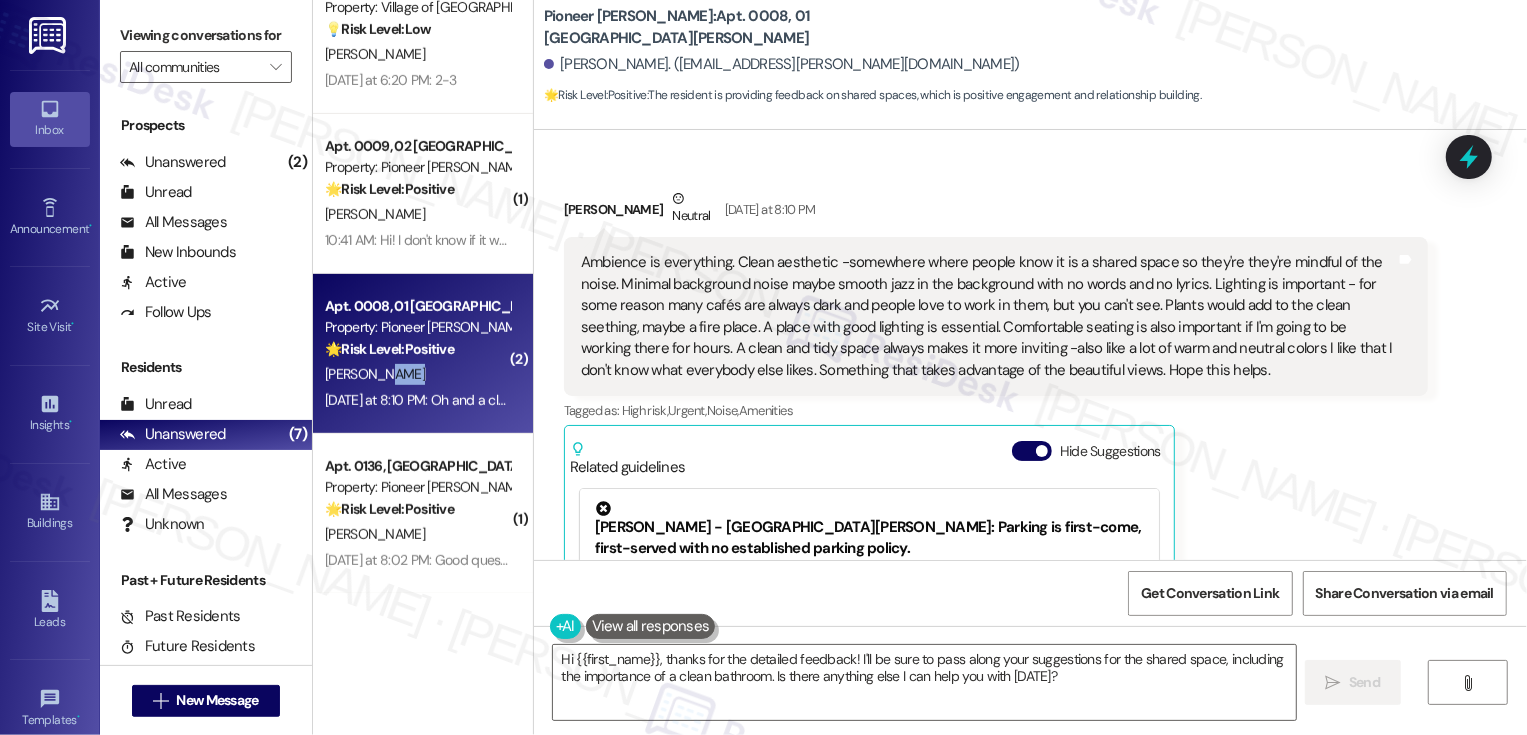 scroll, scrollTop: 12031, scrollLeft: 0, axis: vertical 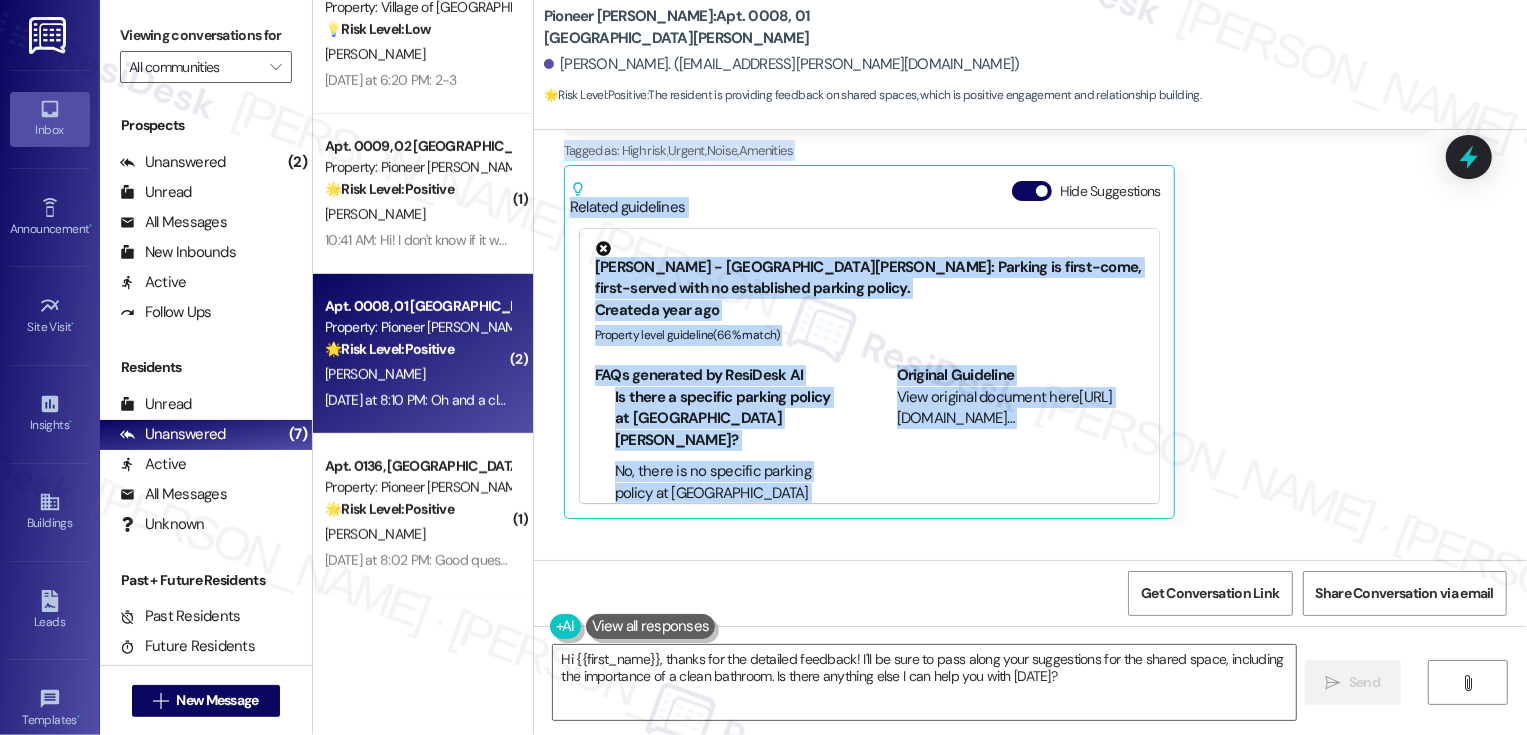 drag, startPoint x: 550, startPoint y: 174, endPoint x: 920, endPoint y: 477, distance: 478.2353 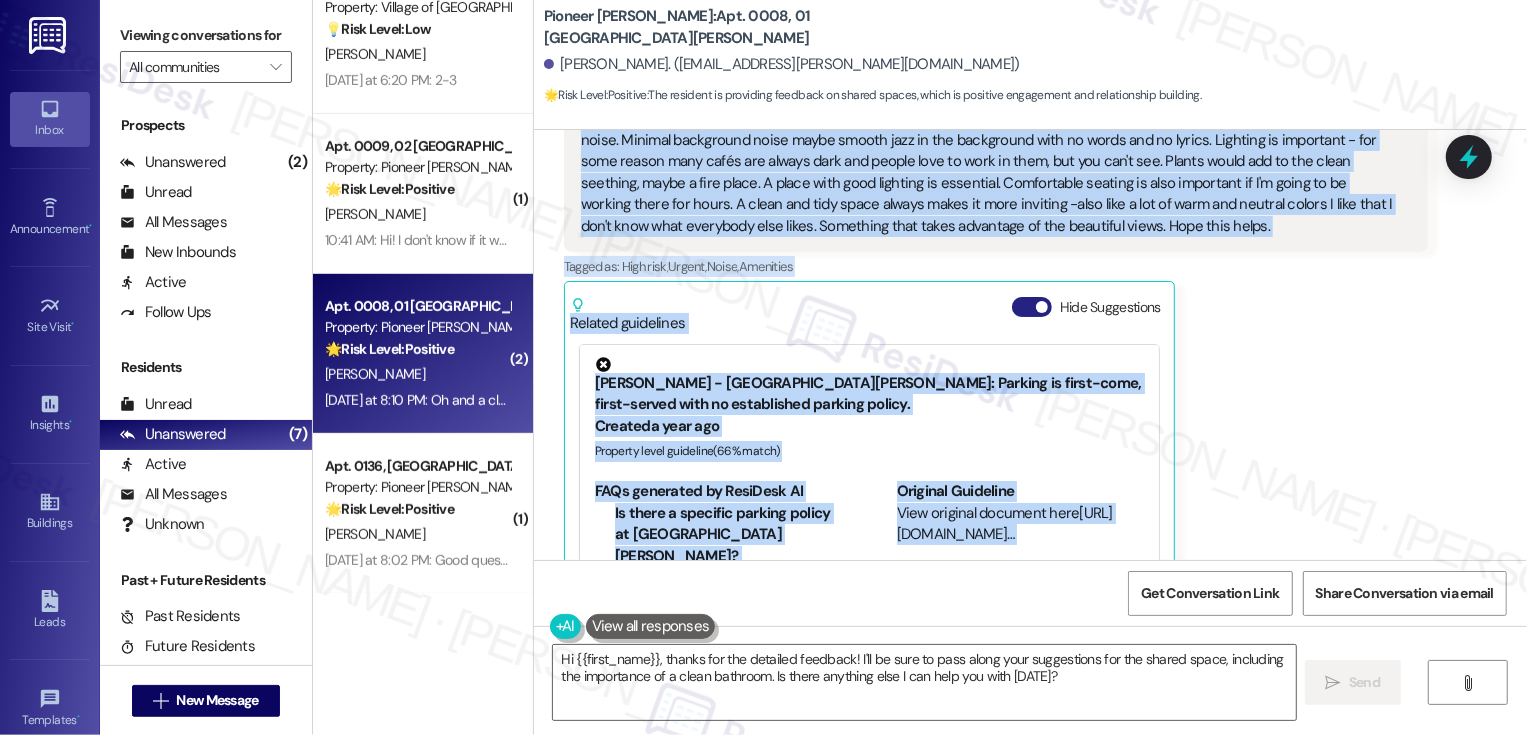 click on "Hide Suggestions" at bounding box center [1032, 307] 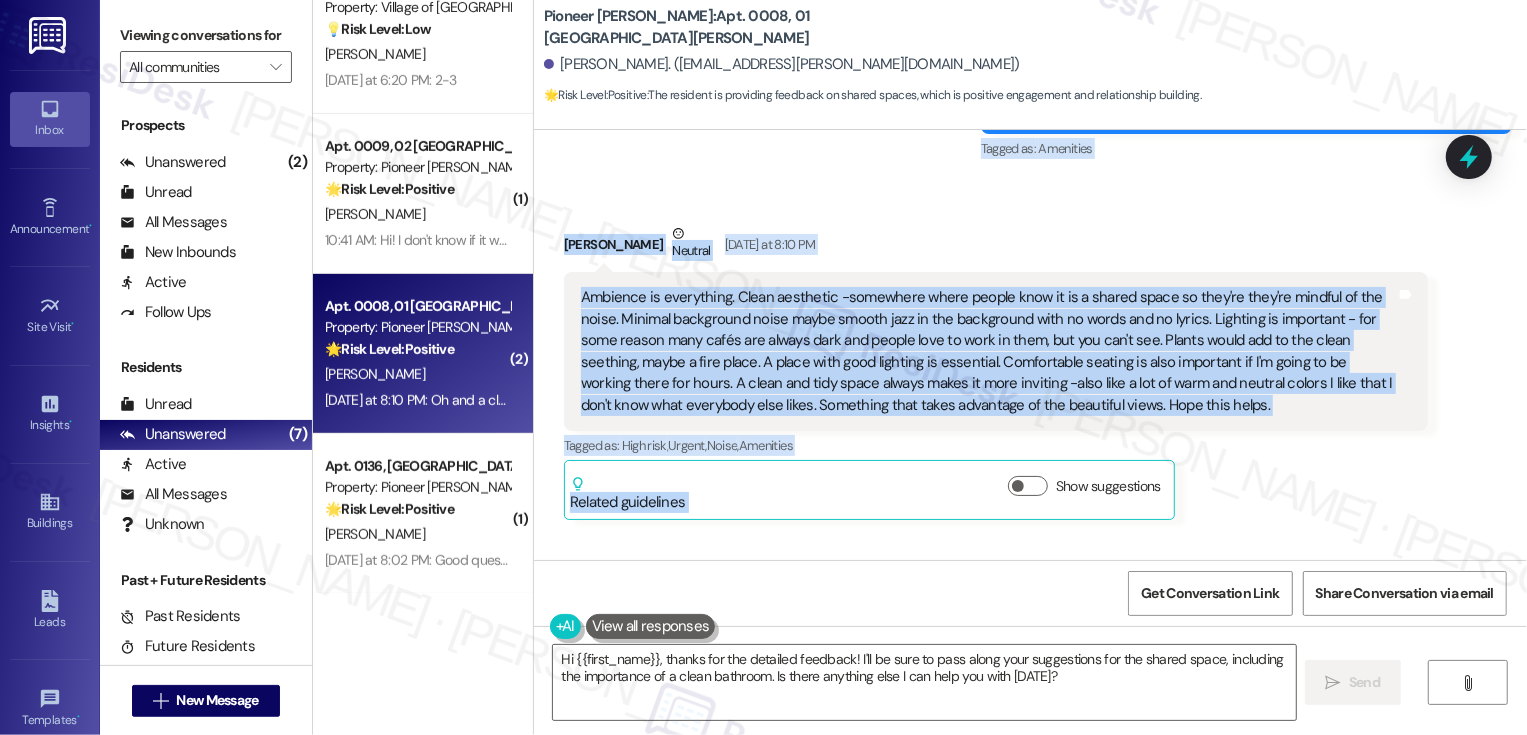 type 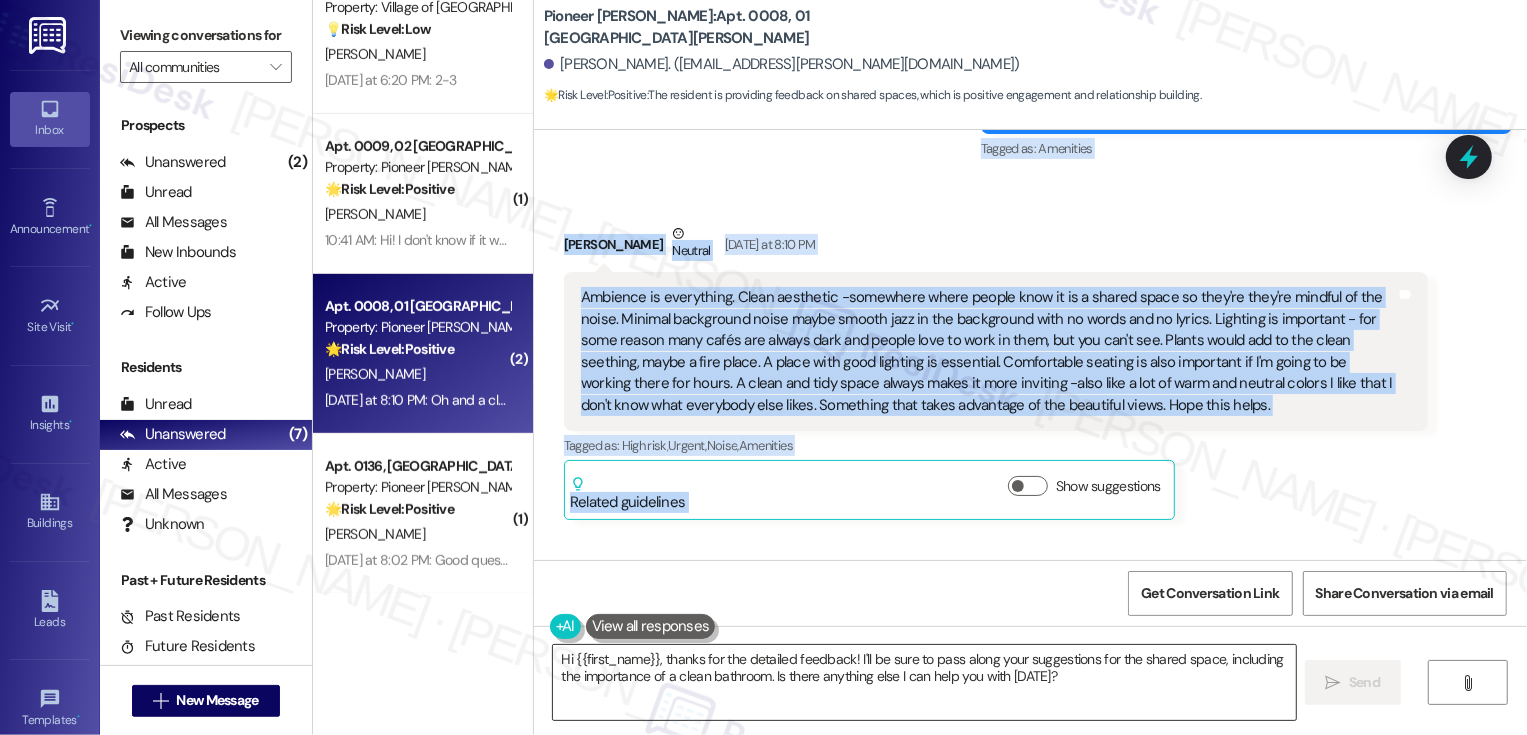 click on "Hi {{first_name}}, thanks for the detailed feedback! I'll be sure to pass along your suggestions for the shared space, including the importance of a clean bathroom. Is there anything else I can help you with [DATE]?" at bounding box center [924, 682] 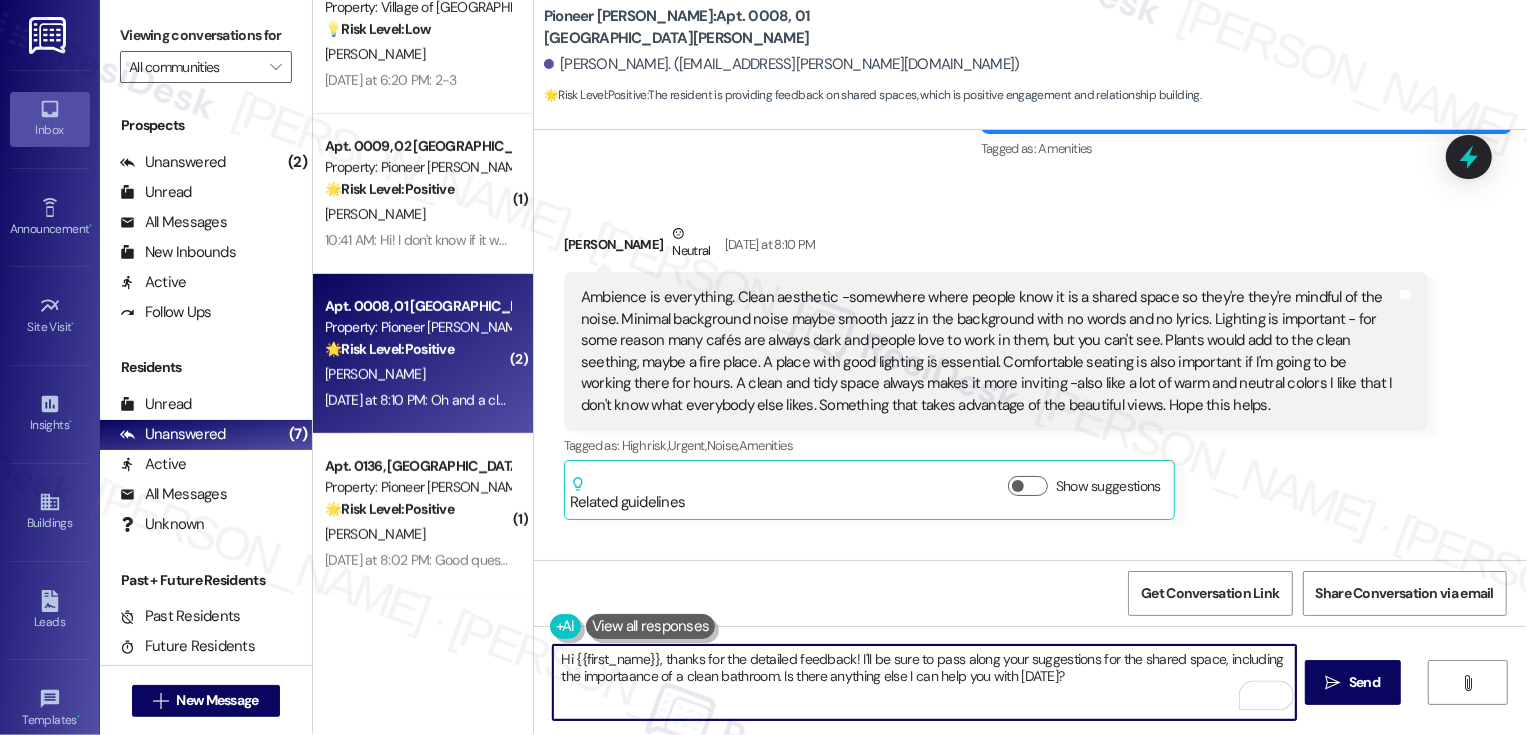 paste on "Thank you again — your response was incredibly thoughtful, and I love the attention you gave to the details that really shape how a space feels. Everything from the lighting to the ambiance and comfort makes such a difference.
That makes me wonder — have you ever been in a space, maybe a café, co-working area, or even another community, that had a small touch or feature you really appreciated? Something subtle but meaningful that made you think, "Why don’t we have that here?"" 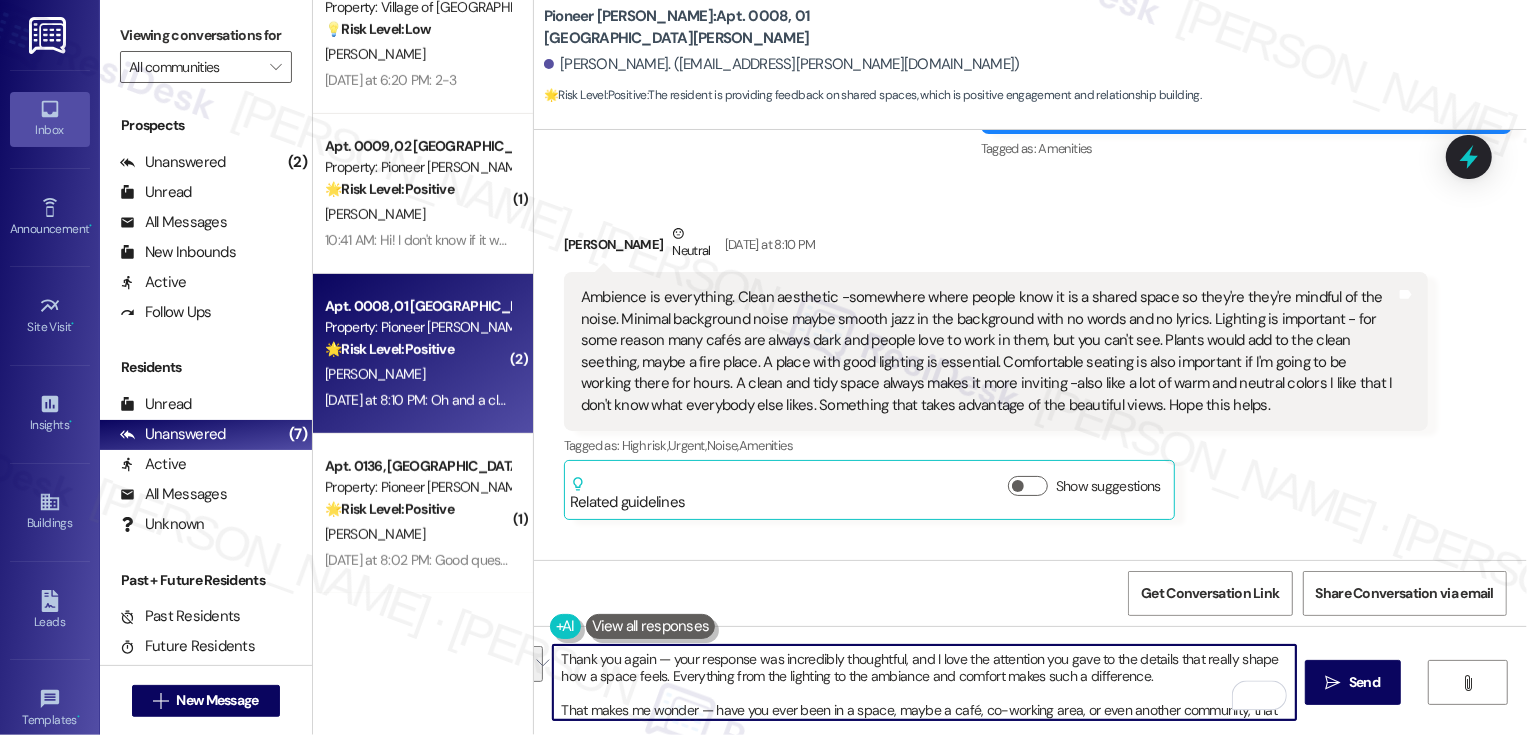 scroll, scrollTop: 34, scrollLeft: 0, axis: vertical 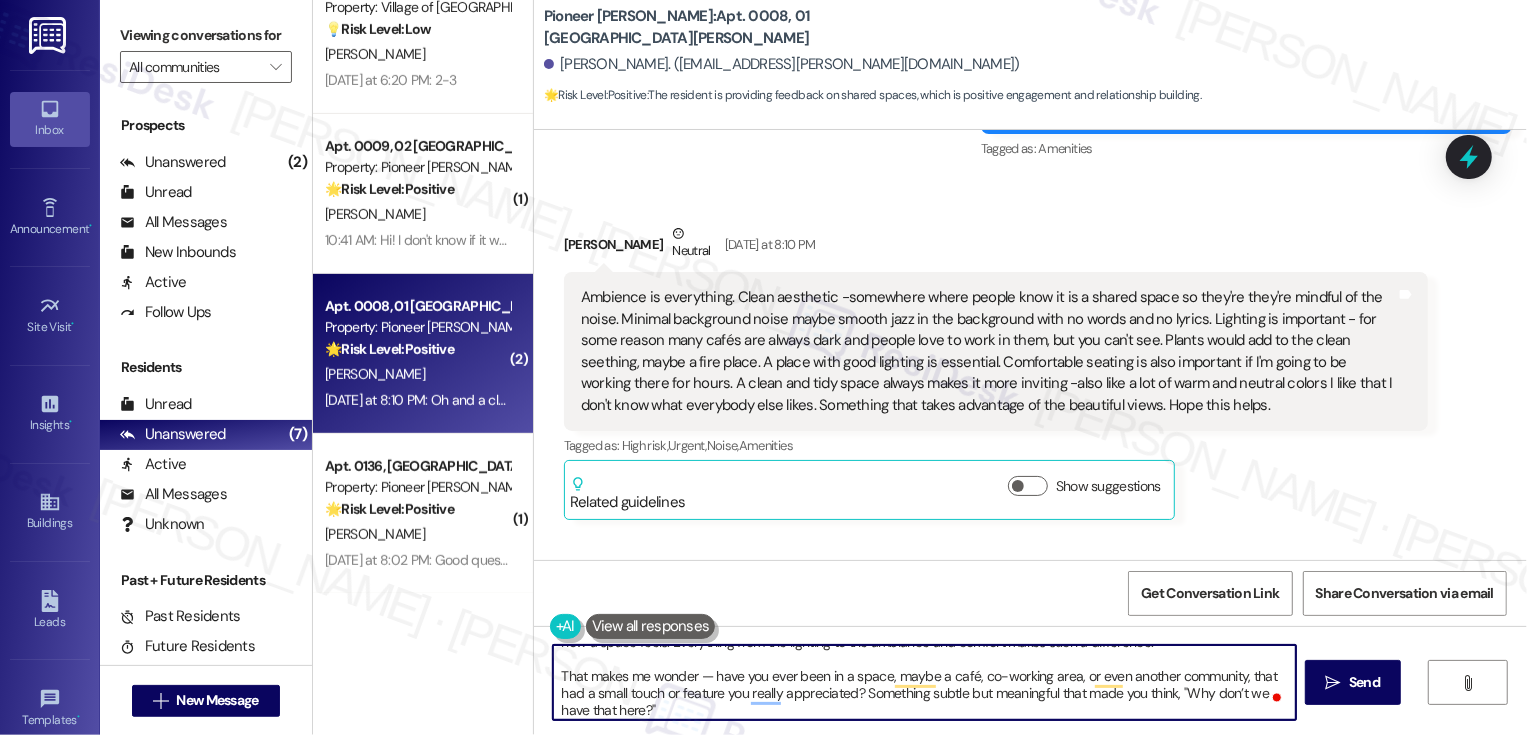 click on "Thank you again — your response was incredibly thoughtful, and I love the attention you gave to the details that really shape how a space feels. Everything from the lighting to the ambiance and comfort makes such a difference.
That makes me wonder — have you ever been in a space, maybe a café, co-working area, or even another community, that had a small touch or feature you really appreciated? Something subtle but meaningful that made you think, "Why don’t we have that here?"" at bounding box center (924, 682) 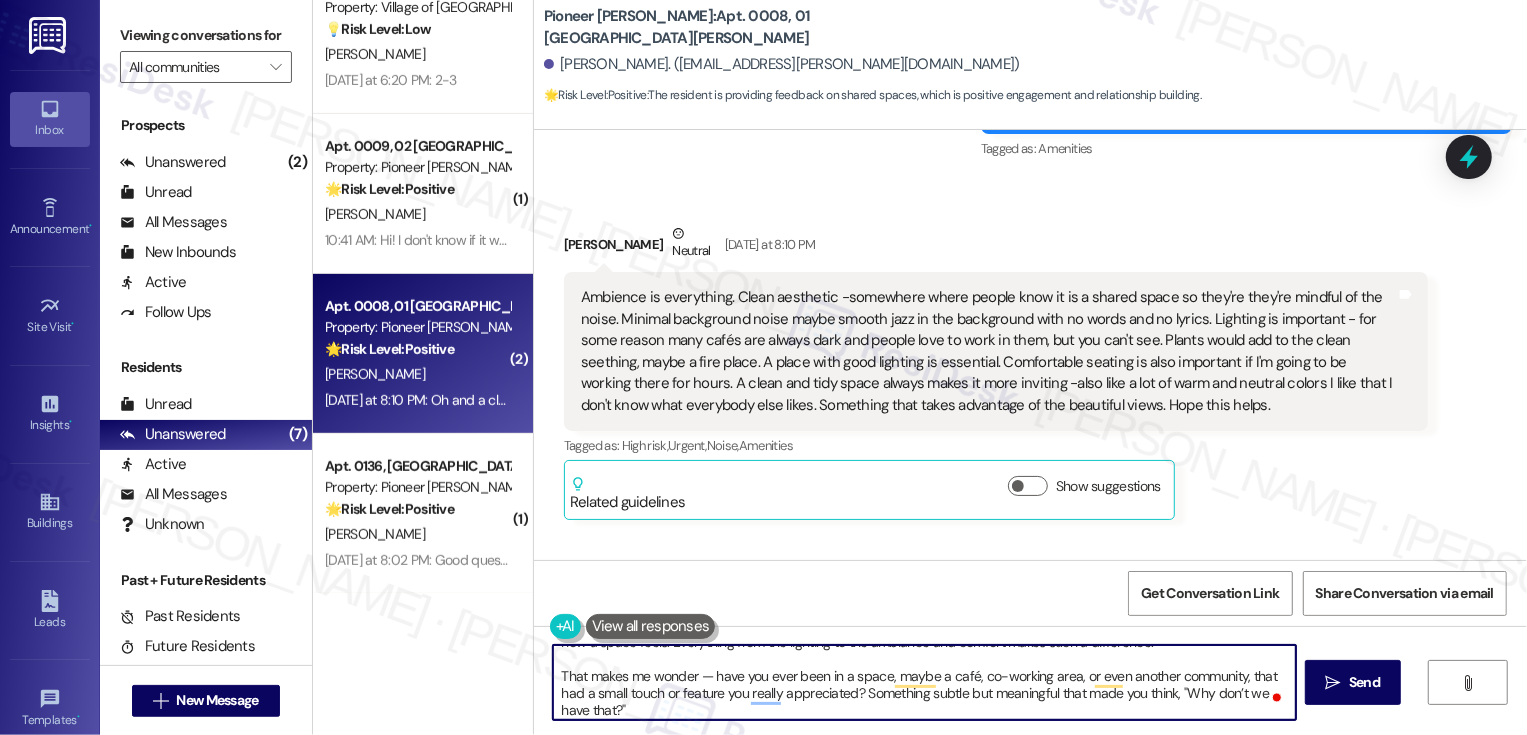 scroll, scrollTop: 0, scrollLeft: 0, axis: both 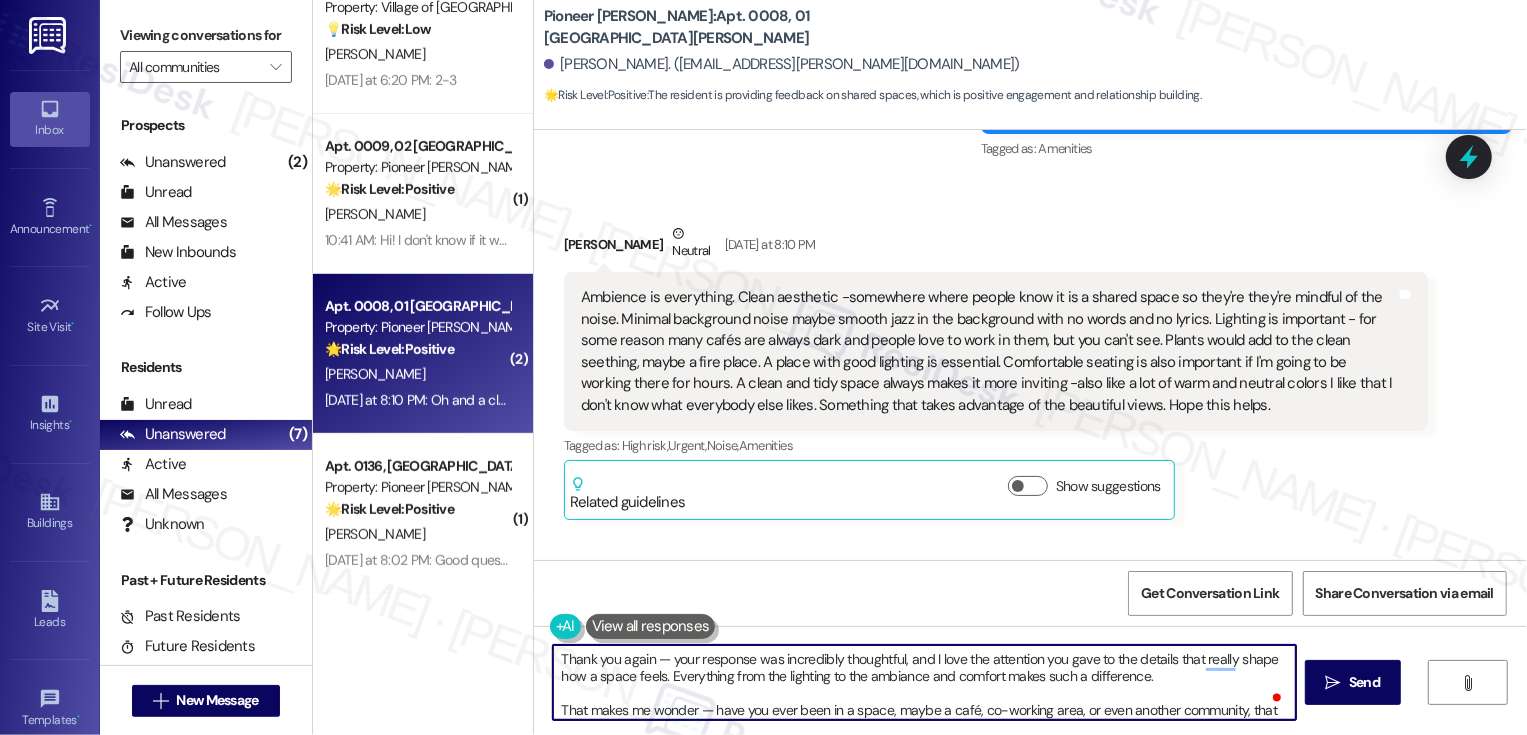 click on "Thank you again — your response was incredibly thoughtful, and I love the attention you gave to the details that really shape how a space feels. Everything from the lighting to the ambiance and comfort makes such a difference.
That makes me wonder — have you ever been in a space, maybe a café, co-working area, or even another community, that had a small touch or feature you really appreciated? Something subtle but meaningful that made you think, "Why don’t we have that?"" at bounding box center (924, 682) 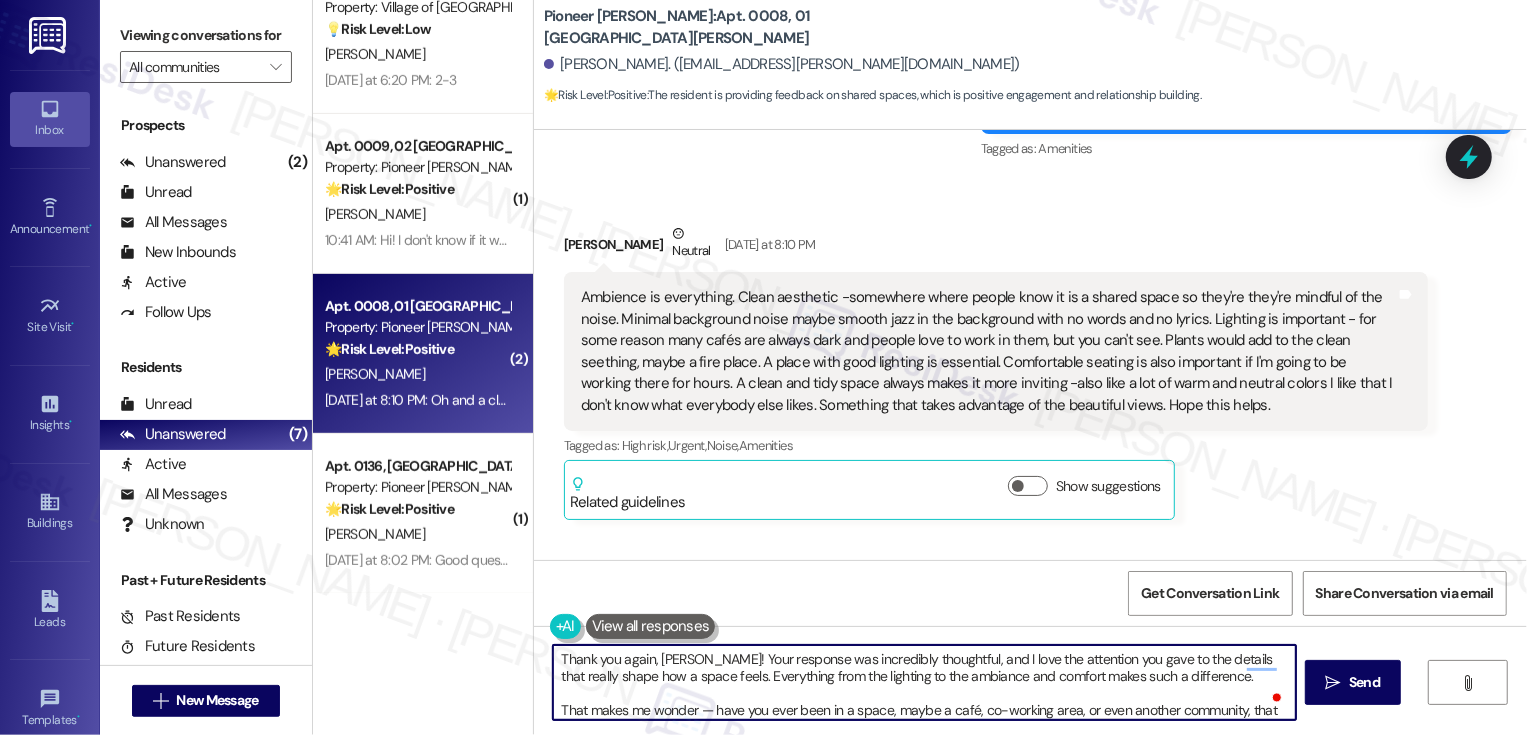 click on "Thank you again, [PERSON_NAME]! Your response was incredibly thoughtful, and I love the attention you gave to the details that really shape how a space feels. Everything from the lighting to the ambiance and comfort makes such a difference.
That makes me wonder — have you ever been in a space, maybe a café, co-working area, or even another community, that had a small touch or feature you really appreciated? Something subtle but meaningful that made you think, "Why don’t we have that?"" at bounding box center [924, 682] 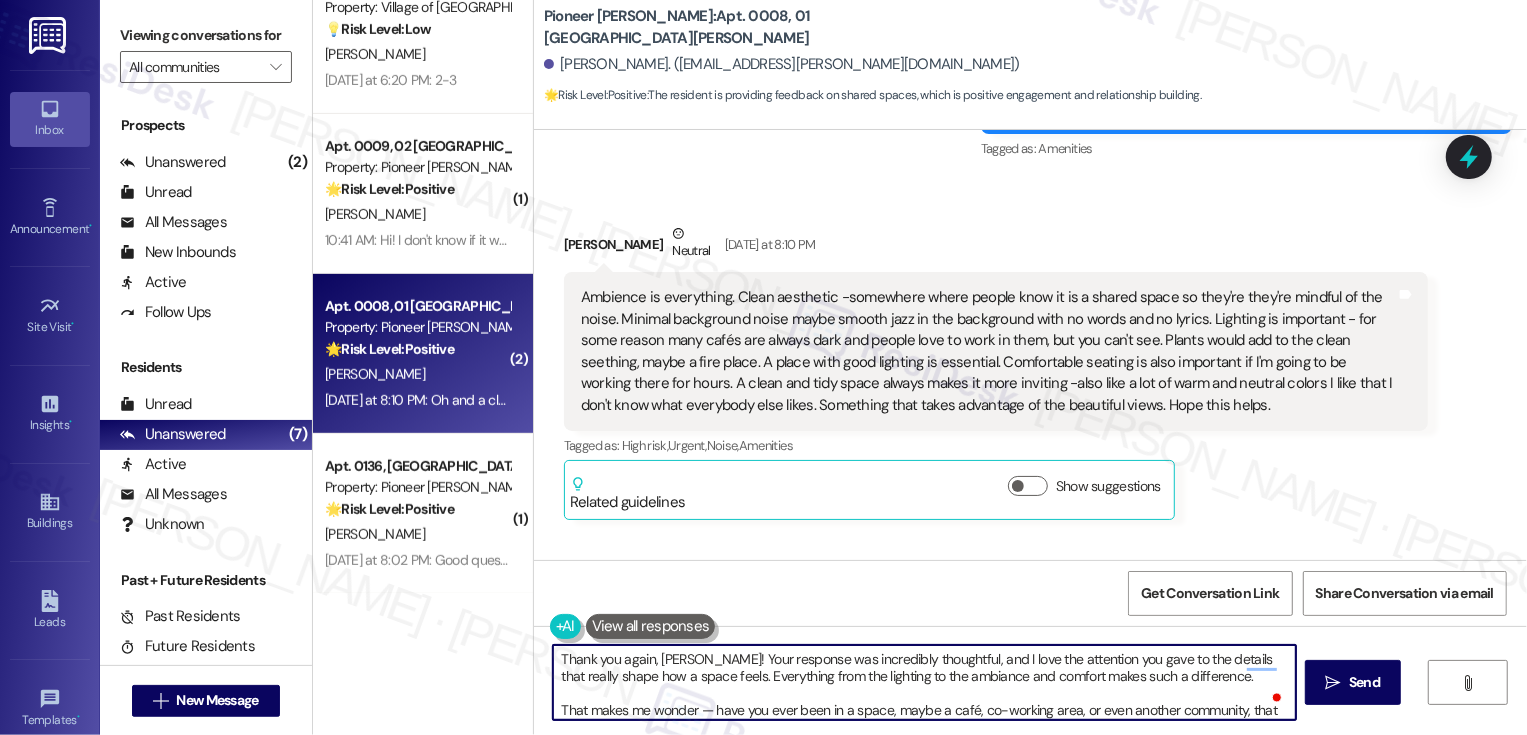 scroll, scrollTop: 15, scrollLeft: 0, axis: vertical 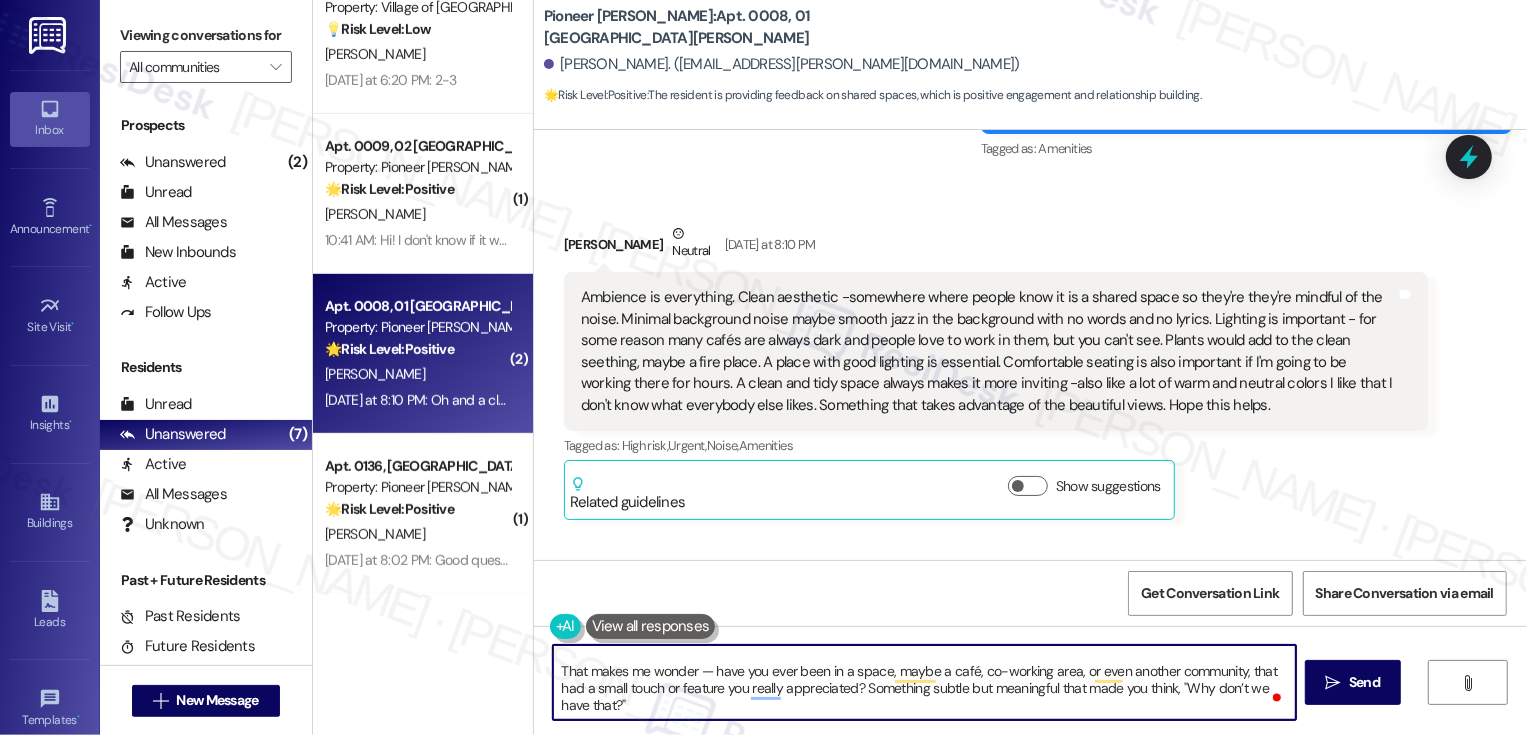 type on "Thank you again, [PERSON_NAME]! Your response was incredibly thoughtful, and I love the attention you gave to the details that really shape how a space feels. Everything from the lighting to the ambiance and comfort makes such a difference.
That makes me wonder — have you ever been in a space, maybe a café, co-working area, or even another community, that had a small touch or feature you really appreciated? Something subtle but meaningful that made you think, "Why don’t we have that?"" 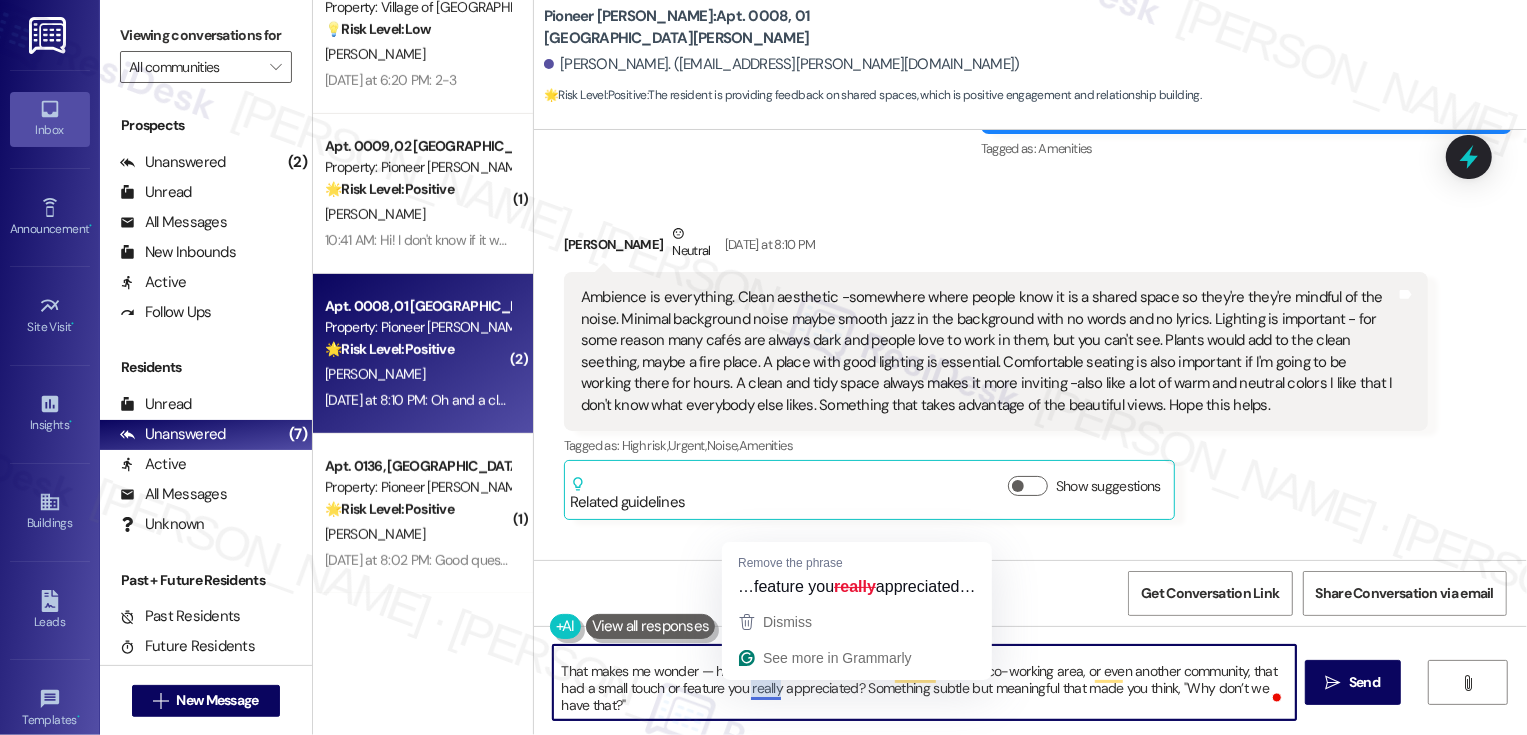 click on "Thank you again, [PERSON_NAME]! Your response was incredibly thoughtful, and I love the attention you gave to the details that really shape how a space feels. Everything from the lighting to the ambiance and comfort makes such a difference.
That makes me wonder — have you ever been in a space, maybe a café, co-working area, or even another community, that had a small touch or feature you really appreciated? Something subtle but meaningful that made you think, "Why don’t we have that?"" at bounding box center (924, 682) 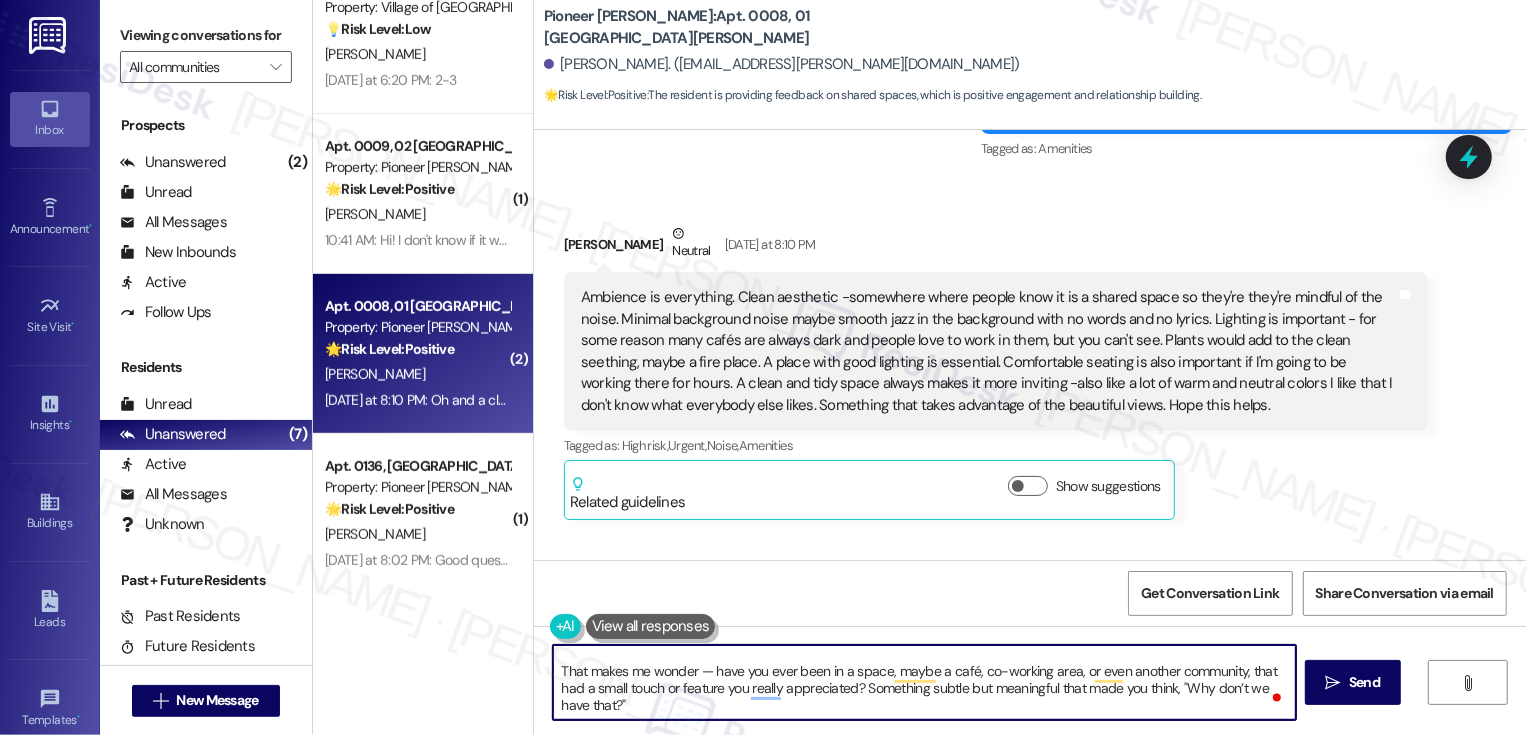scroll, scrollTop: 0, scrollLeft: 0, axis: both 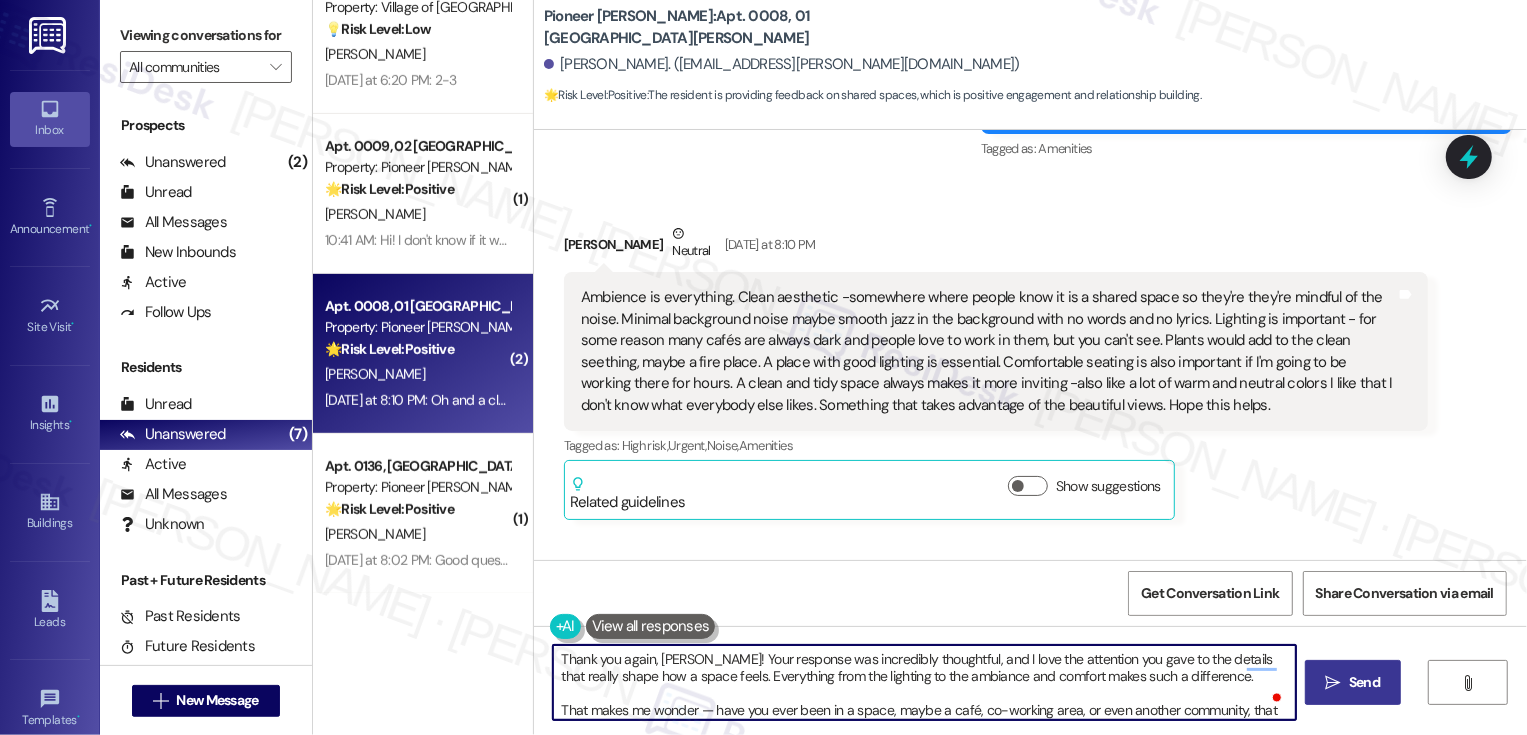 click on "Send" at bounding box center (1364, 682) 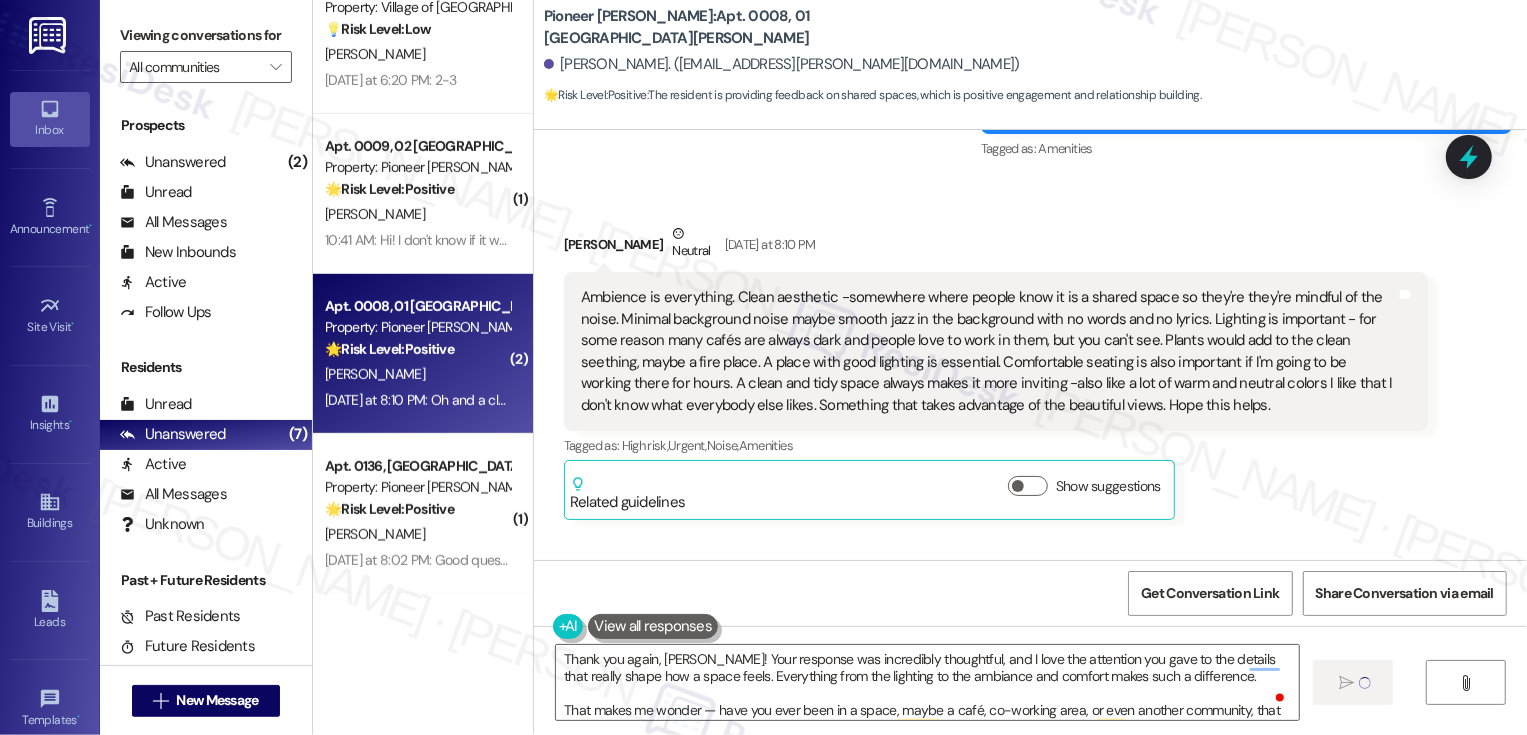 type 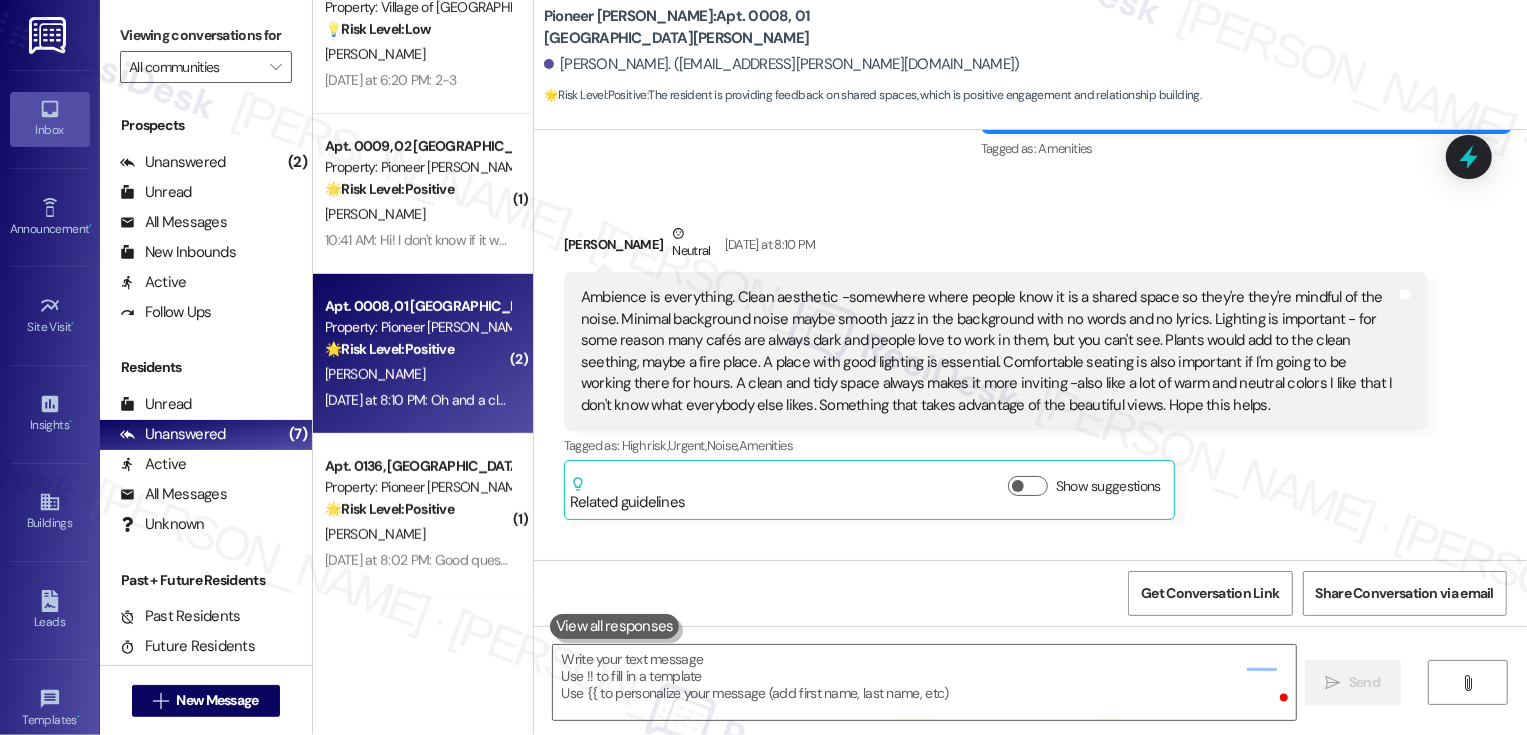 scroll, scrollTop: 11961, scrollLeft: 0, axis: vertical 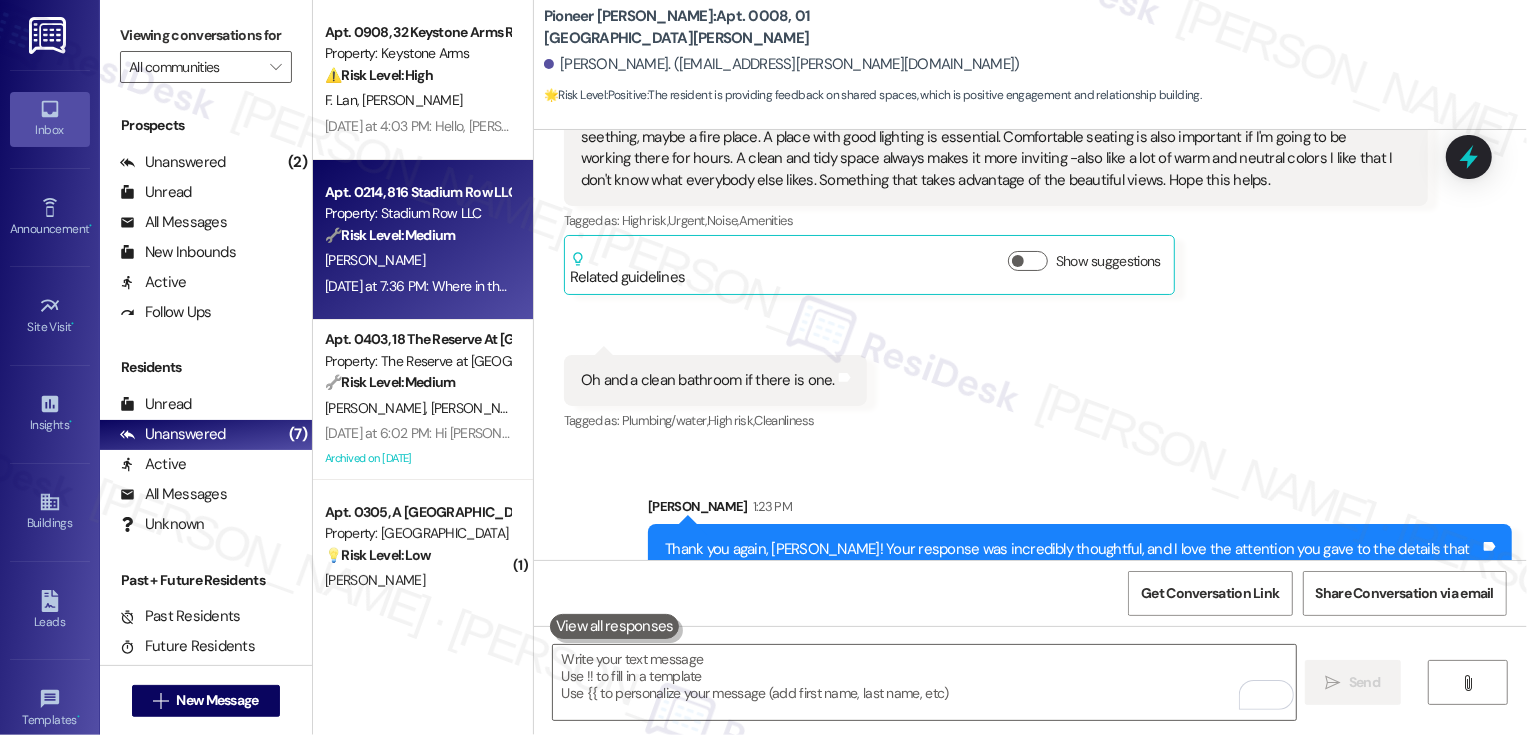 click on "🔧  Risk Level:  Medium The resident is inquiring about the location of the lottery tickets in the lobby, indicating they couldn't find them. This is a customer service issue regarding a community event, but not urgent." at bounding box center (417, 235) 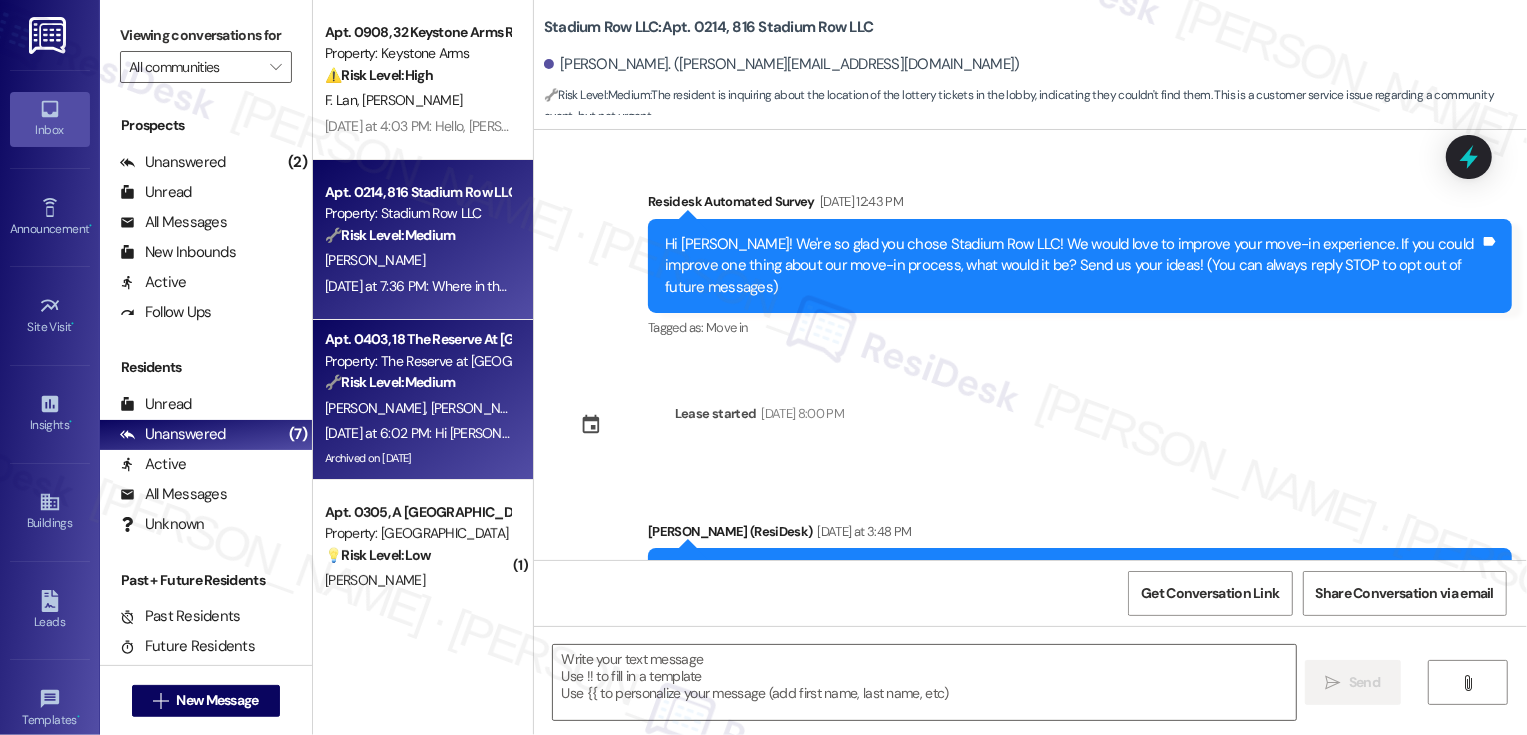 click on "[PERSON_NAME] [PERSON_NAME]" at bounding box center [417, 408] 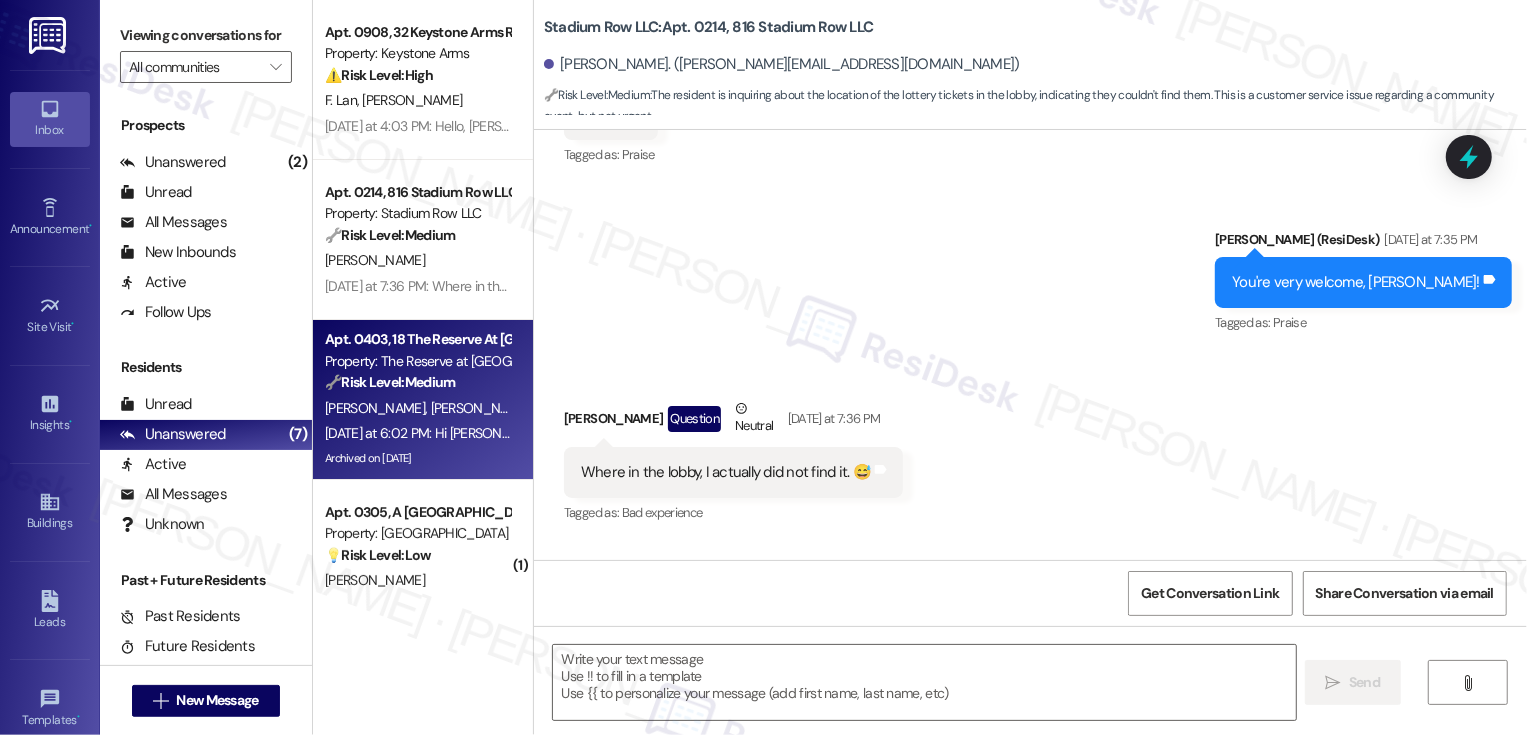 scroll, scrollTop: 1132, scrollLeft: 0, axis: vertical 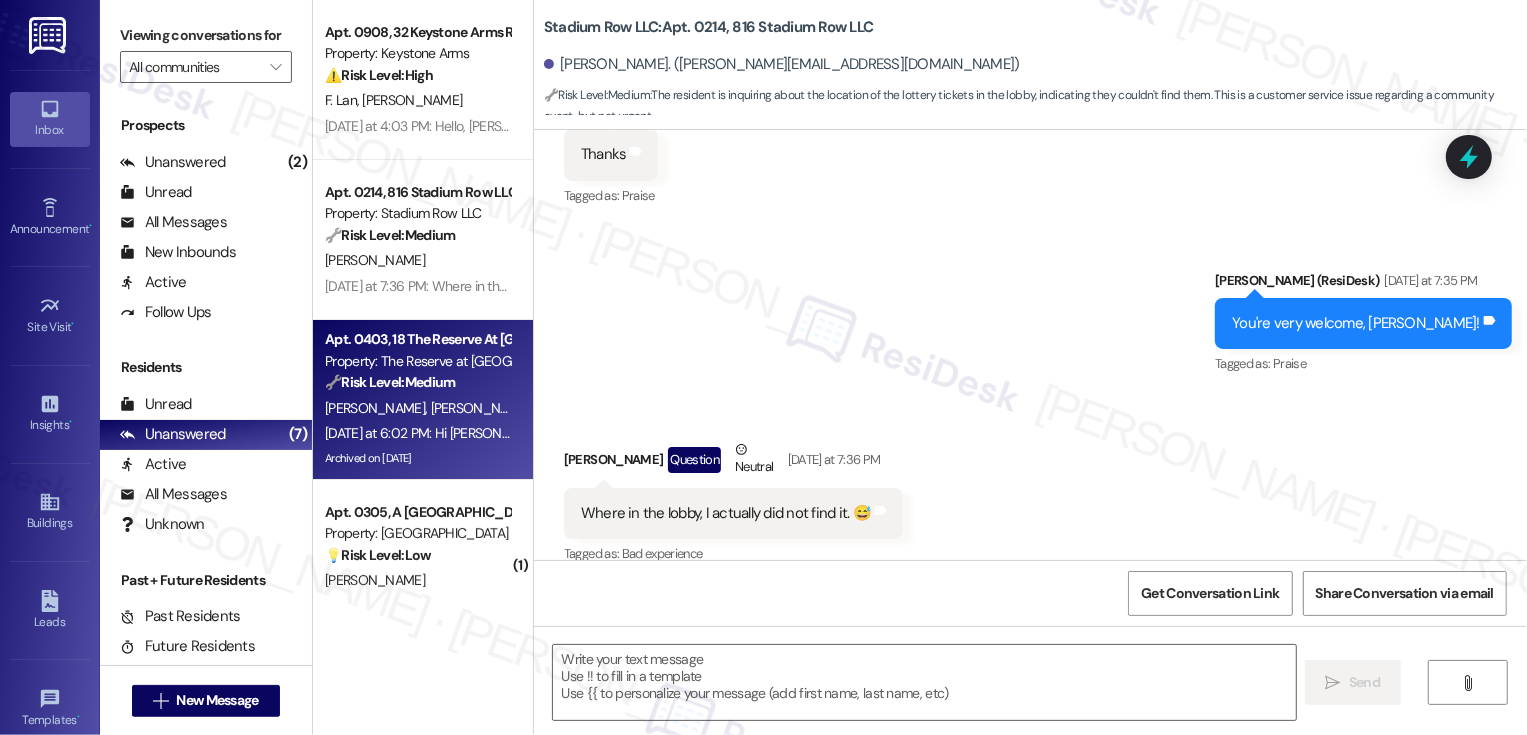 click on "[PERSON_NAME] [PERSON_NAME]" at bounding box center [417, 408] 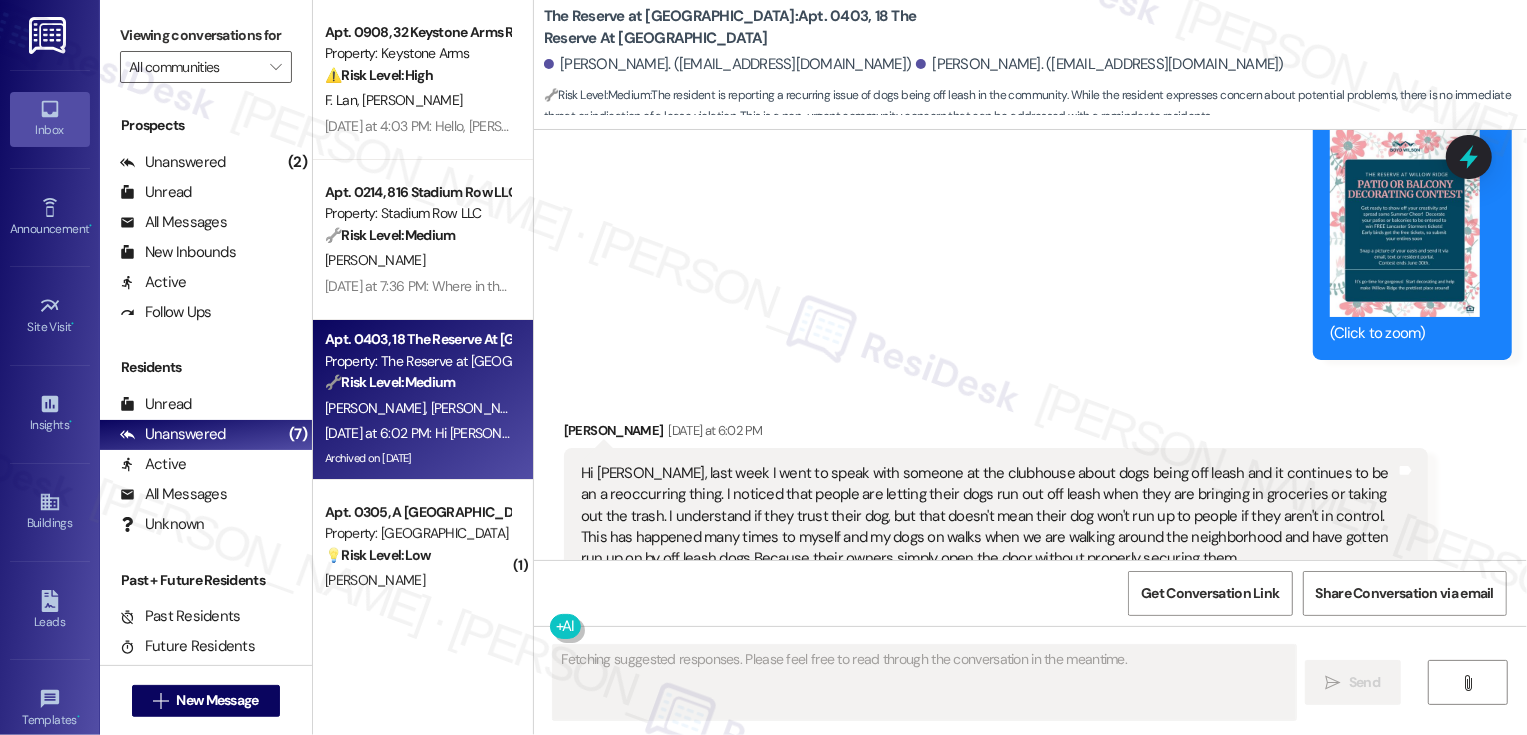 scroll, scrollTop: 8986, scrollLeft: 0, axis: vertical 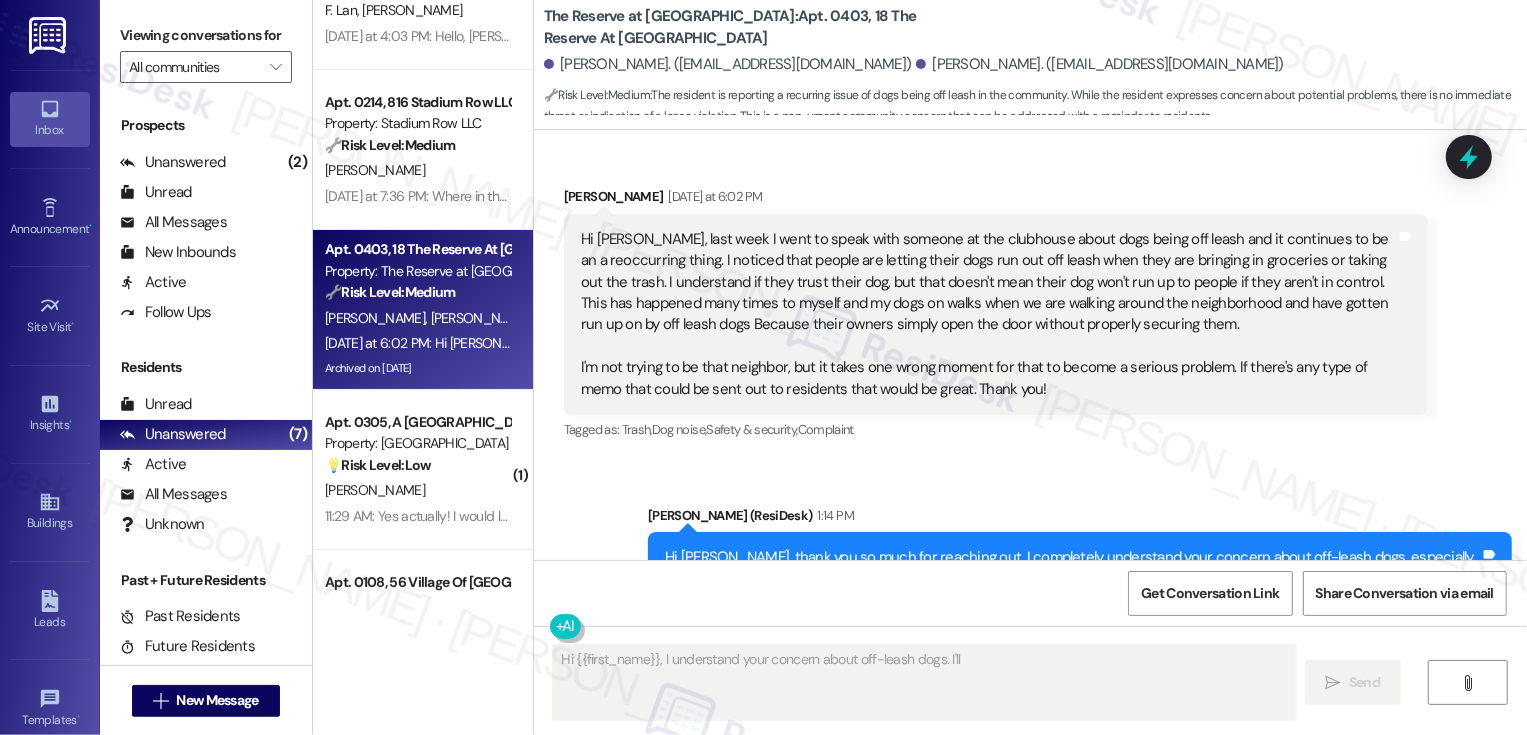 type on "Hi {{first_name}}, I understand your concern about off-leash dogs. I'll pass" 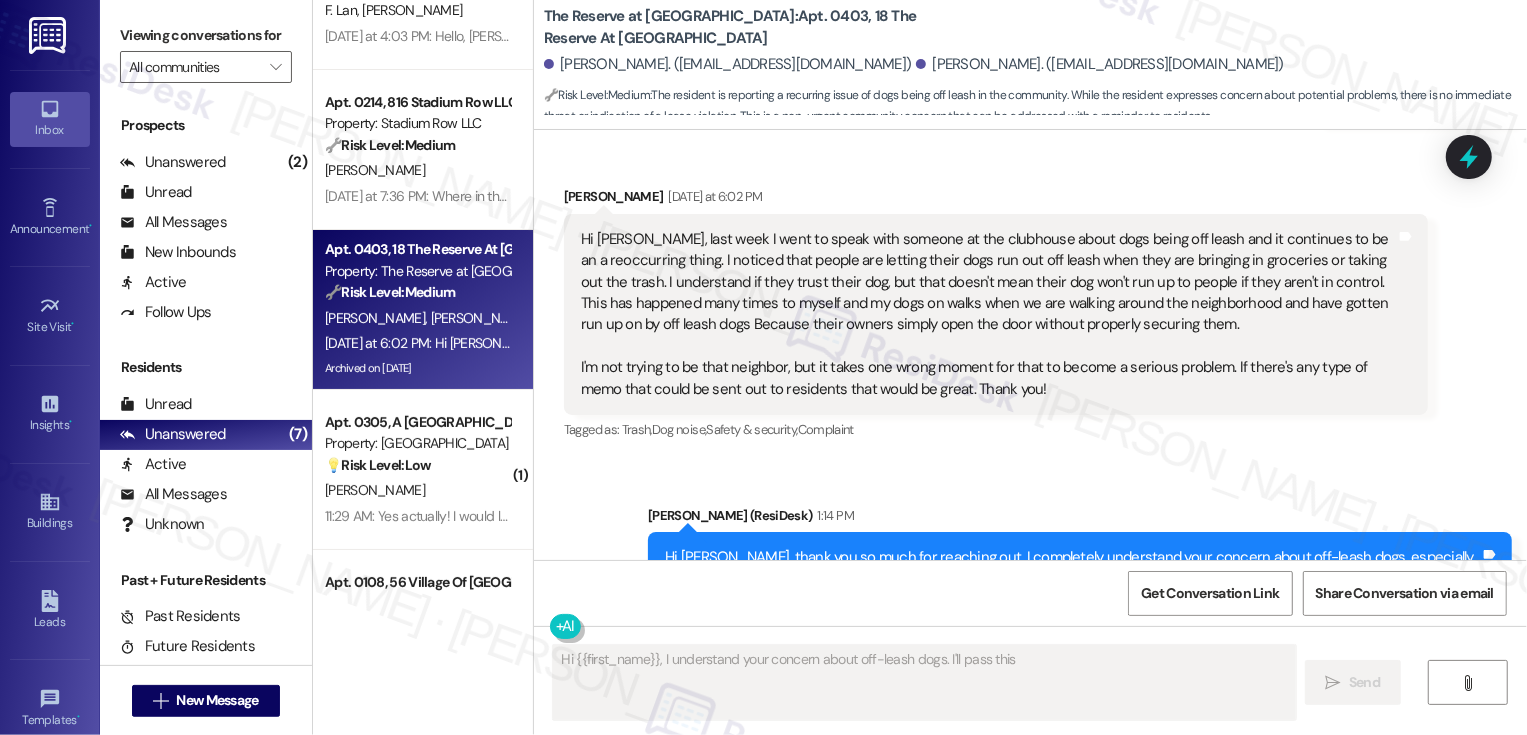 click on "Property: [GEOGRAPHIC_DATA]" at bounding box center [417, 443] 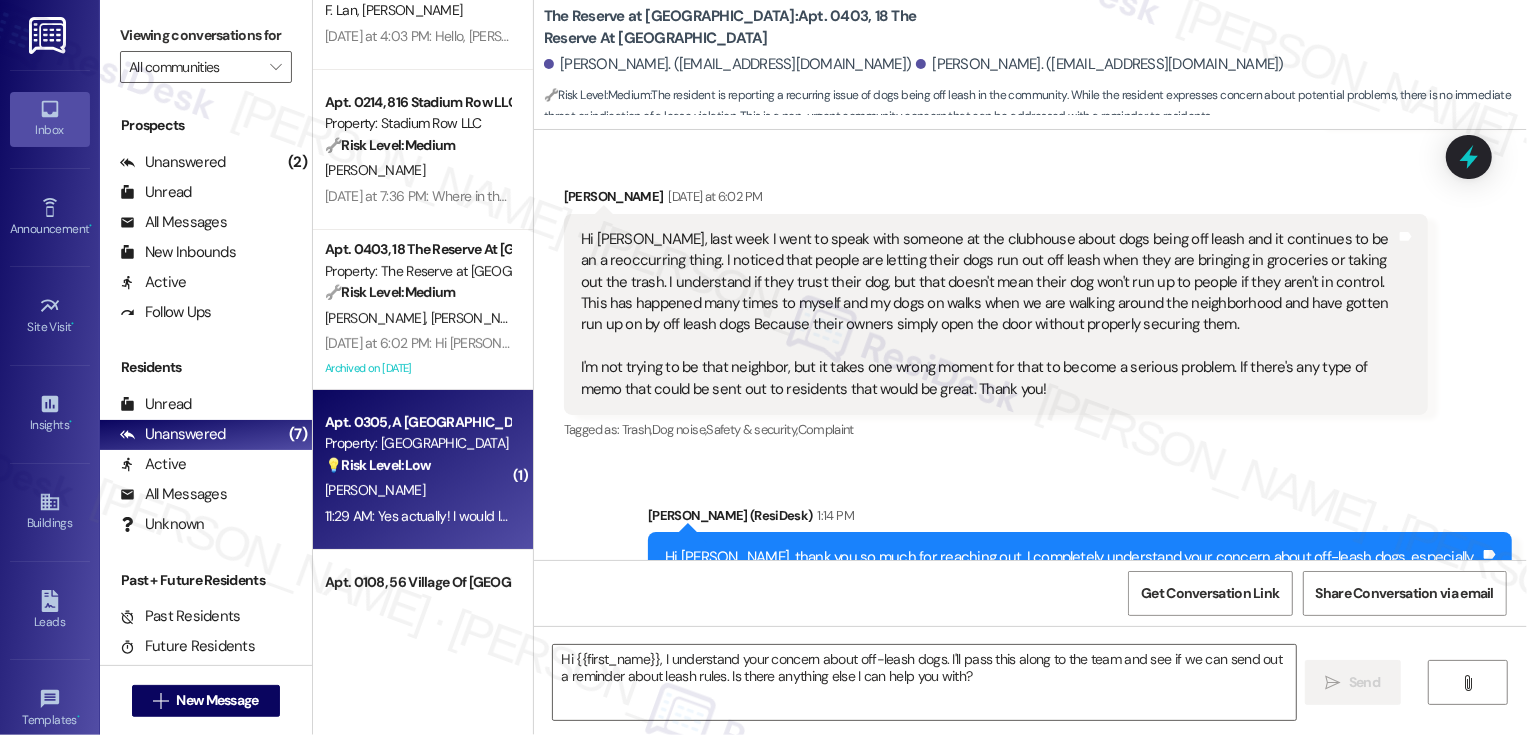 type on "Fetching suggested responses. Please feel free to read through the conversation in the meantime." 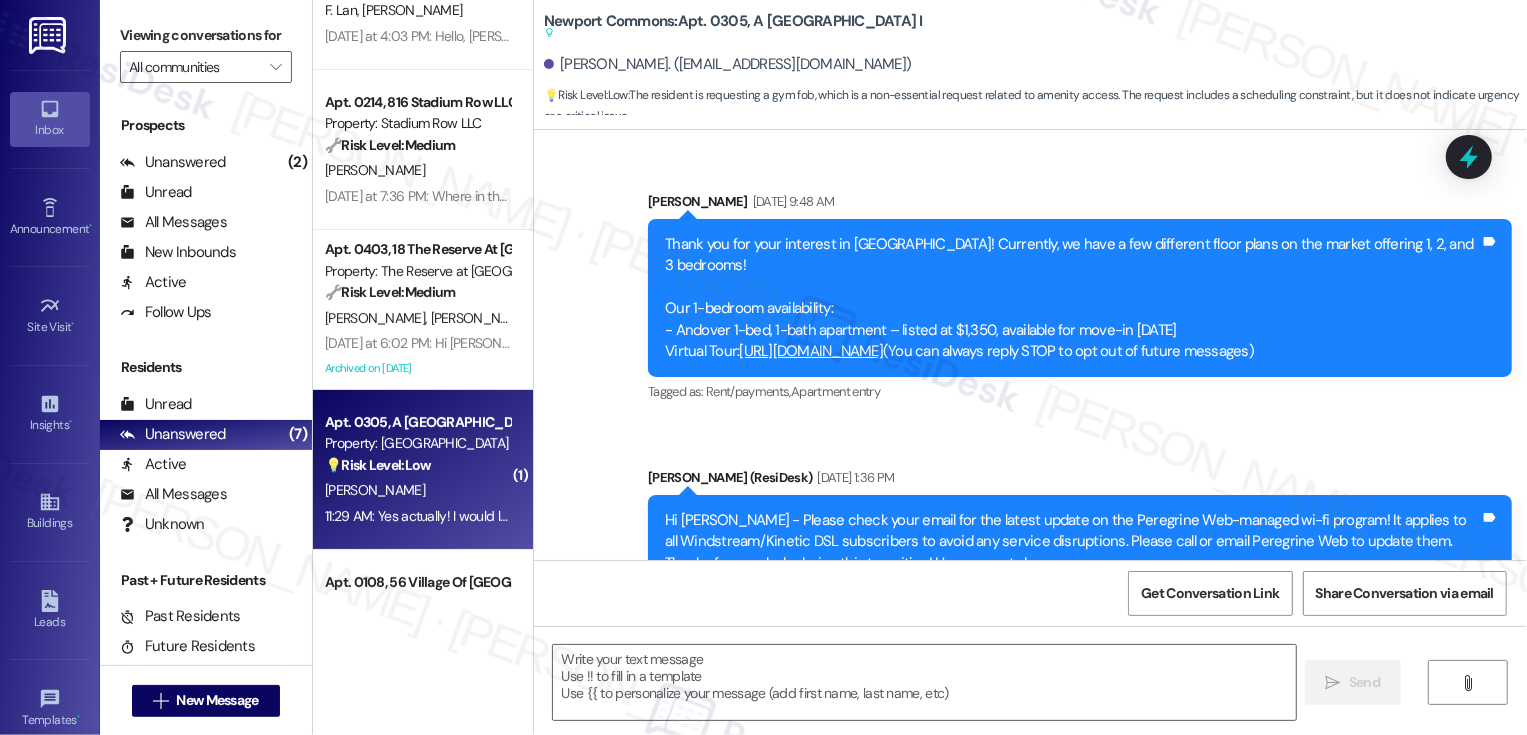 scroll, scrollTop: 11047, scrollLeft: 0, axis: vertical 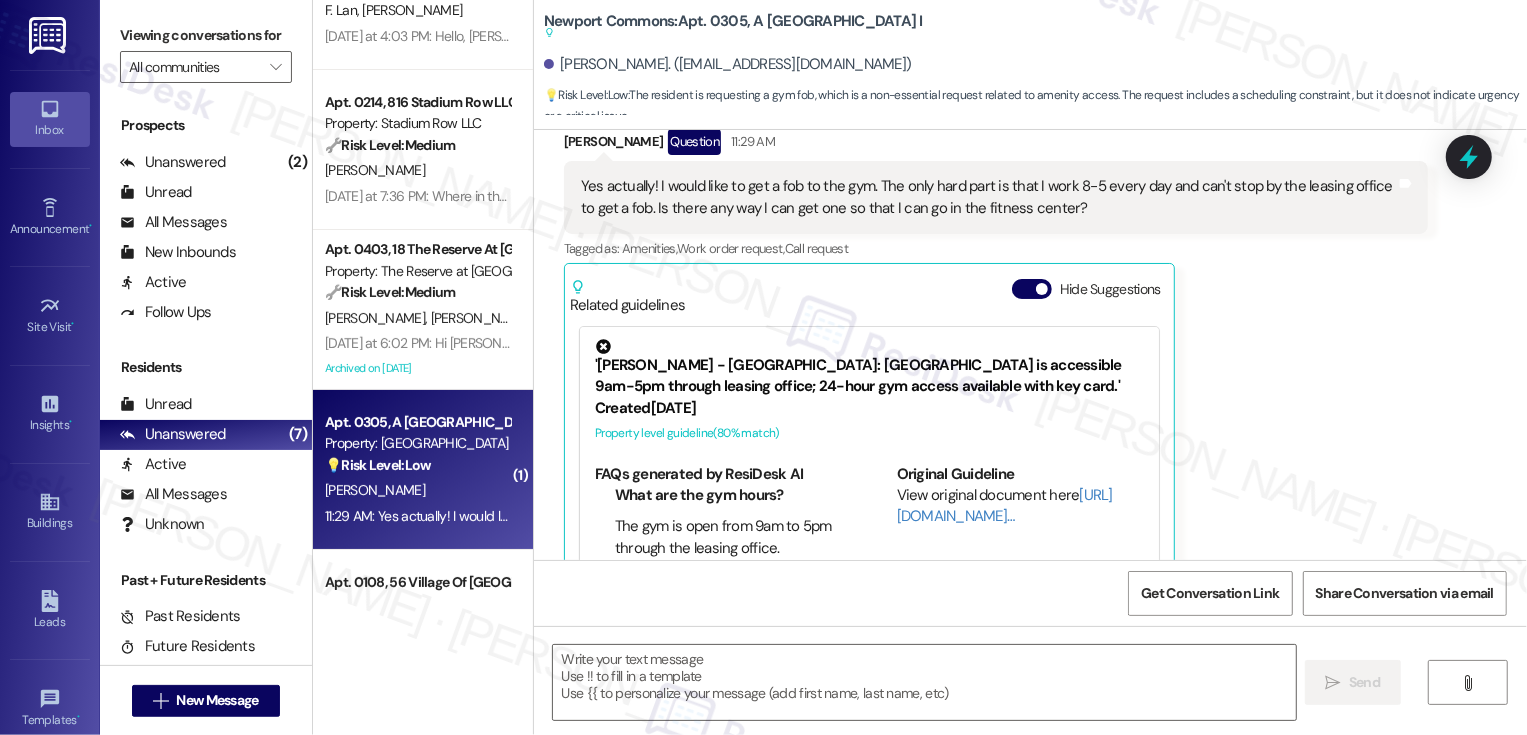 type on "Fetching suggested responses. Please feel free to read through the conversation in the meantime." 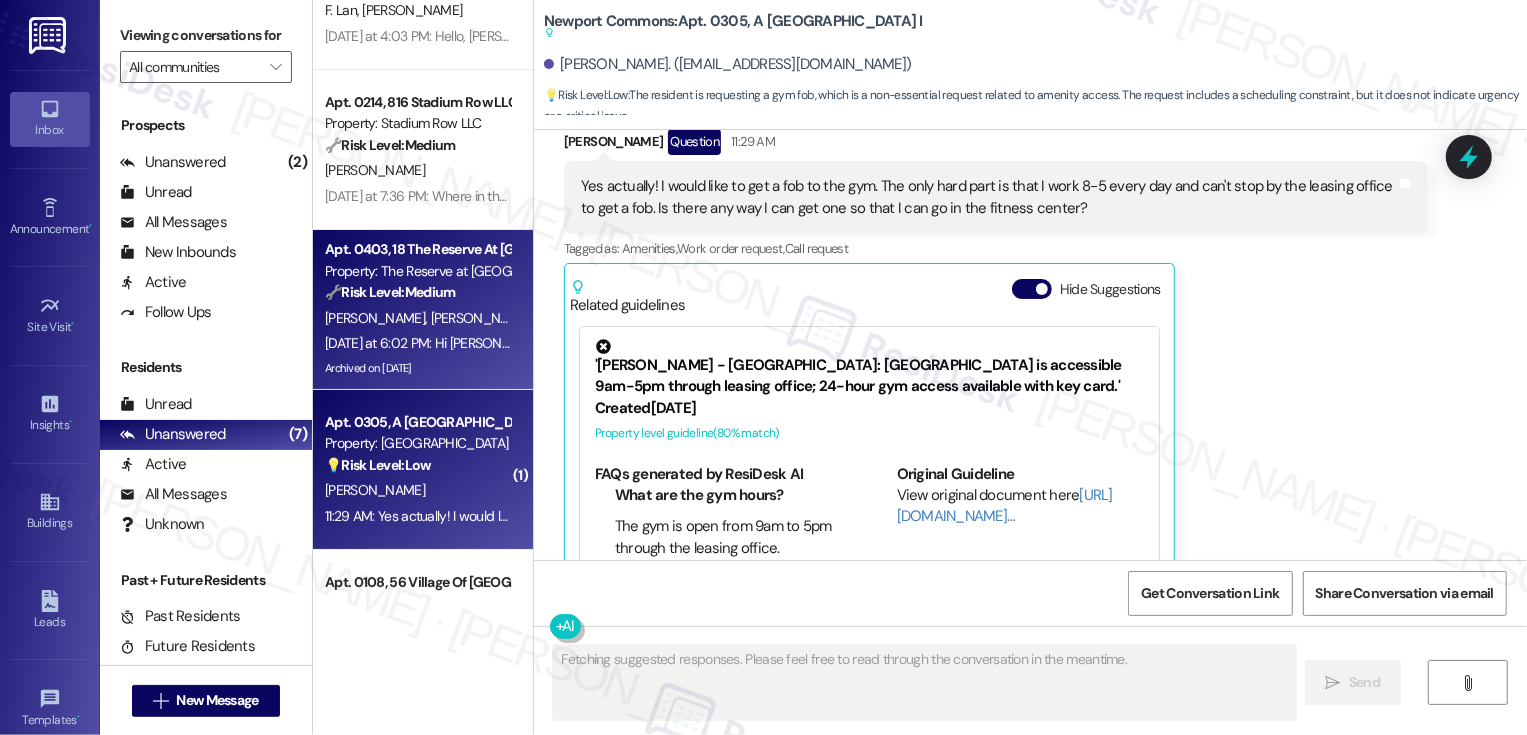 click on "[DATE] at 6:02 PM: Hi [PERSON_NAME], last week I went to speak with someone at the clubhouse about dogs being off leash and it continues to be an a reoccurring thing. I noticed that people are letting their dogs run out off leash when they are bringing in groceries or taking out the trash. I understand if they trust their dog, but that doesn't mean their dog won't run up to people if they aren't in control. This has happened many times to myself and my dogs on walks when we are walking around the neighborhood and have gotten run up on by off leash dogs Because their owners simply open the door without properly securing them.
I'm not trying to be that neighbor, but it takes one wrong moment for that to become a serious problem. If there's any type of memo that could be sent out to residents that would be great. Thank you!" at bounding box center (2741, 343) 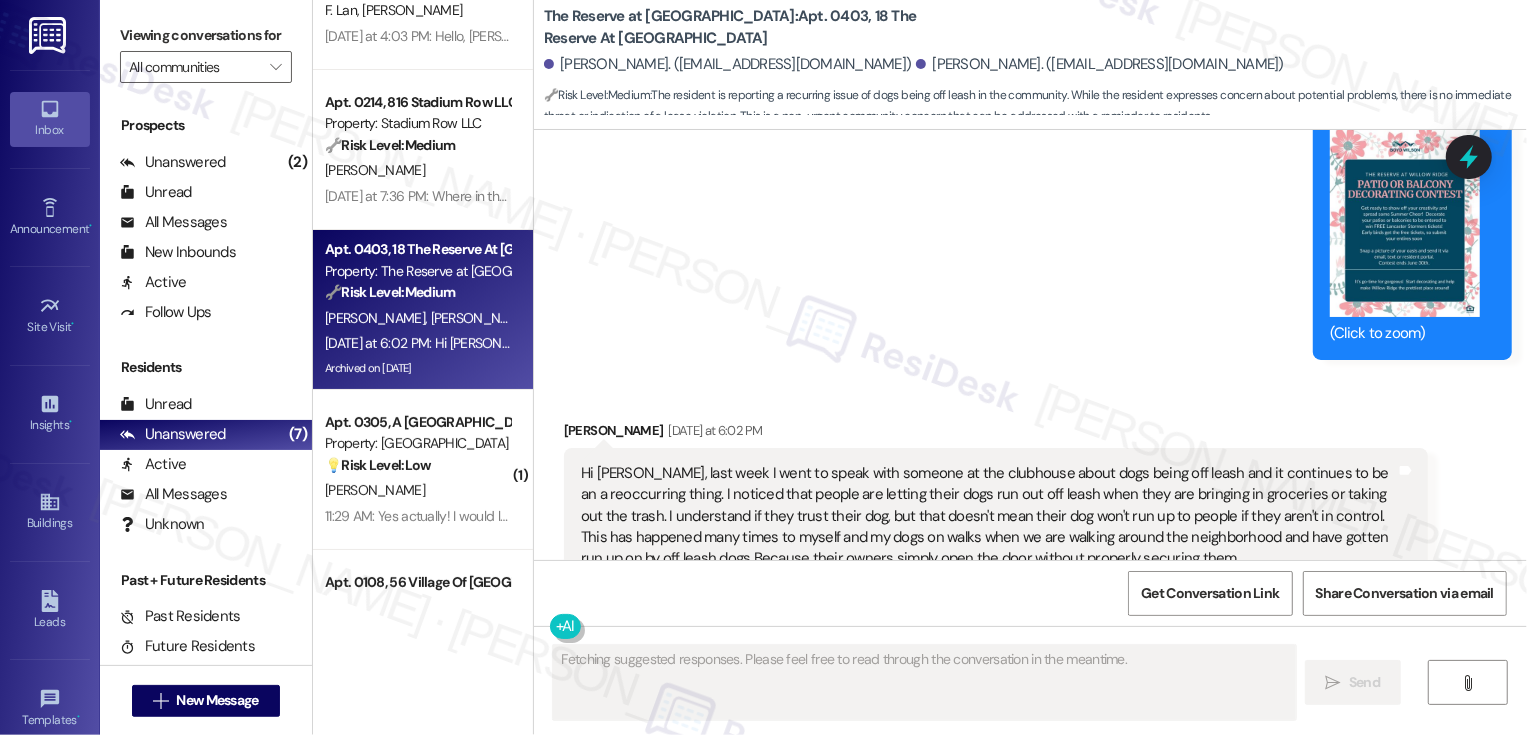 scroll, scrollTop: 8986, scrollLeft: 0, axis: vertical 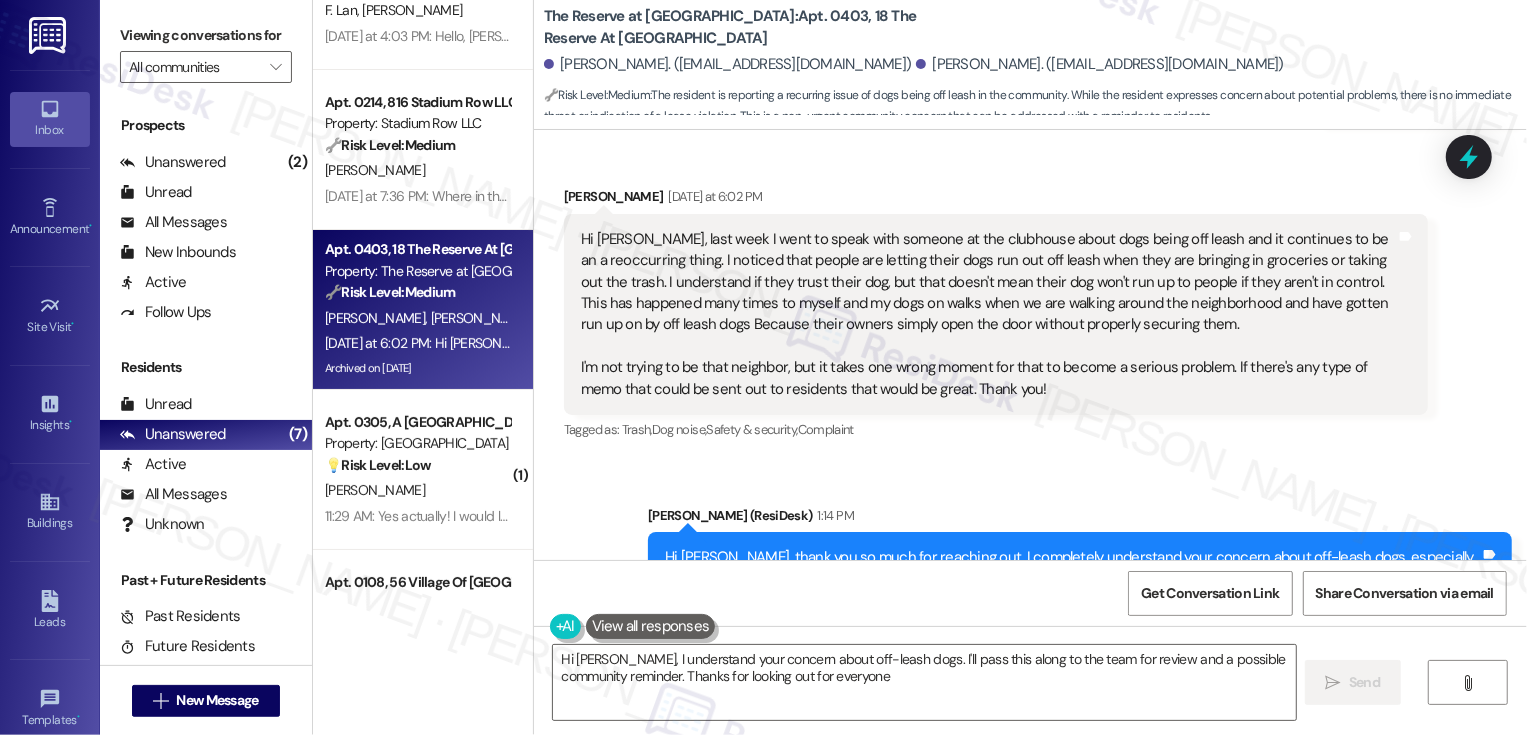 type on "Hi [PERSON_NAME], I understand your concern about off-leash dogs. I'll pass this along to the team for review and a possible community reminder. Thanks for looking out for everyone!" 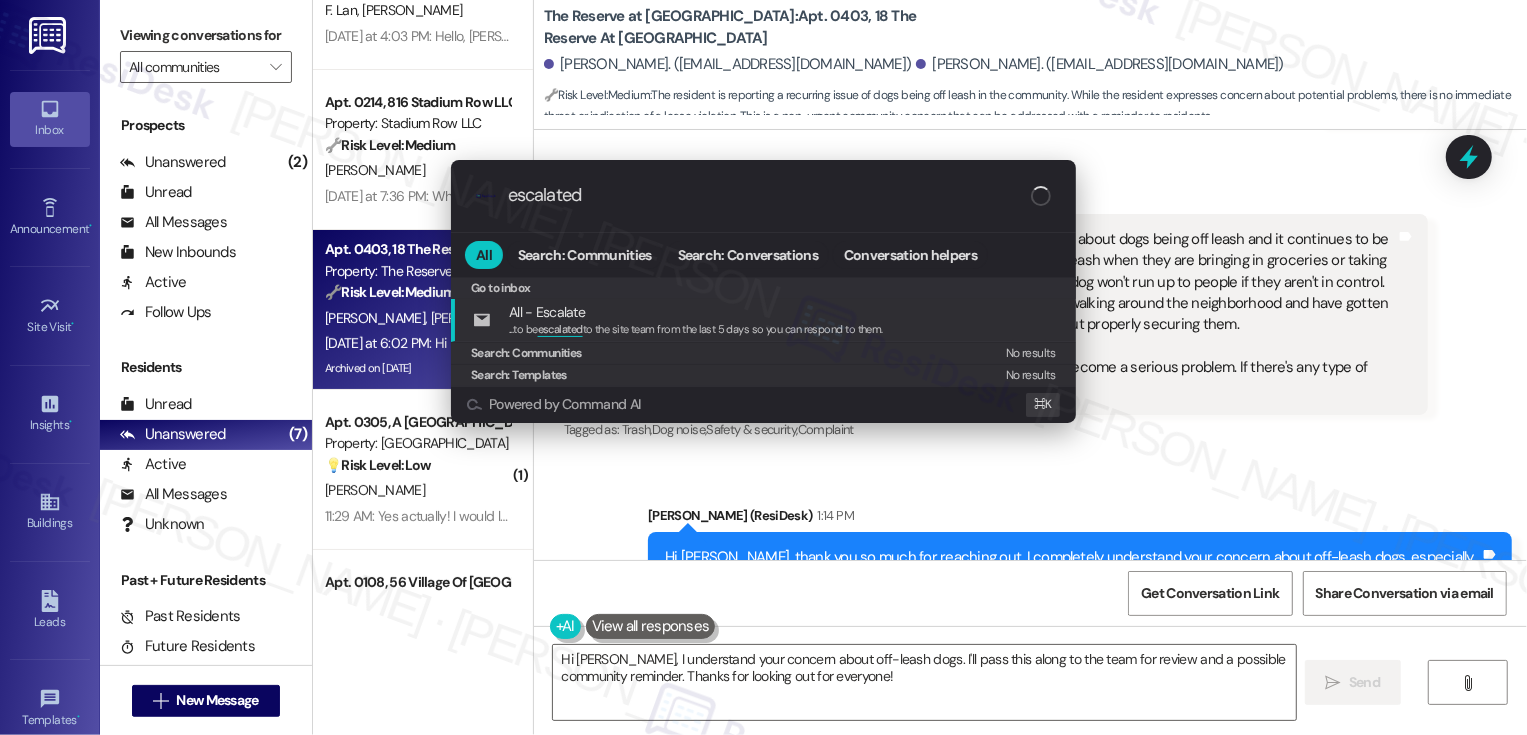 type on "escalate" 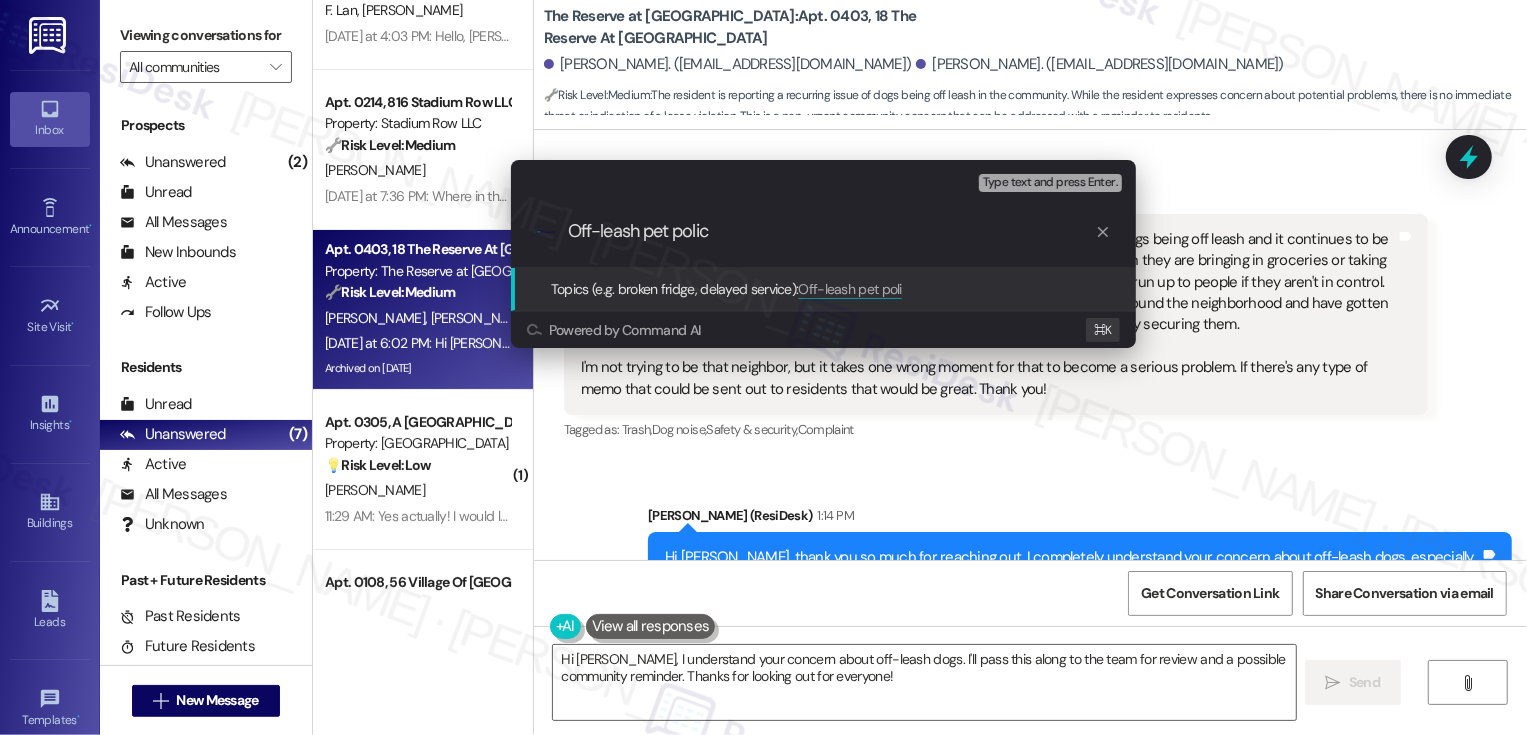 type on "Off-leash pet policy" 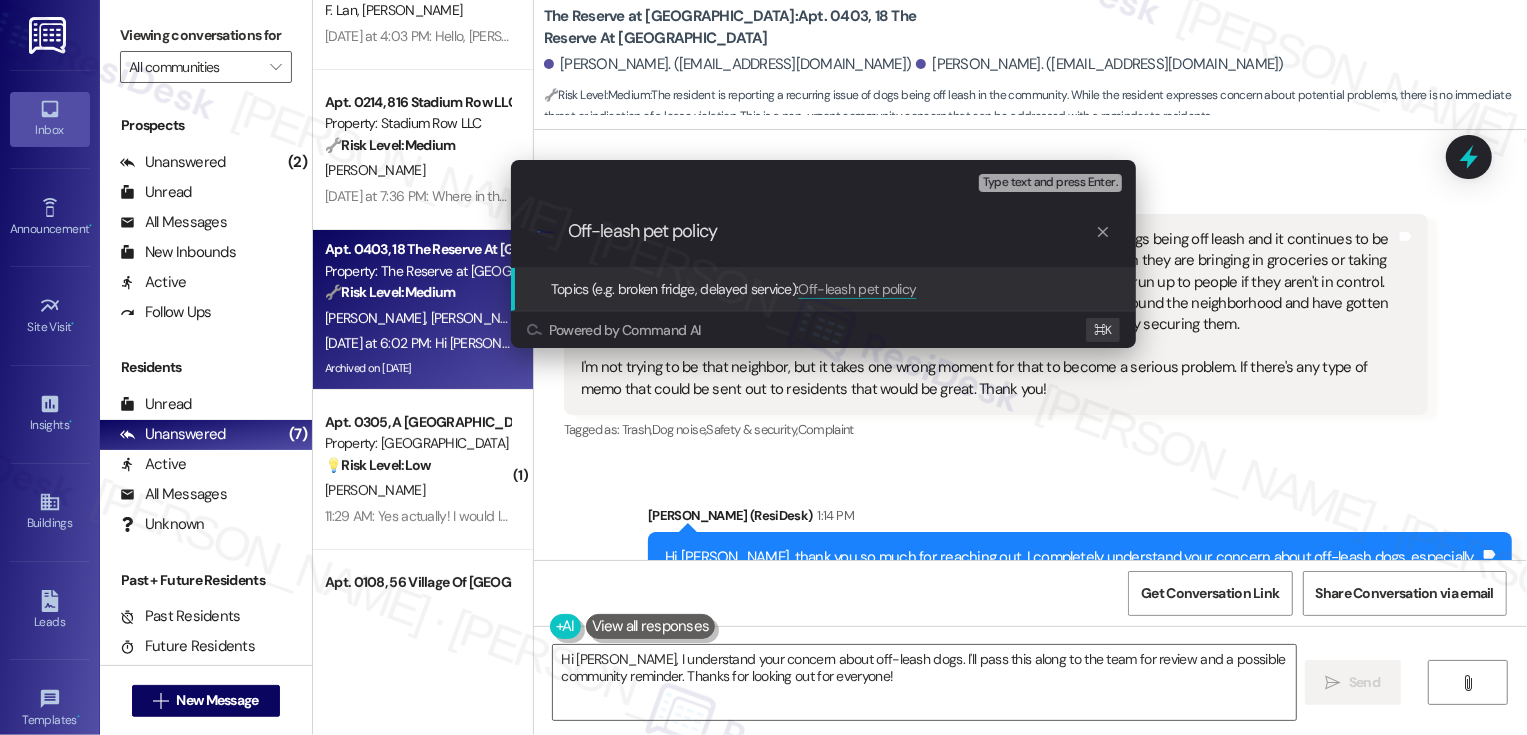 type 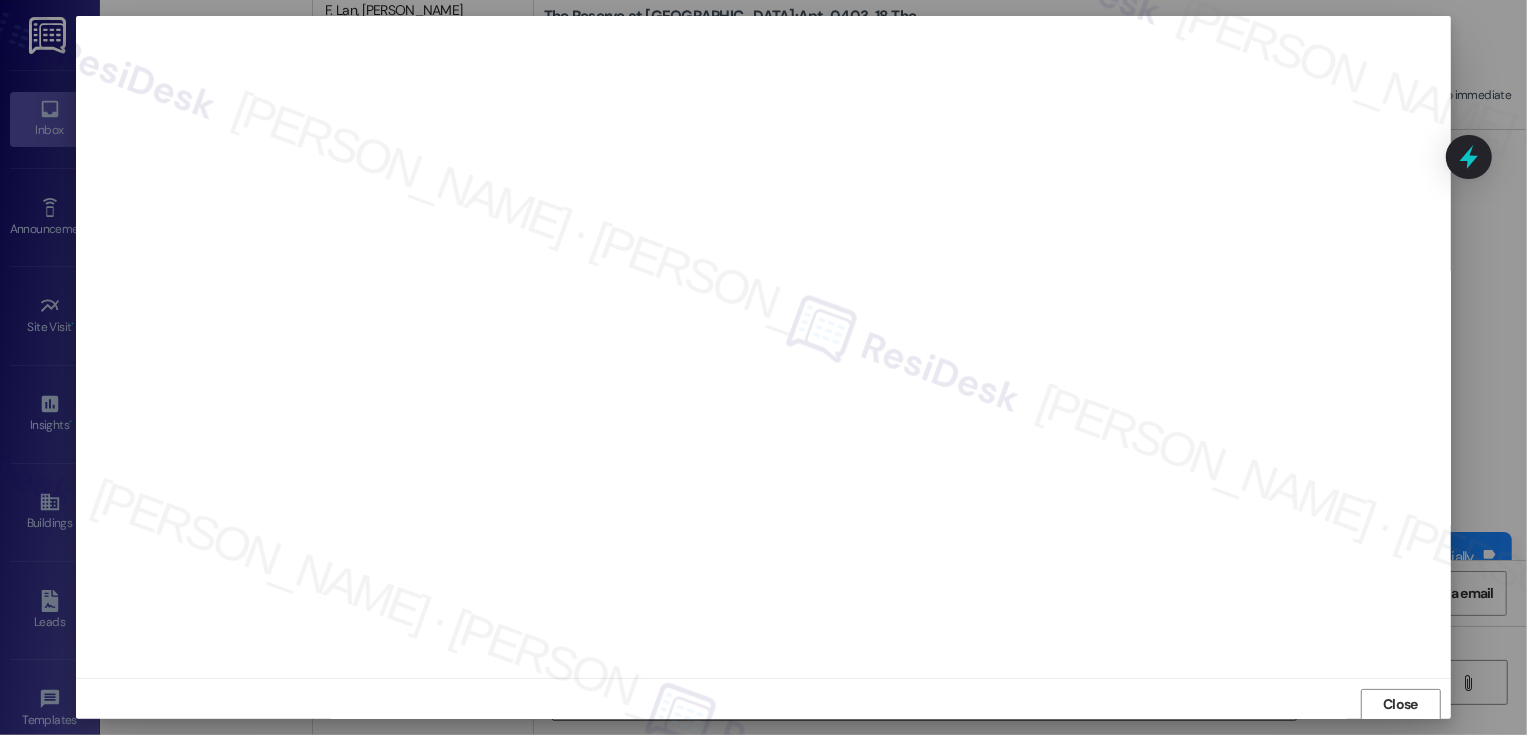 scroll, scrollTop: 8985, scrollLeft: 0, axis: vertical 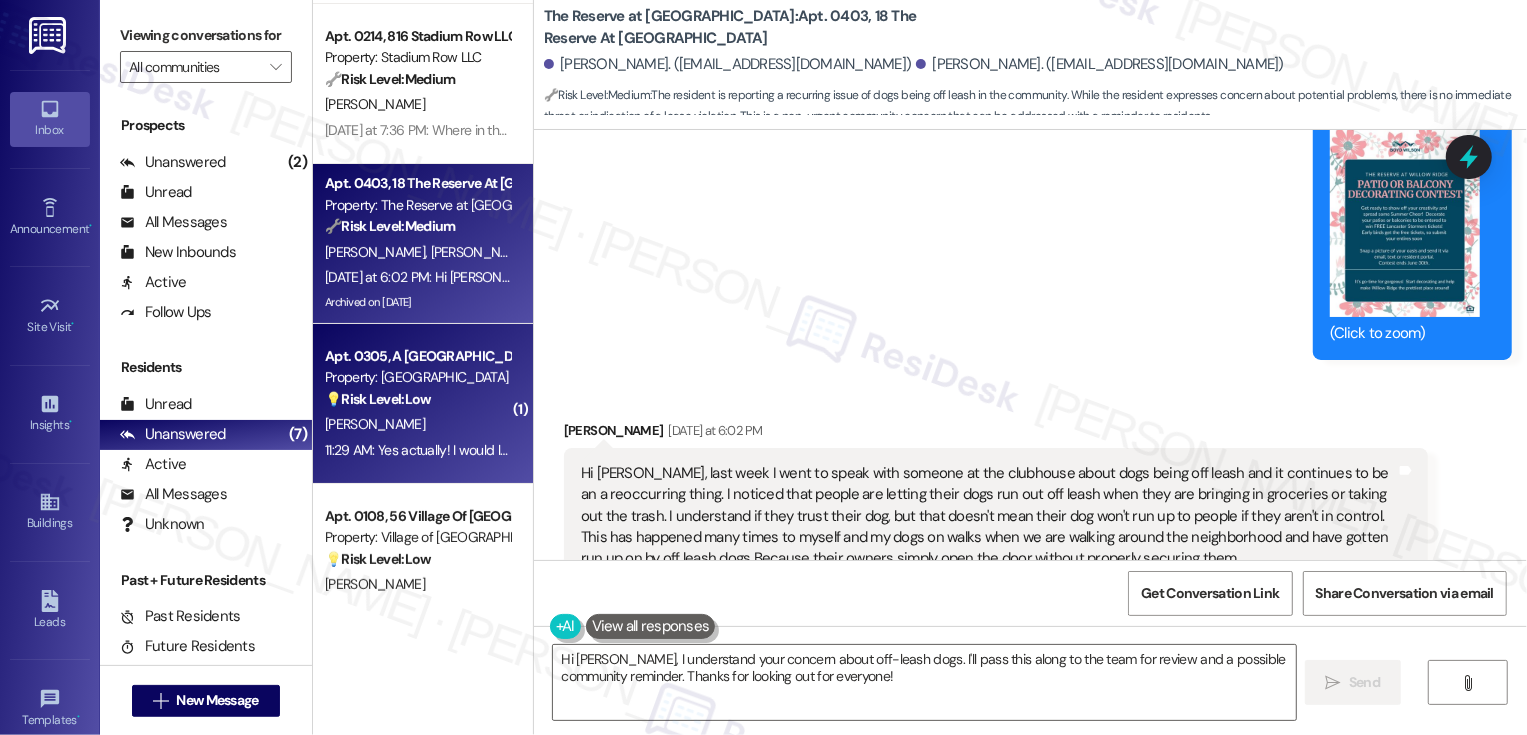 click on "Apt. 0305, A Newport Commons I Property: Newport Commons 💡  Risk Level:  Low The resident is requesting a gym fob, which is a non-essential request related to amenity access. The request includes a scheduling constraint, but it does not indicate urgency or a critical issue. [PERSON_NAME] 11:29 AM: Yes actually! I would like to get a fob to the gym. The only hard part is that I work 8-5 every day and can't stop by the leasing office to get a fob. Is there any way I can get one so that I can go in the fitness center? 11:29 AM: Yes actually! I would like to get a fob to the gym. The only hard part is that I work 8-5 every day and can't stop by the leasing office to get a fob. Is there any way I can get one so that I can go in the fitness center?" at bounding box center (423, 404) 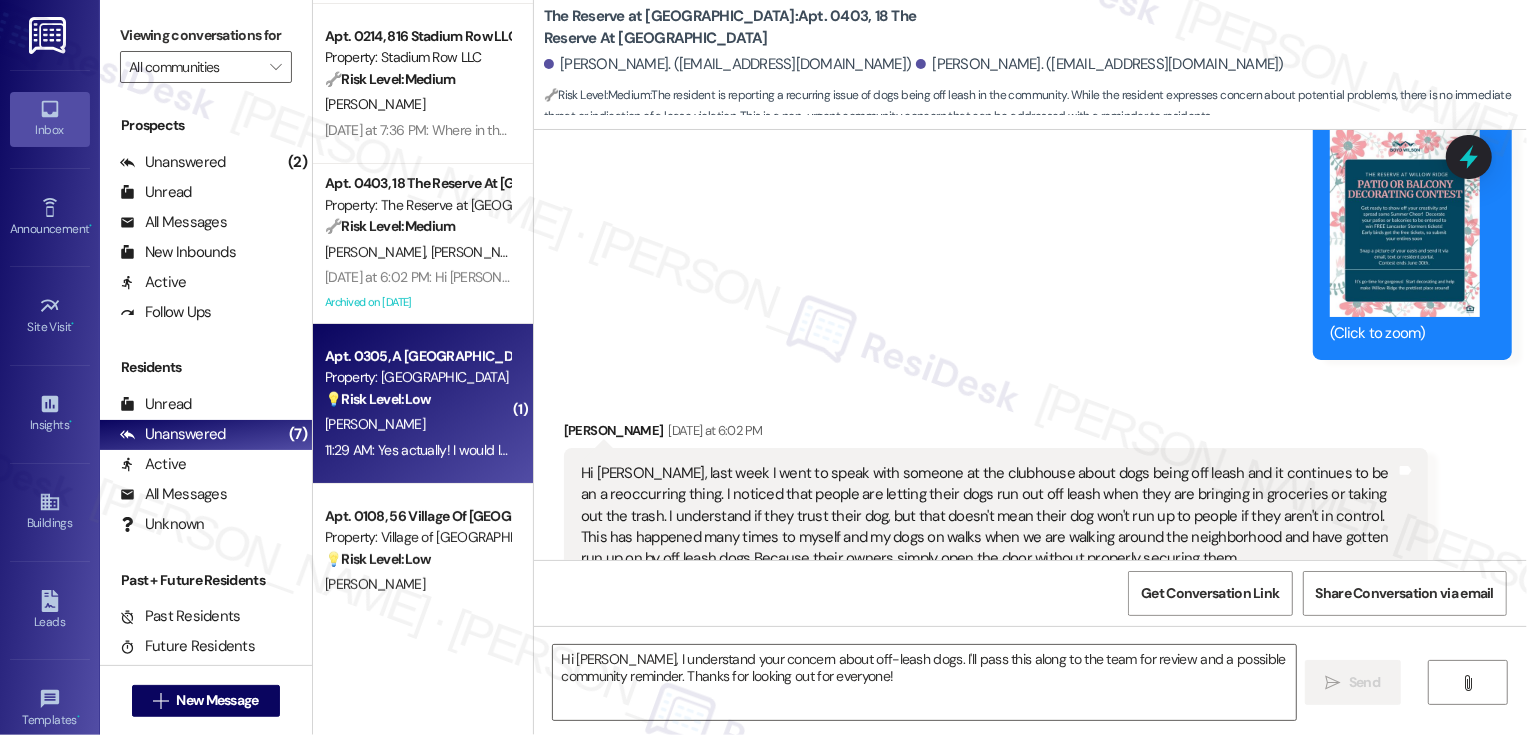 type on "Fetching suggested responses. Please feel free to read through the conversation in the meantime." 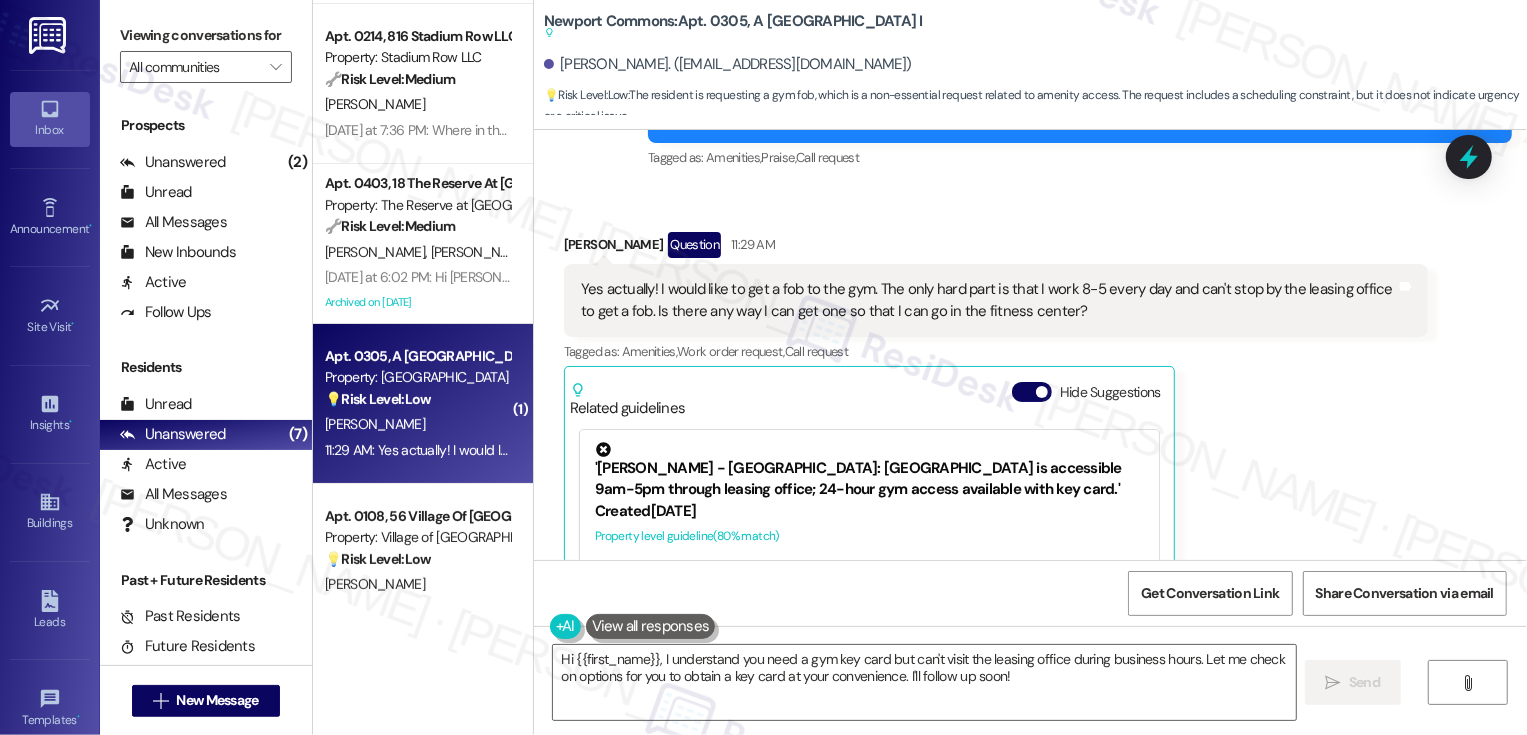 scroll, scrollTop: 11047, scrollLeft: 0, axis: vertical 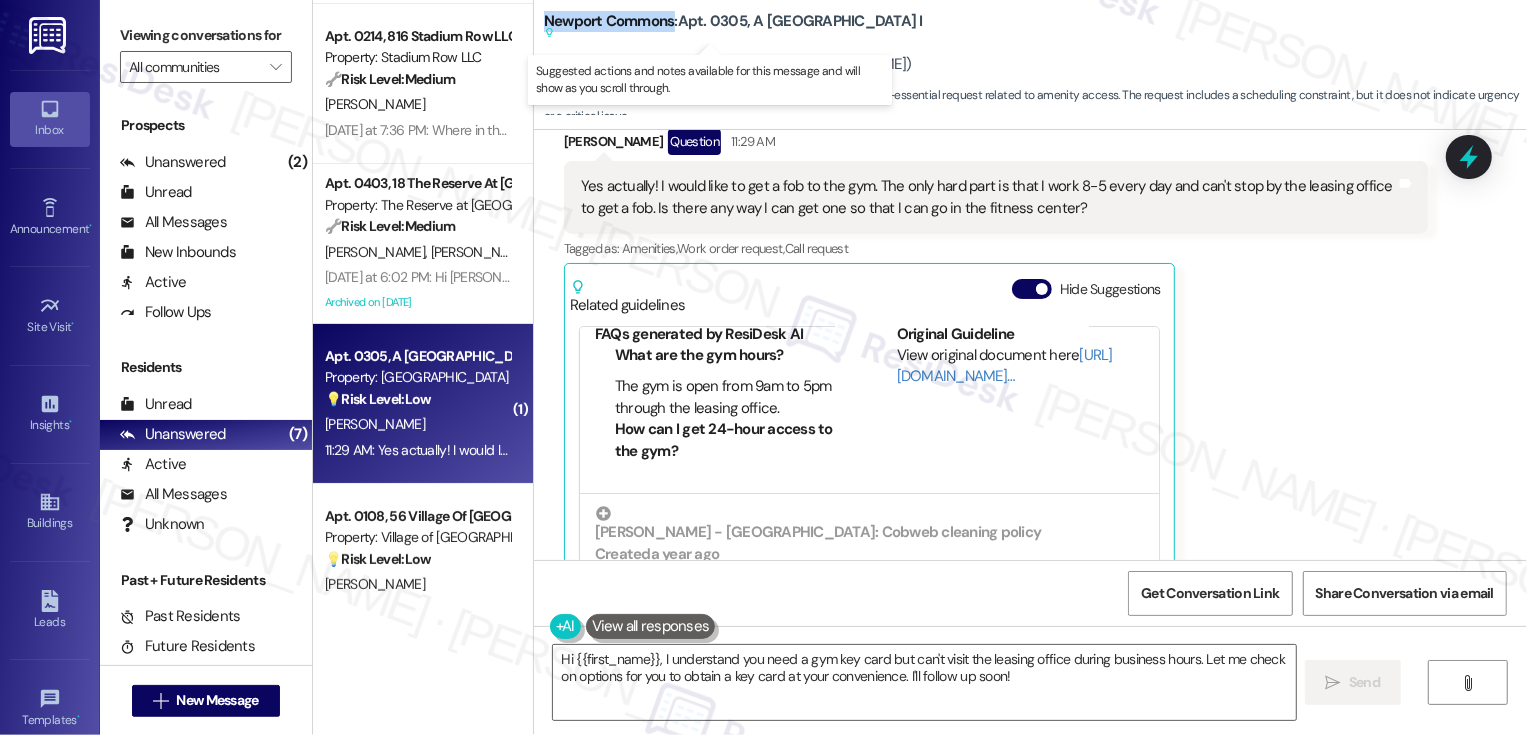 drag, startPoint x: 533, startPoint y: 18, endPoint x: 659, endPoint y: 30, distance: 126.57014 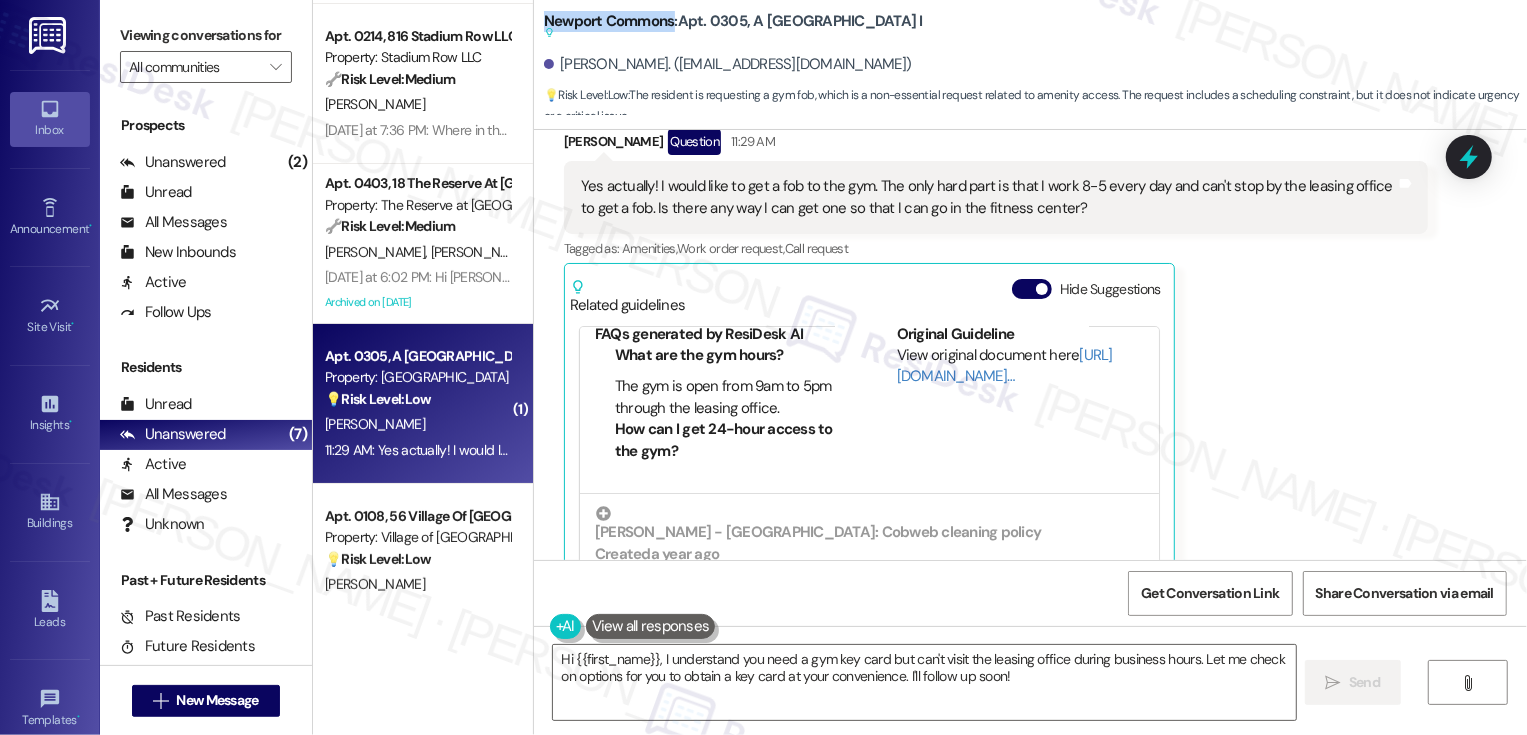copy on "Newport Commons" 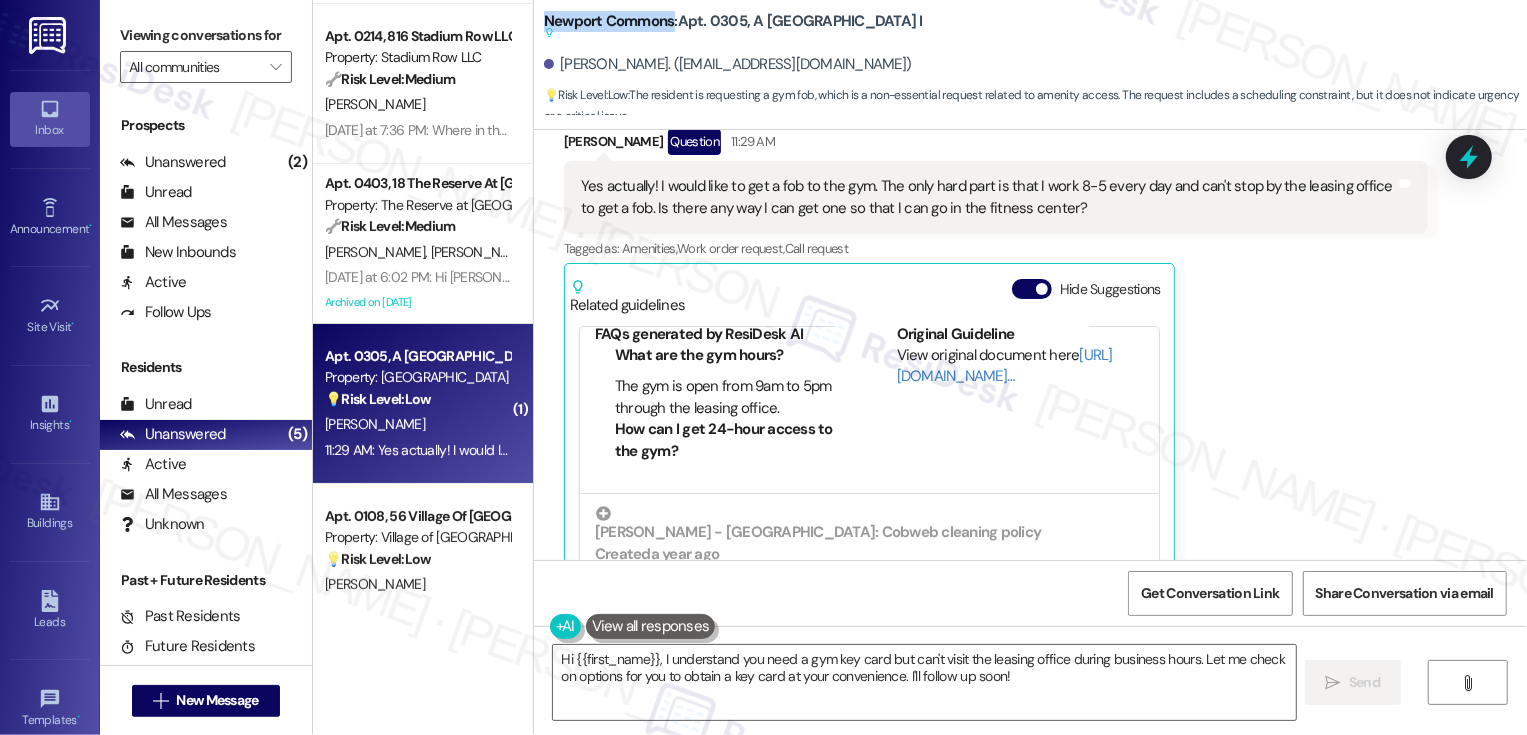 scroll, scrollTop: 0, scrollLeft: 0, axis: both 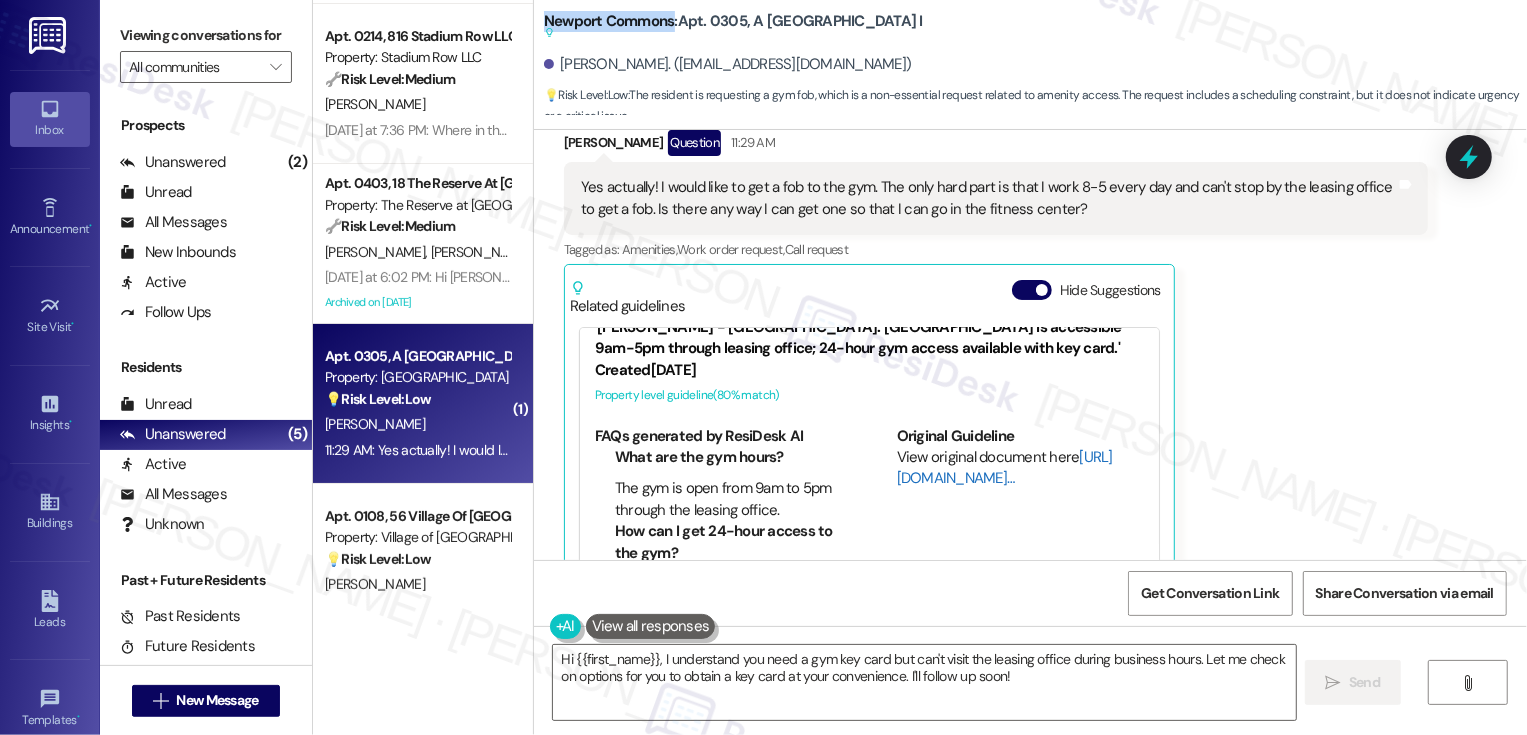 click on "[URL][DOMAIN_NAME]…" at bounding box center (1005, 467) 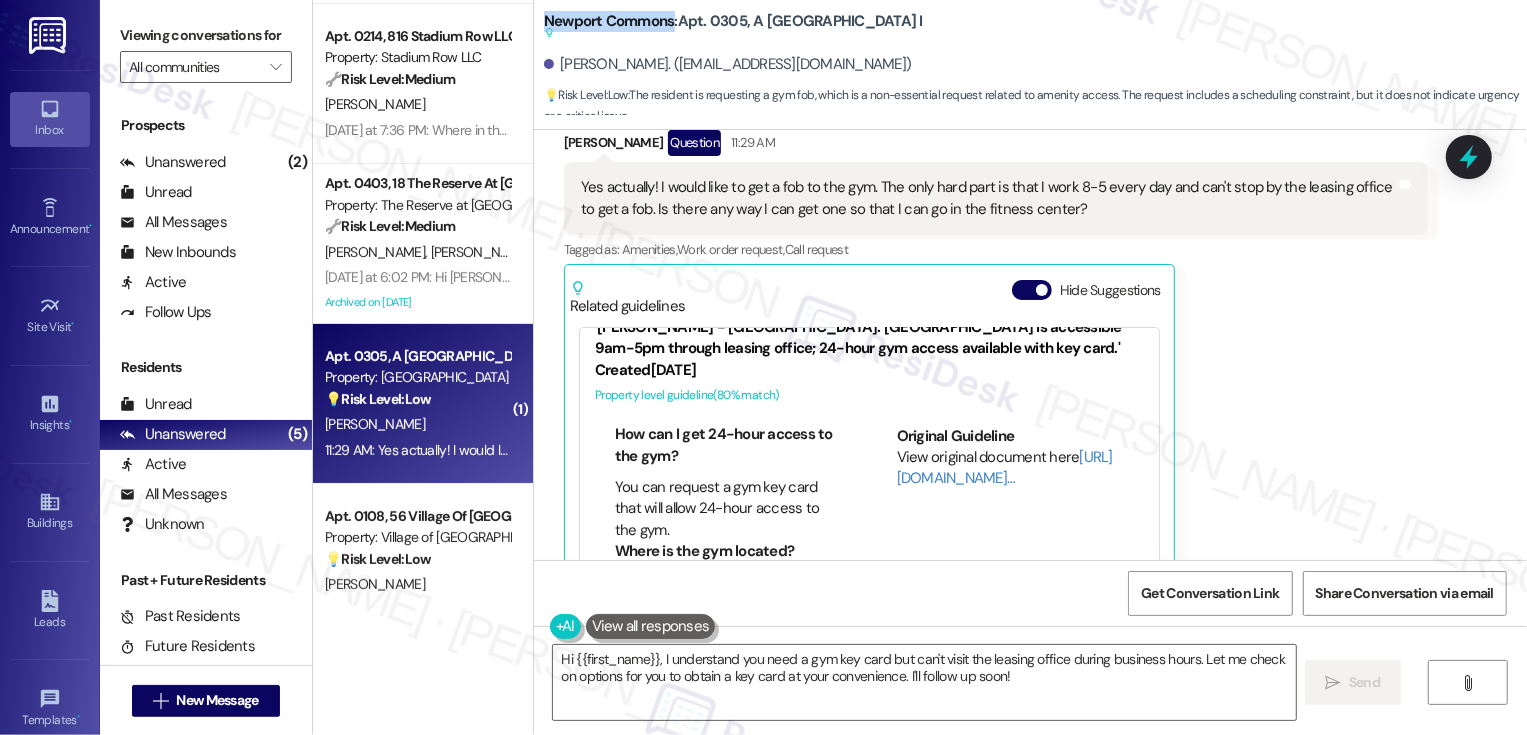 scroll, scrollTop: 30, scrollLeft: 0, axis: vertical 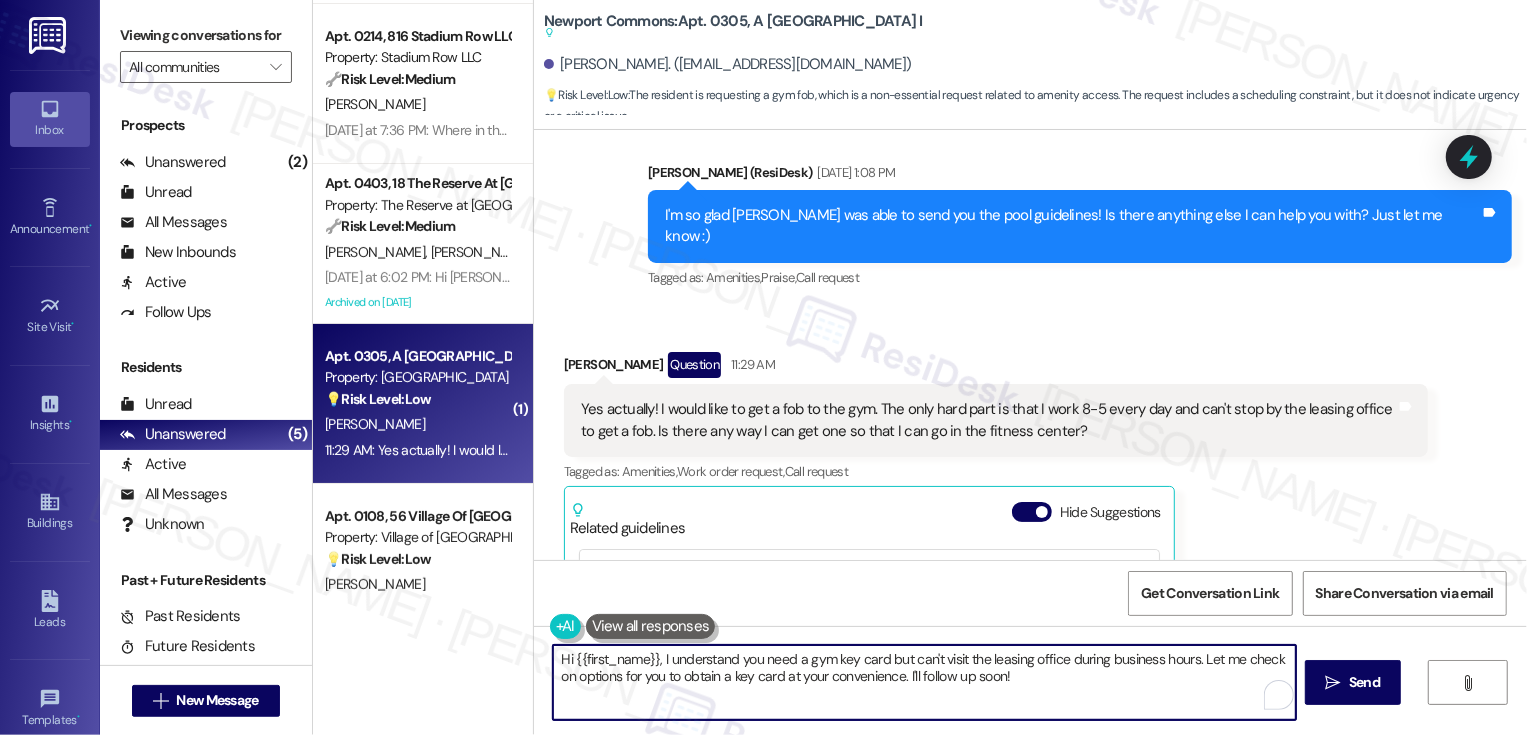 drag, startPoint x: 550, startPoint y: 679, endPoint x: 1011, endPoint y: 706, distance: 461.79 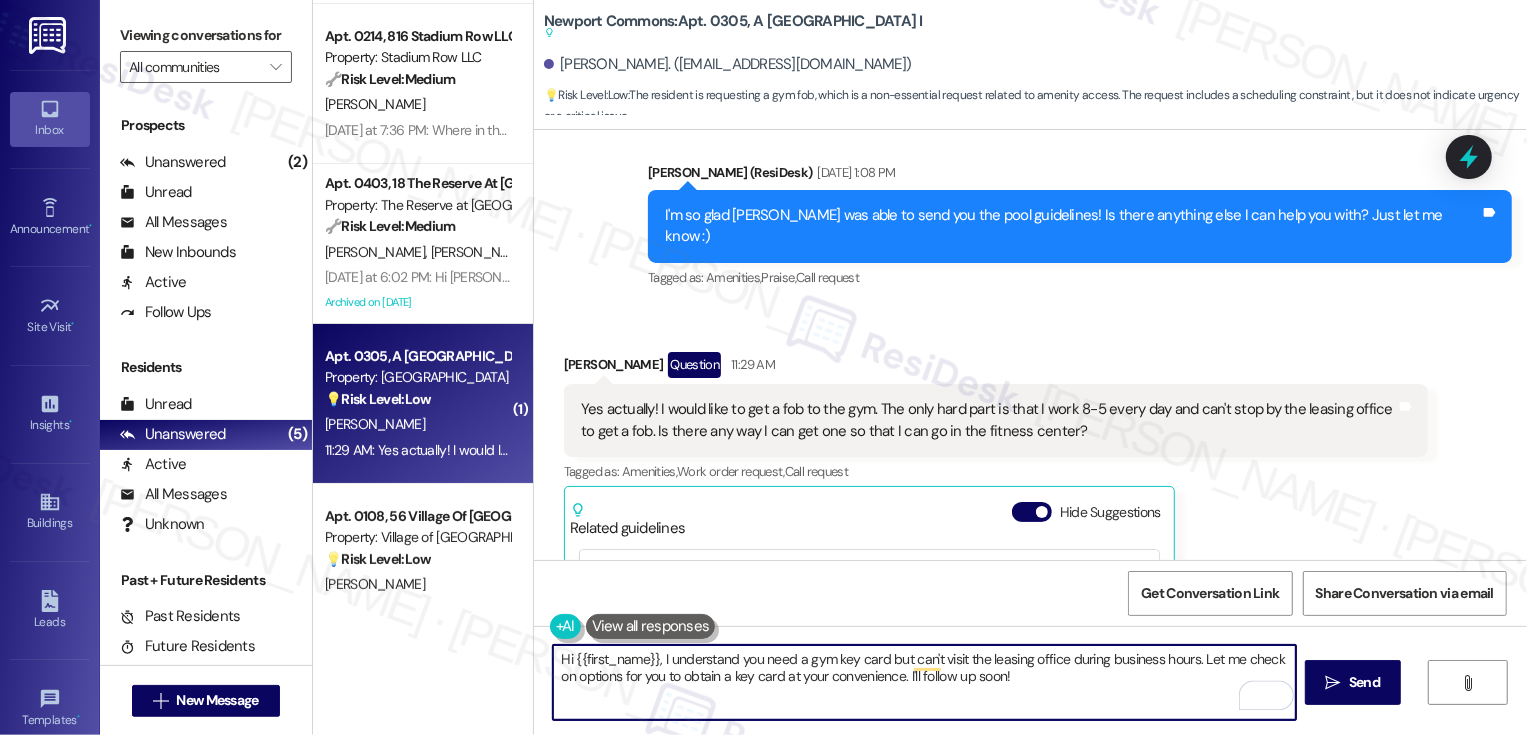 drag, startPoint x: 1191, startPoint y: 657, endPoint x: 1221, endPoint y: 694, distance: 47.63402 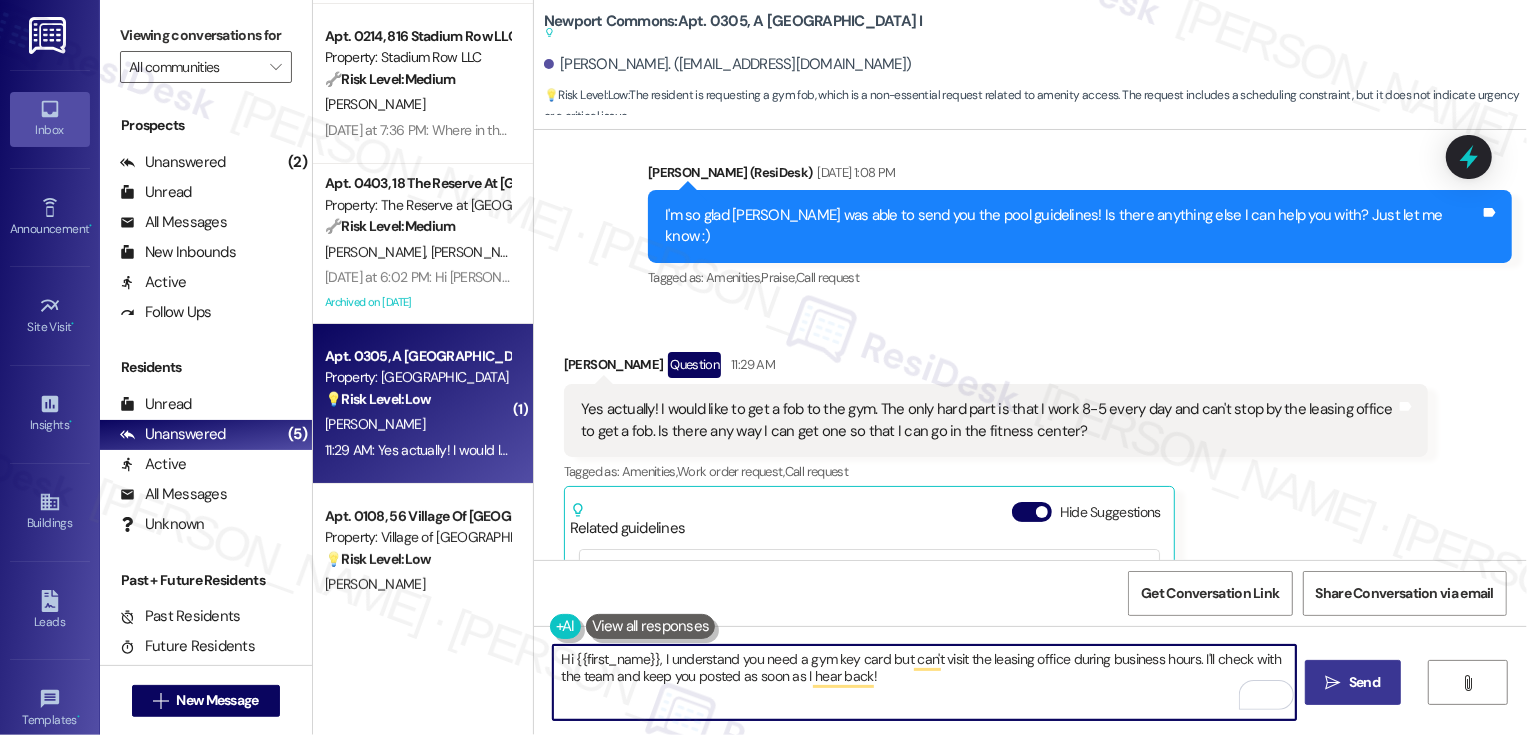 type on "Hi {{first_name}}, I understand you need a gym key card but can't visit the leasing office during business hours. I'll check with the team and keep you posted as soon as I hear back!" 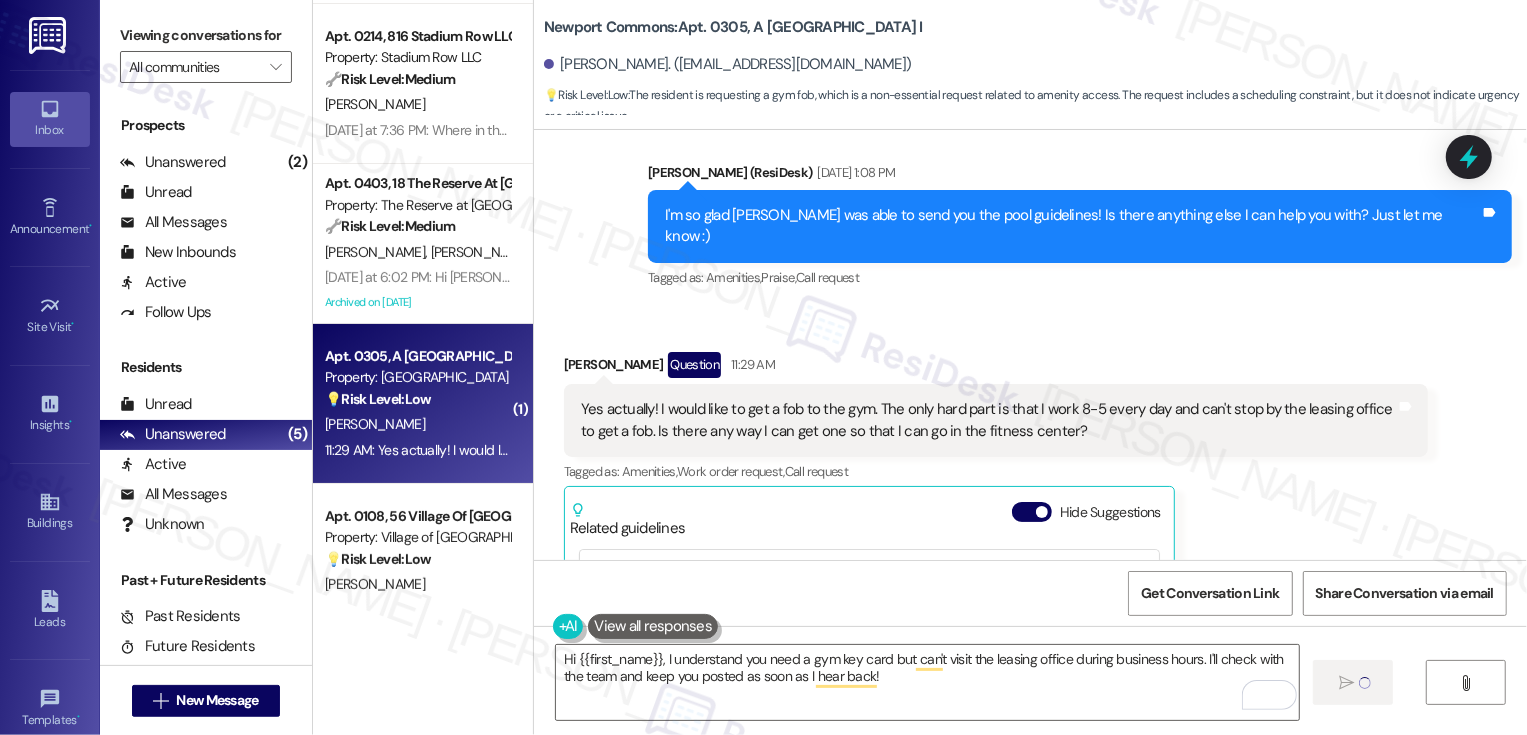 type 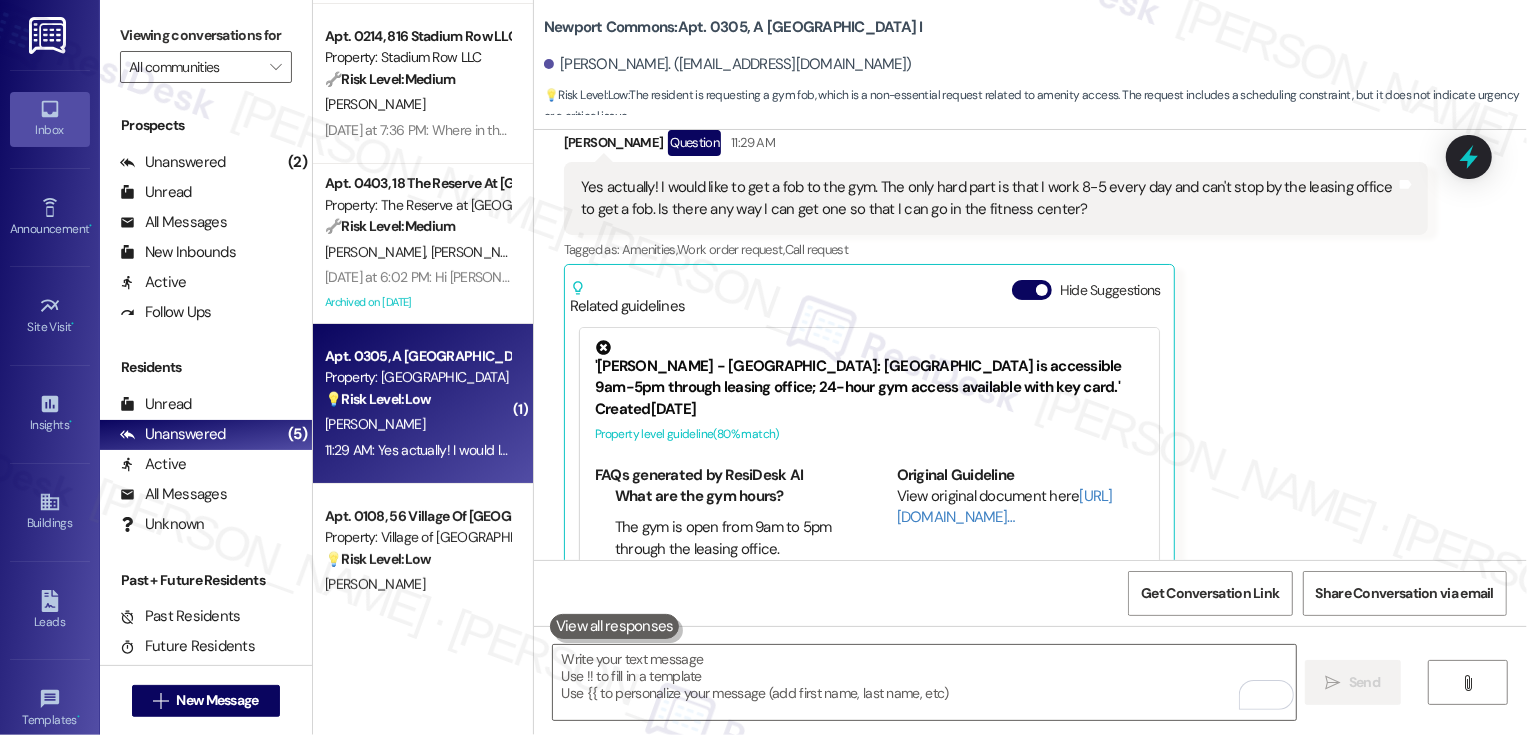 scroll, scrollTop: 11208, scrollLeft: 0, axis: vertical 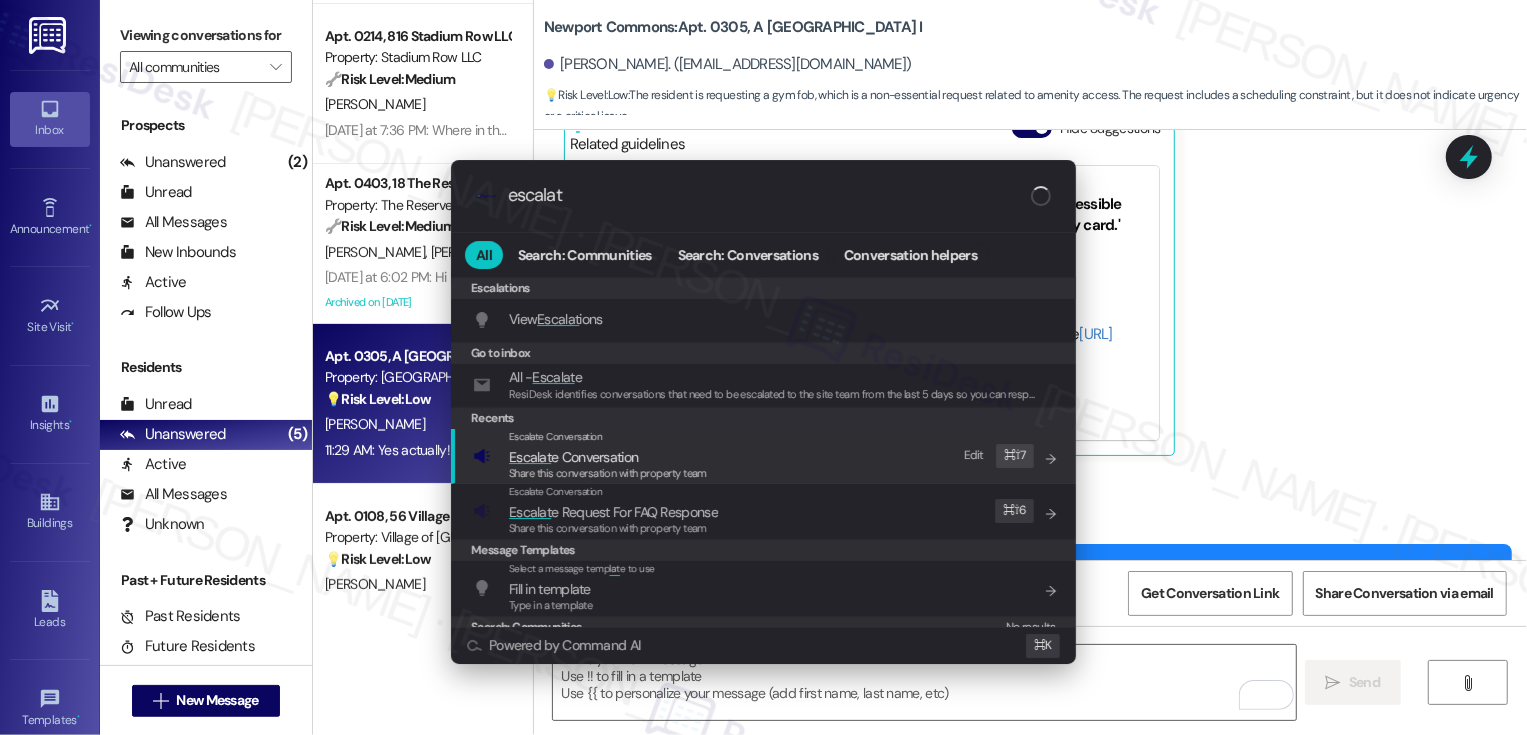 type on "escalat" 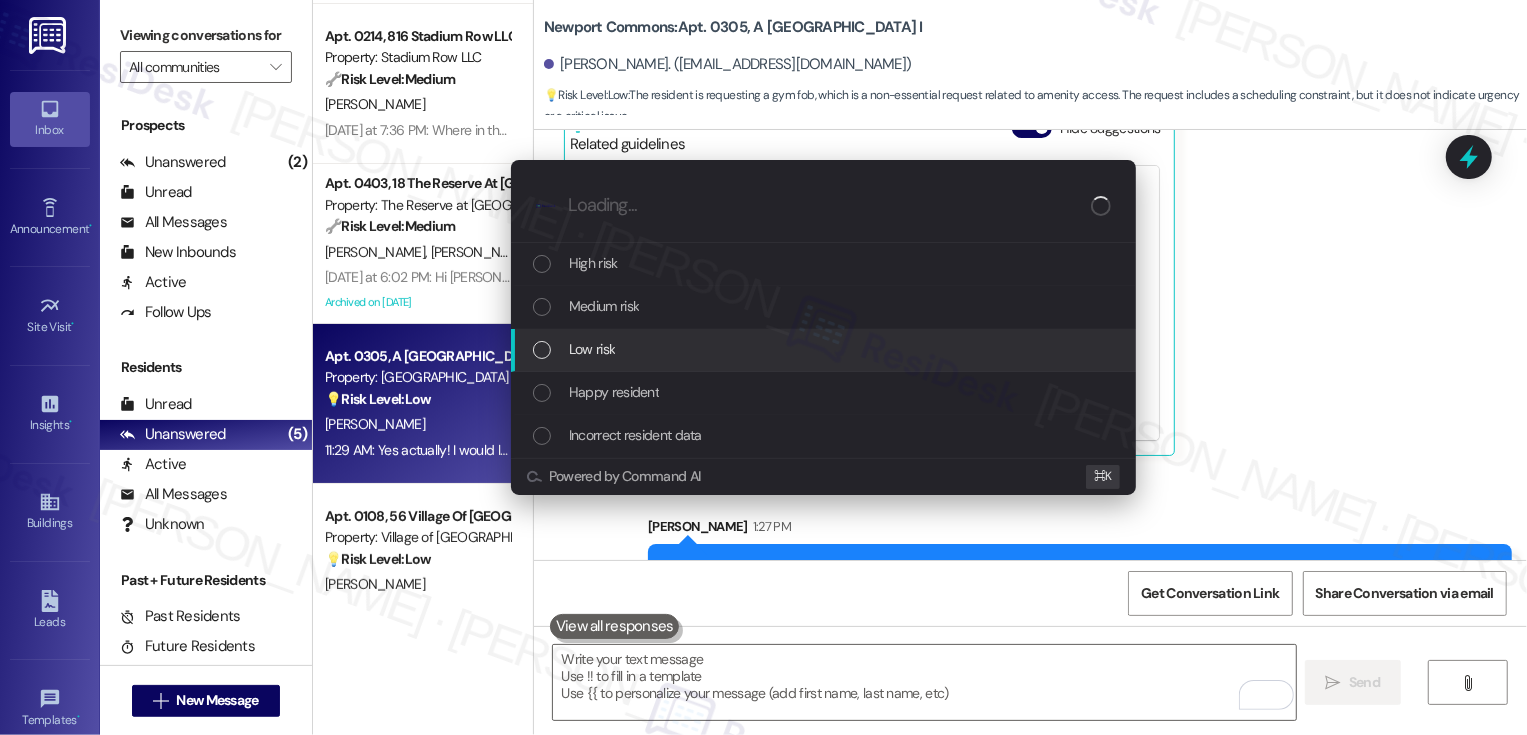 click on "Low risk" at bounding box center [592, 349] 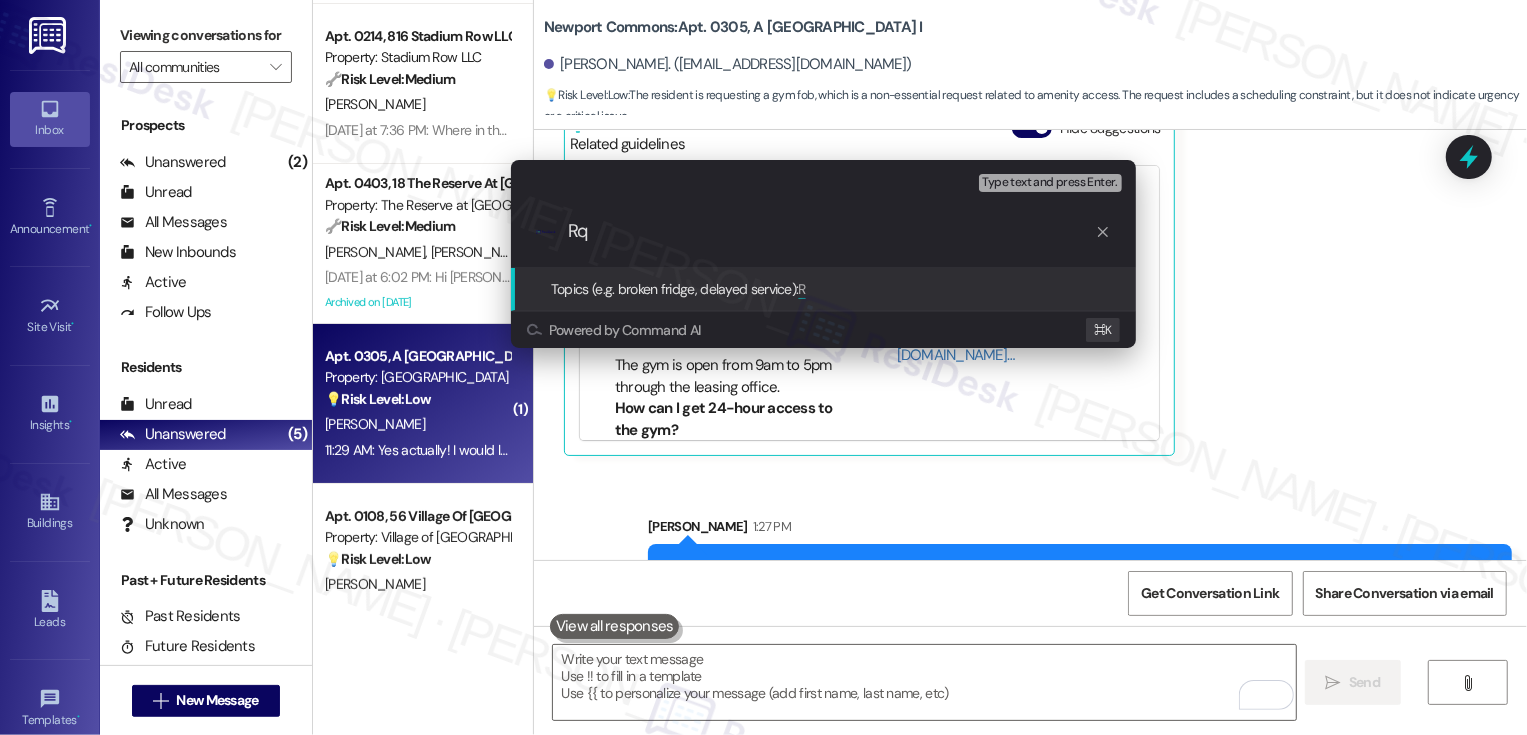 type on "R" 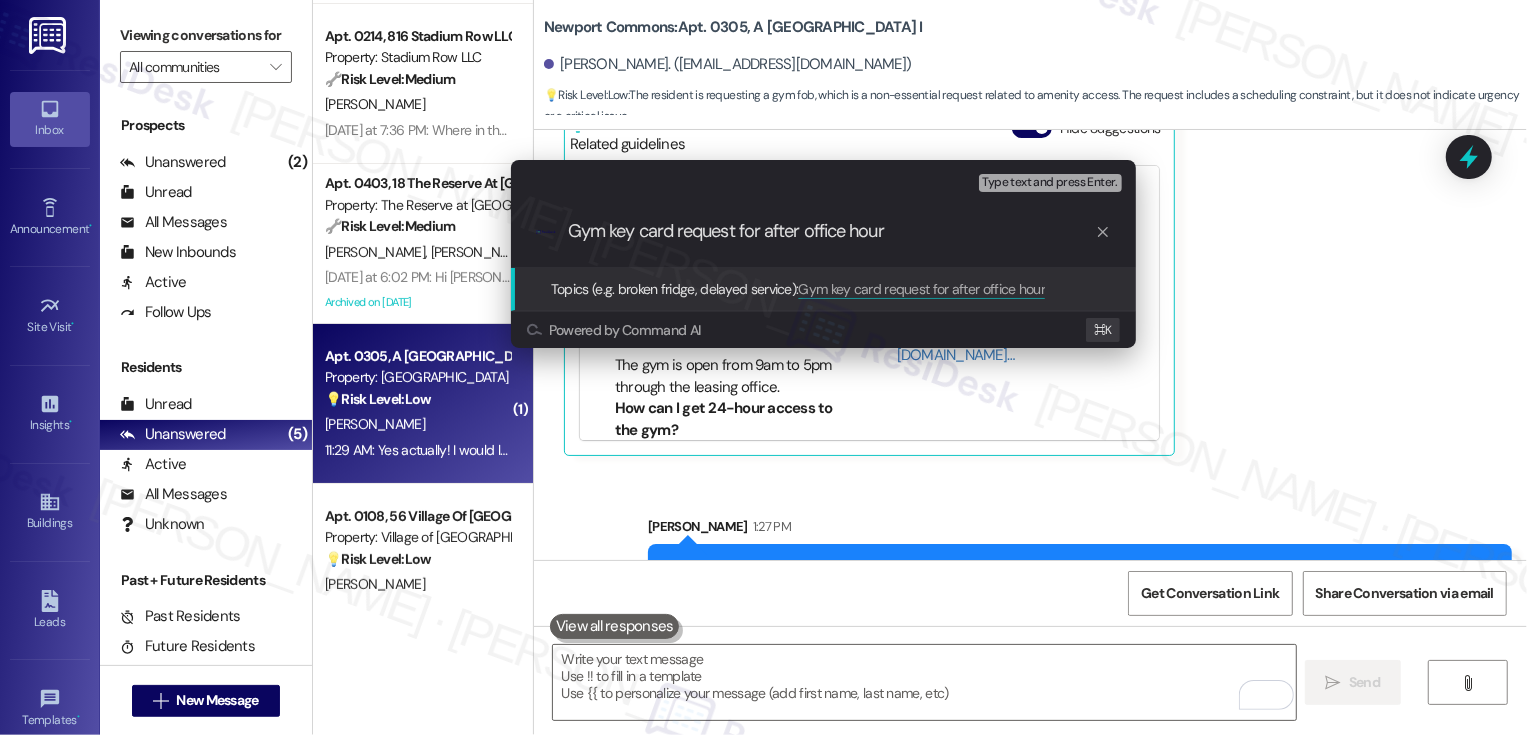 type on "Gym key card request for after office hours" 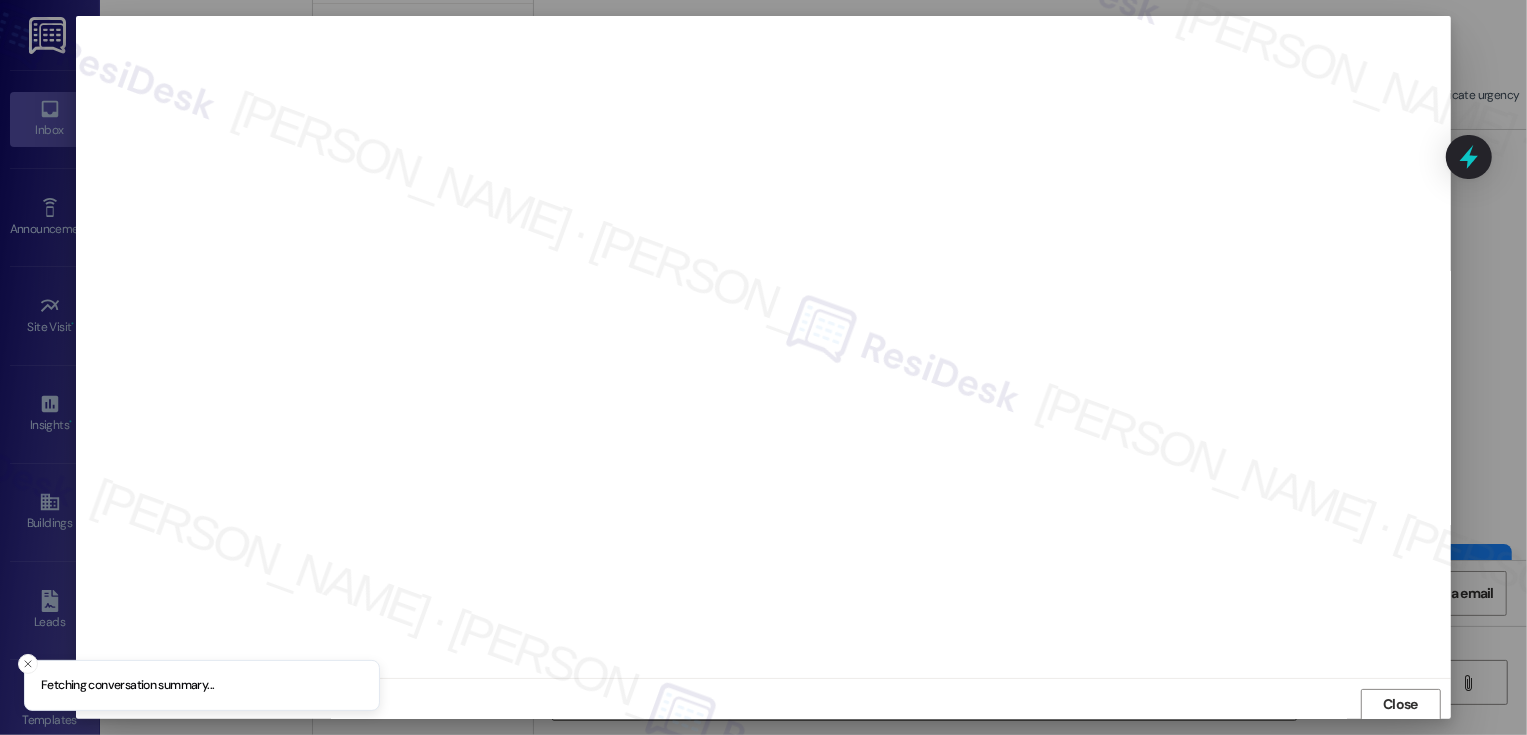 scroll, scrollTop: 1, scrollLeft: 0, axis: vertical 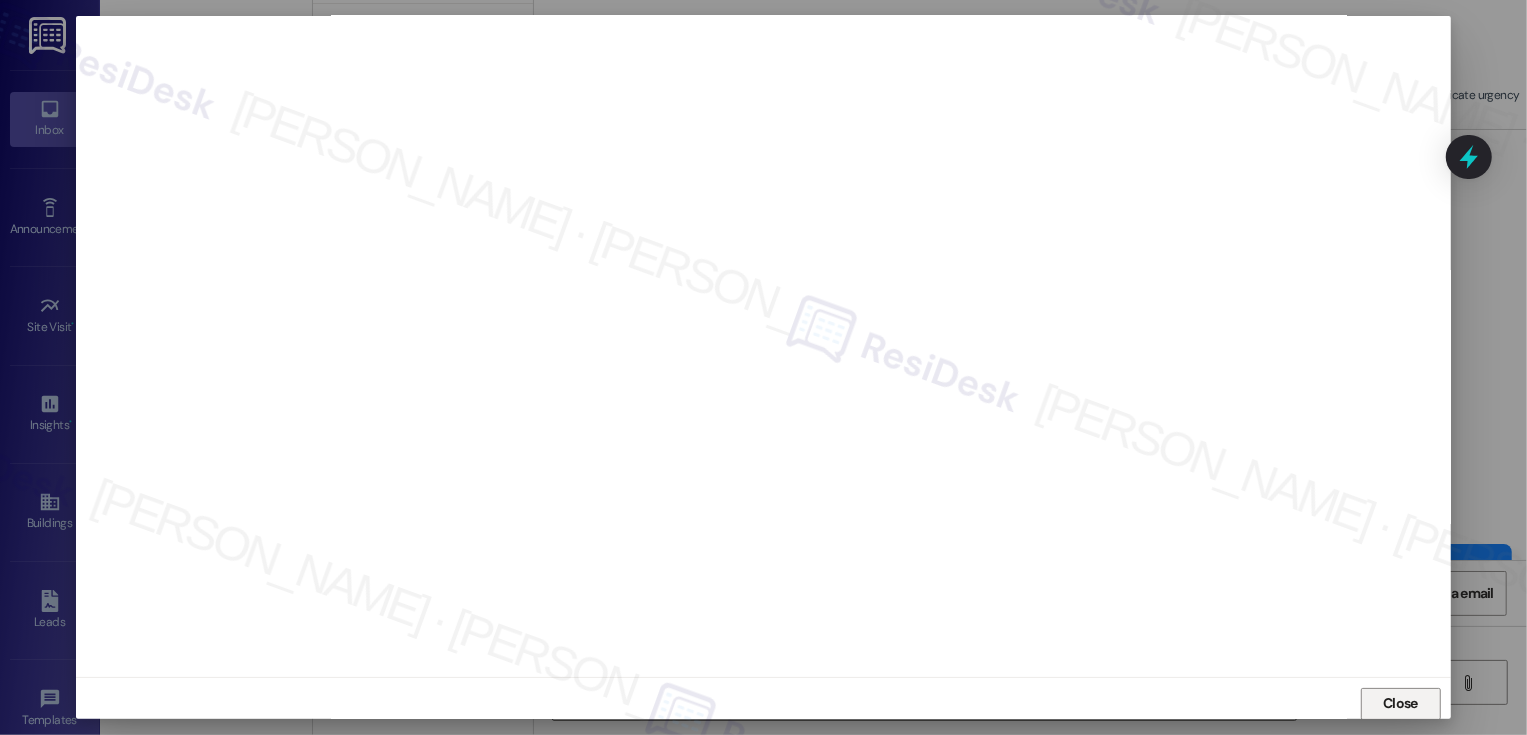 click on "Close" at bounding box center [1401, 704] 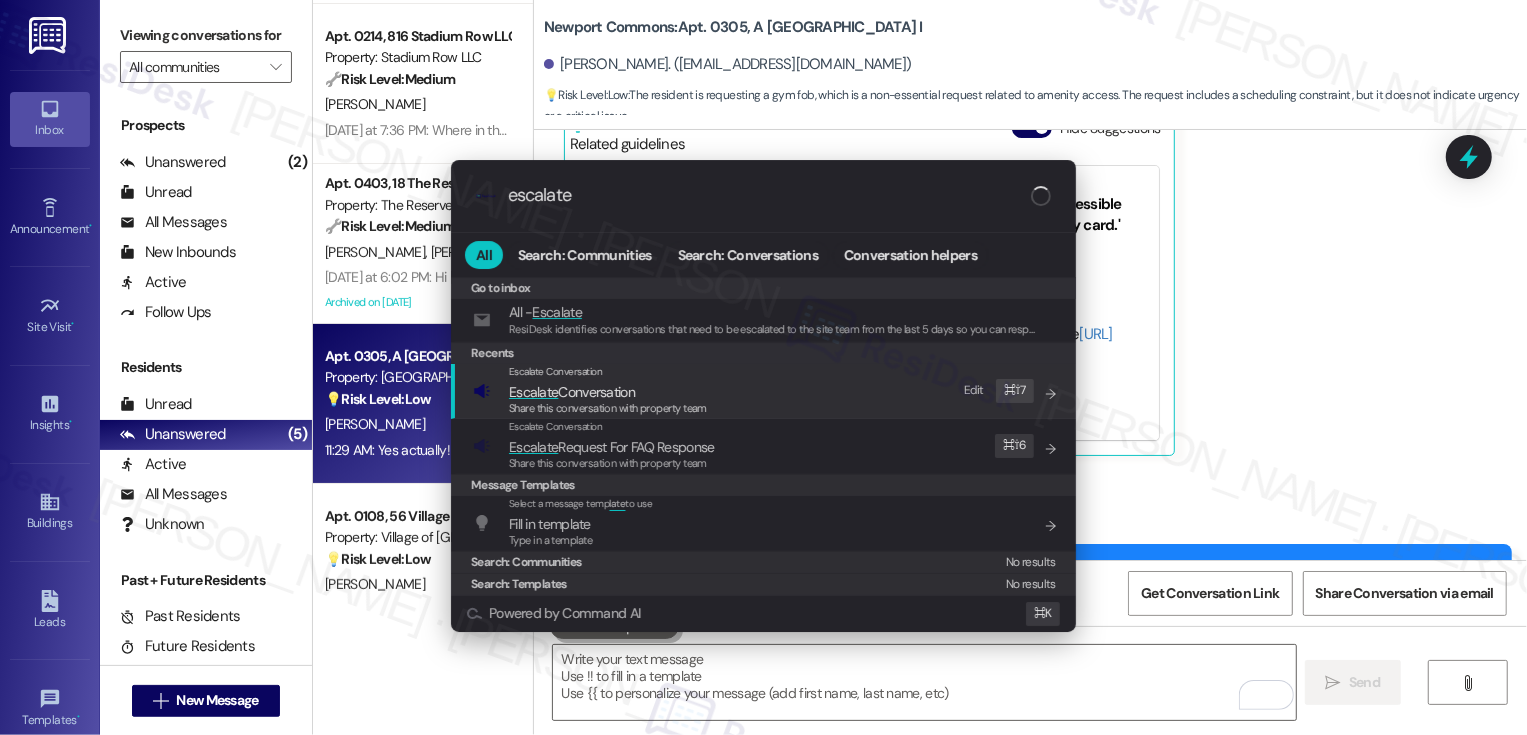 type on "escalate" 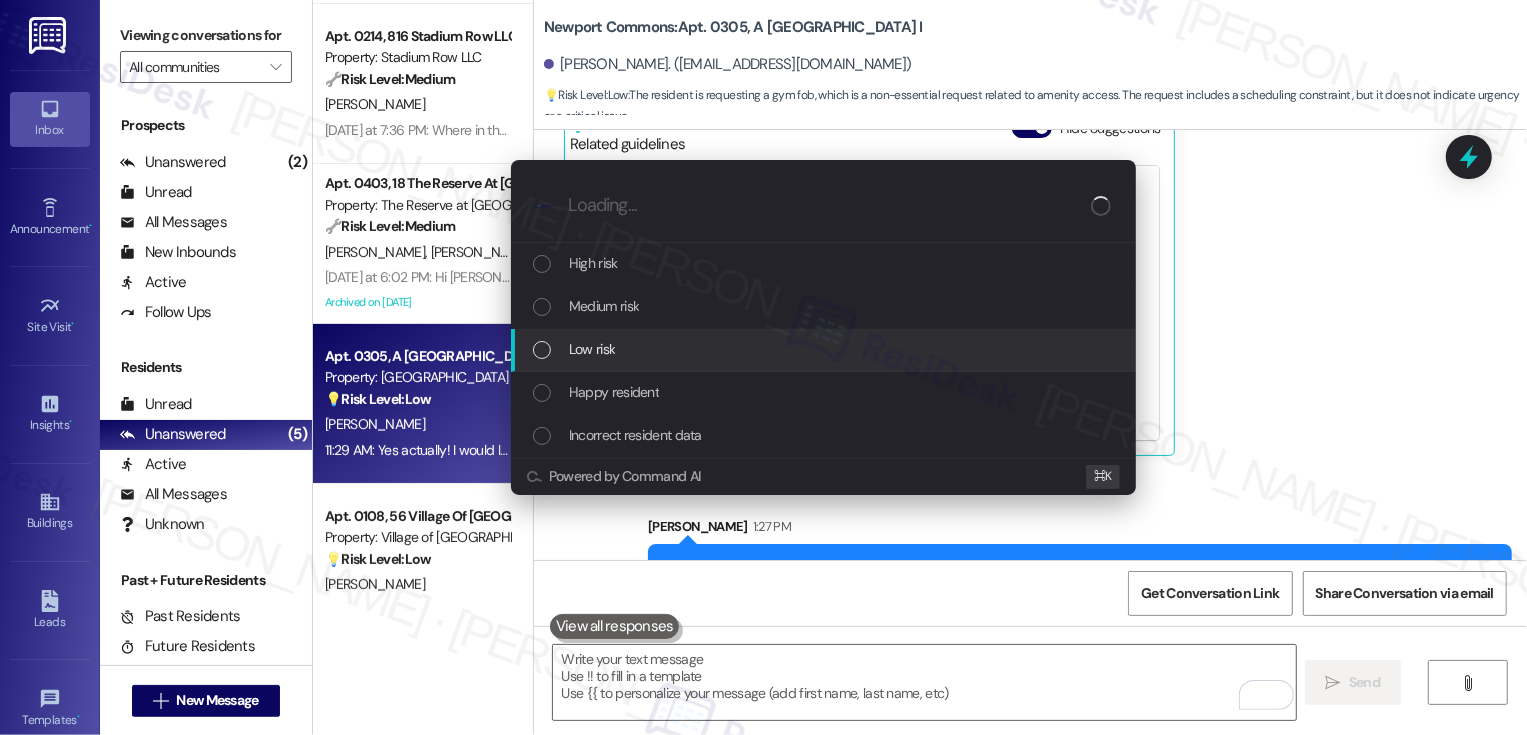 click on "Low risk" at bounding box center (592, 349) 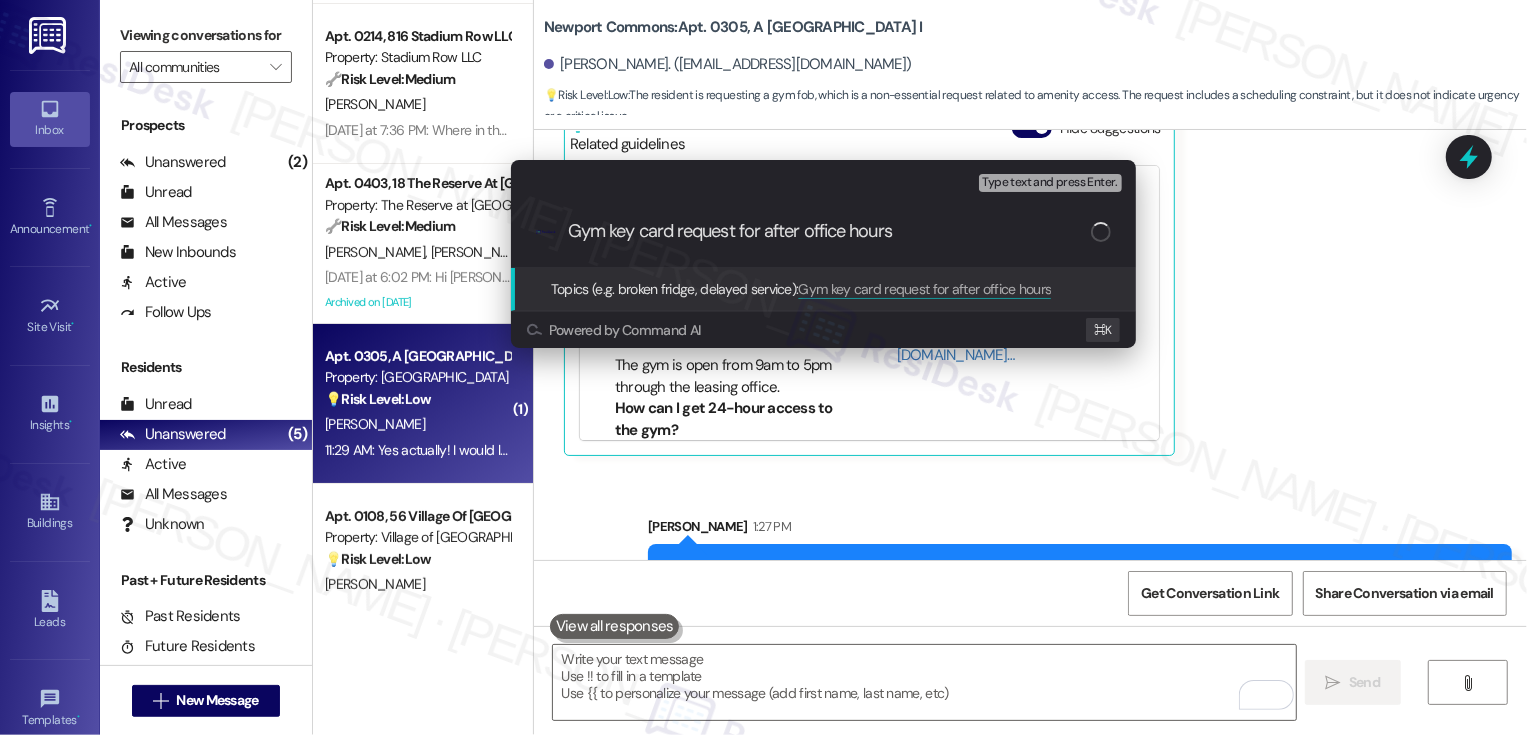 drag, startPoint x: 739, startPoint y: 230, endPoint x: 1292, endPoint y: 234, distance: 553.01447 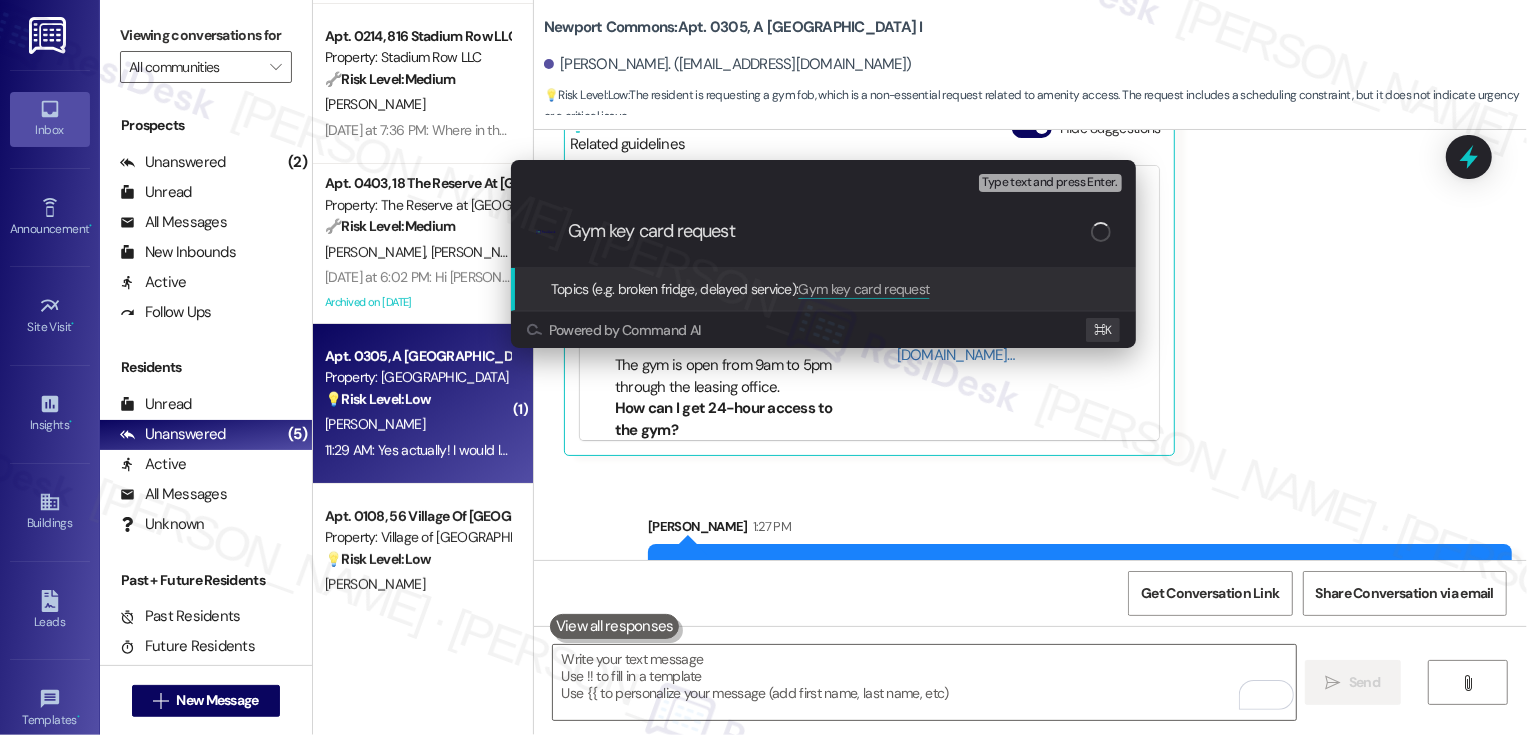 type 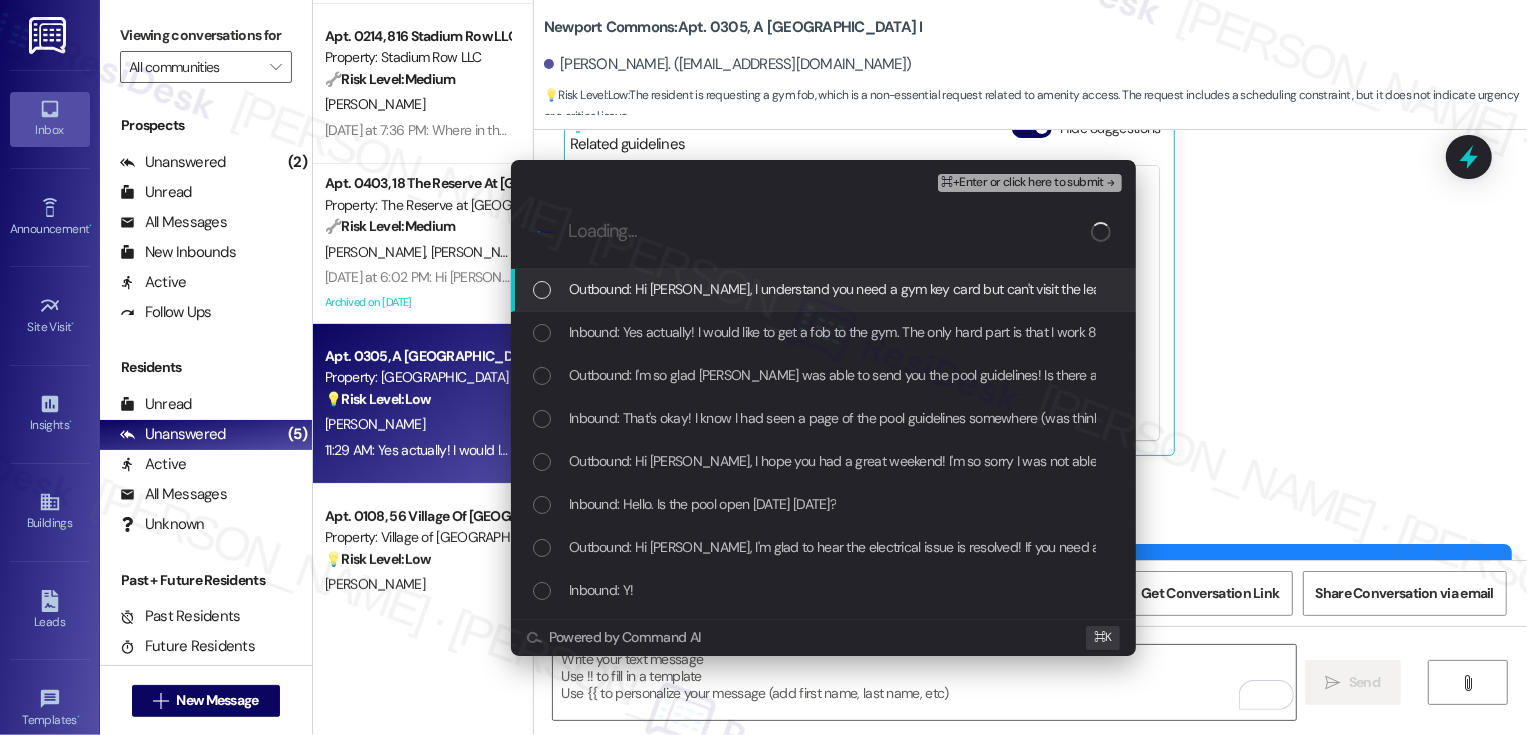 scroll, scrollTop: 0, scrollLeft: 0, axis: both 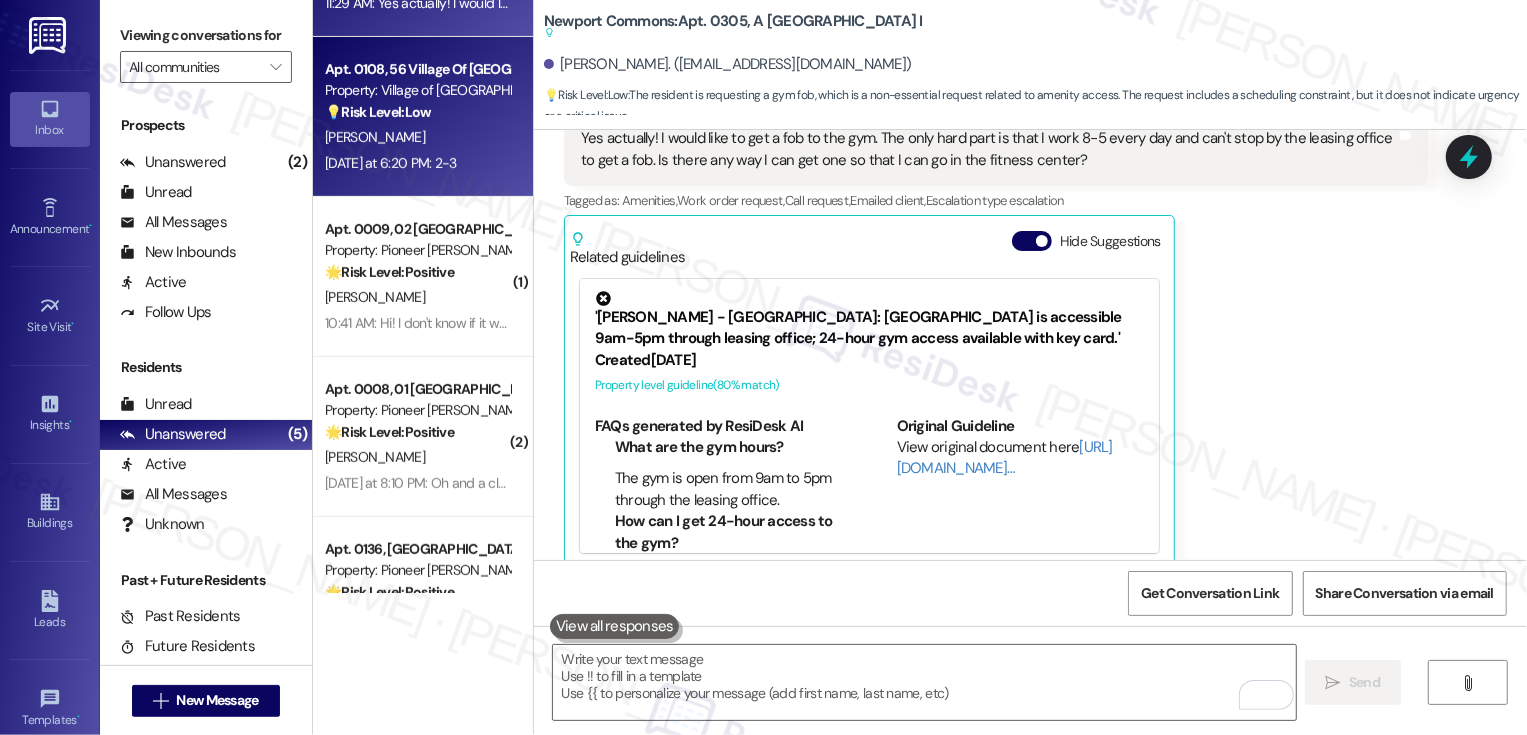 click on "[PERSON_NAME]" at bounding box center (417, 137) 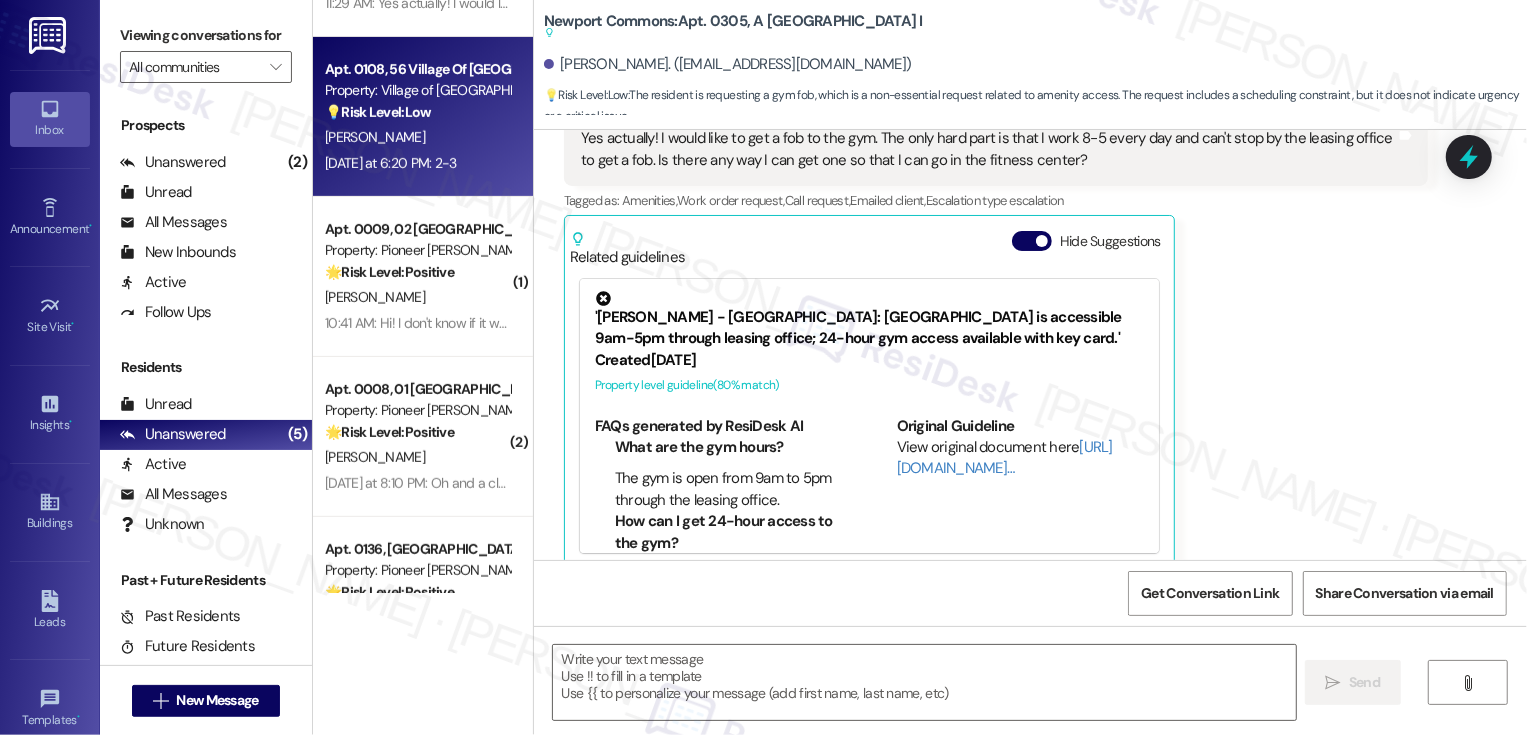 click on "[PERSON_NAME]" at bounding box center [417, 137] 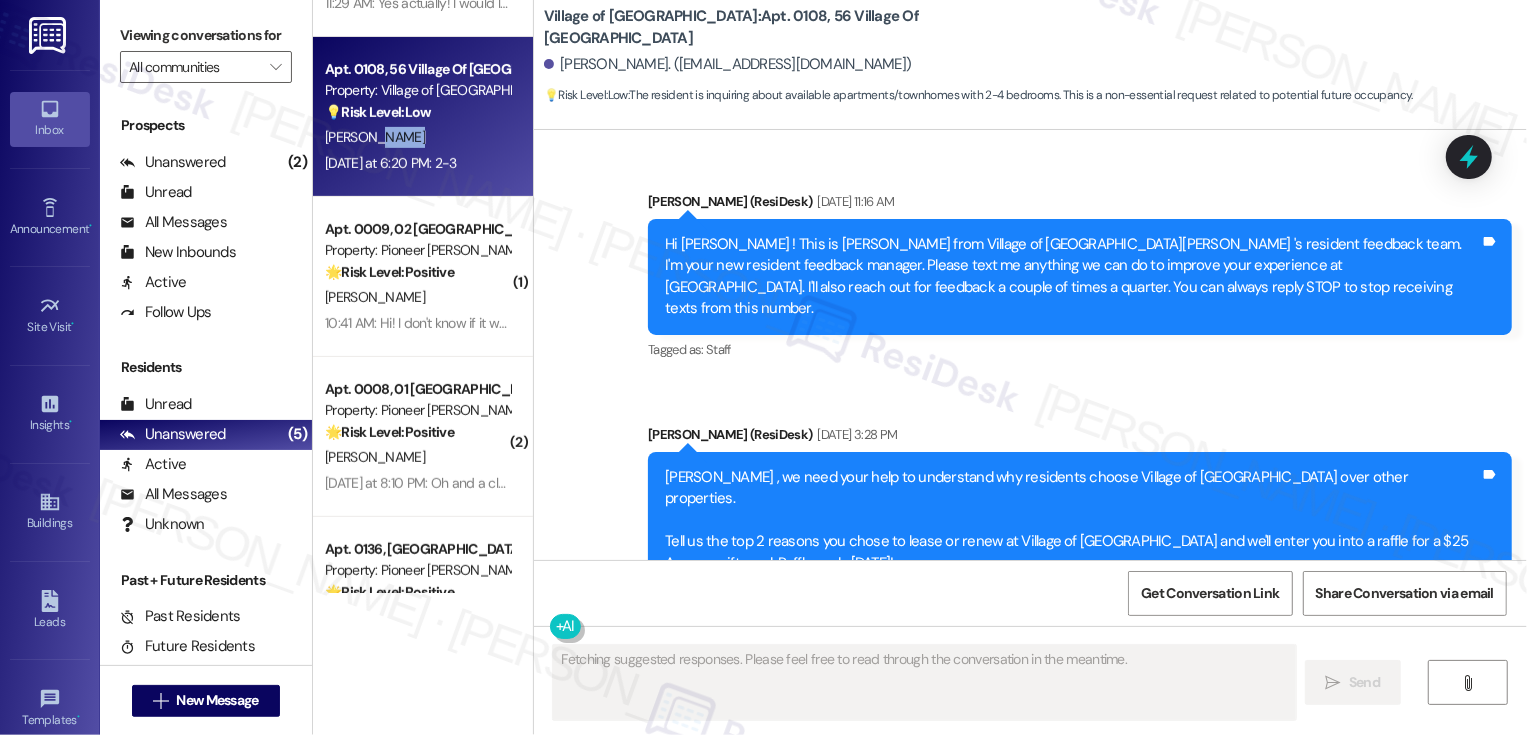 scroll, scrollTop: 29792, scrollLeft: 0, axis: vertical 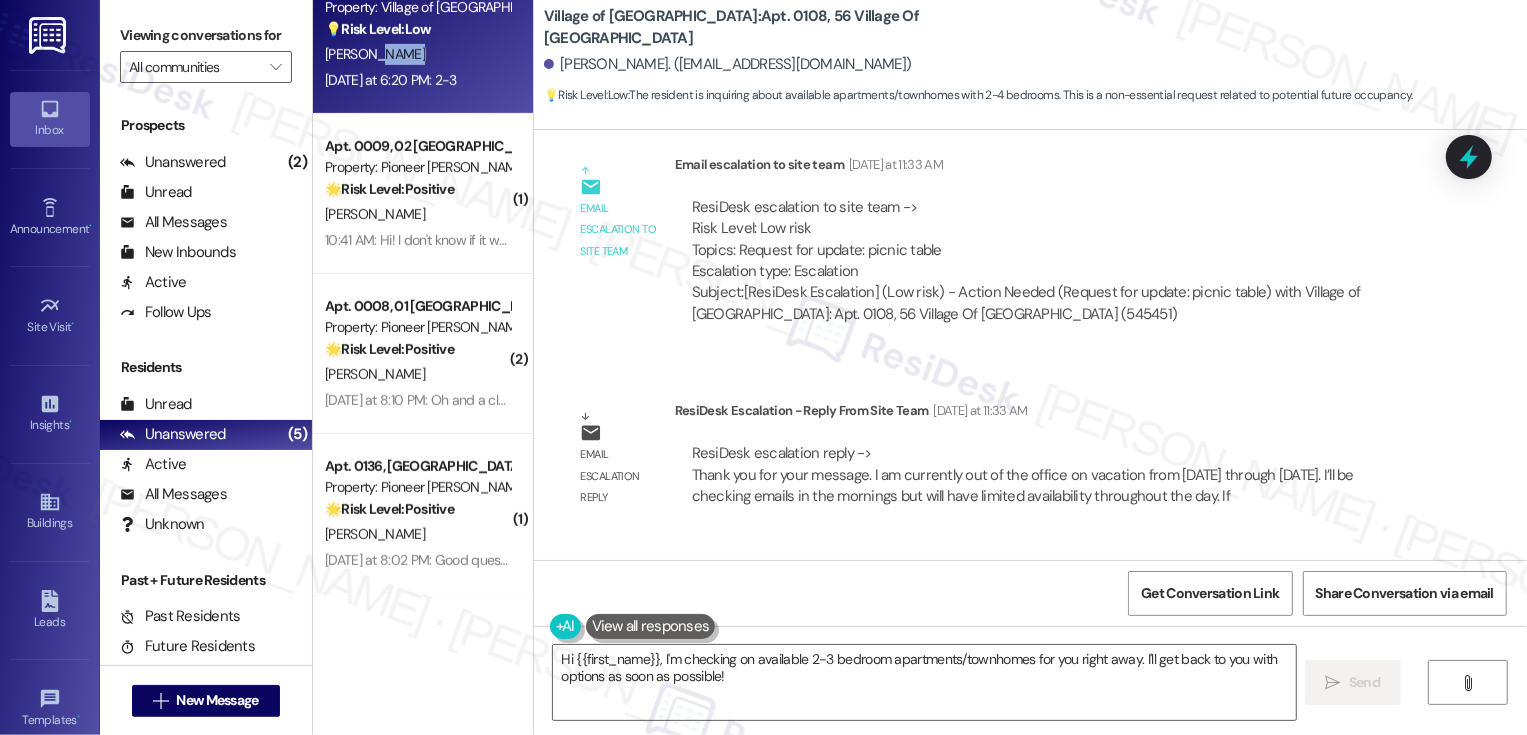 click on "Show suggestions" at bounding box center [871, 721] 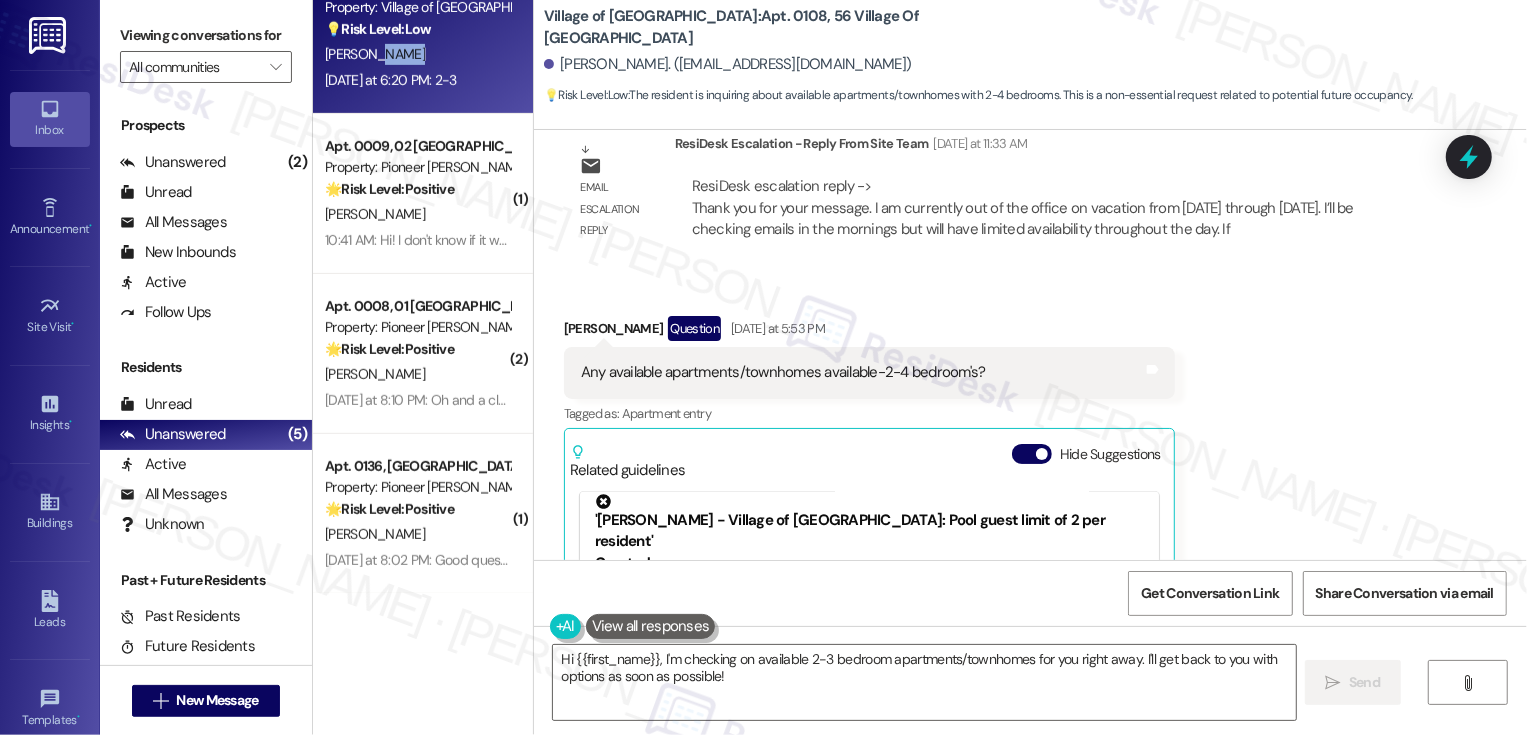 scroll, scrollTop: 30019, scrollLeft: 0, axis: vertical 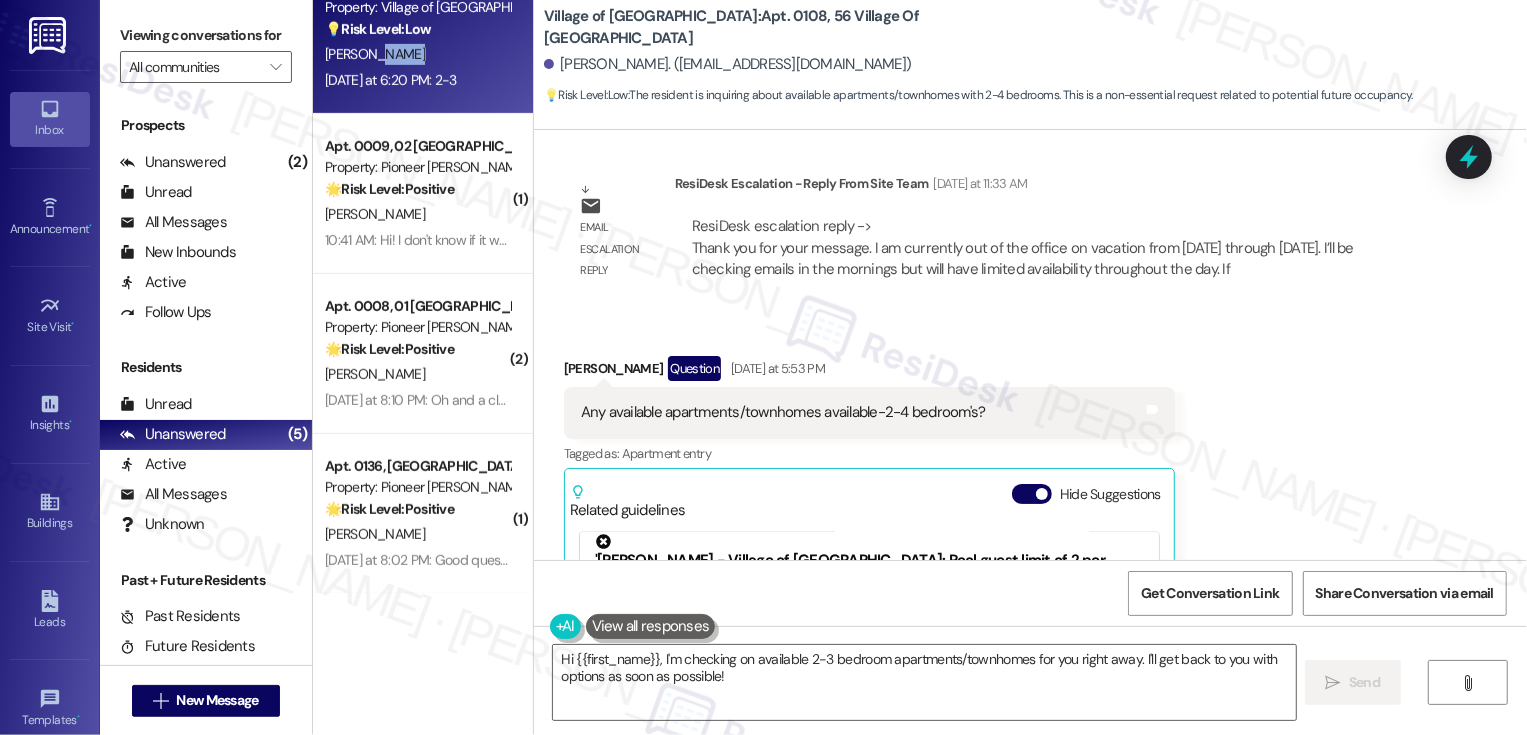 click on "'Boyd Wilson - Village of Olde Hickory: Pool guest limit of 2 per resident'" at bounding box center (869, 563) 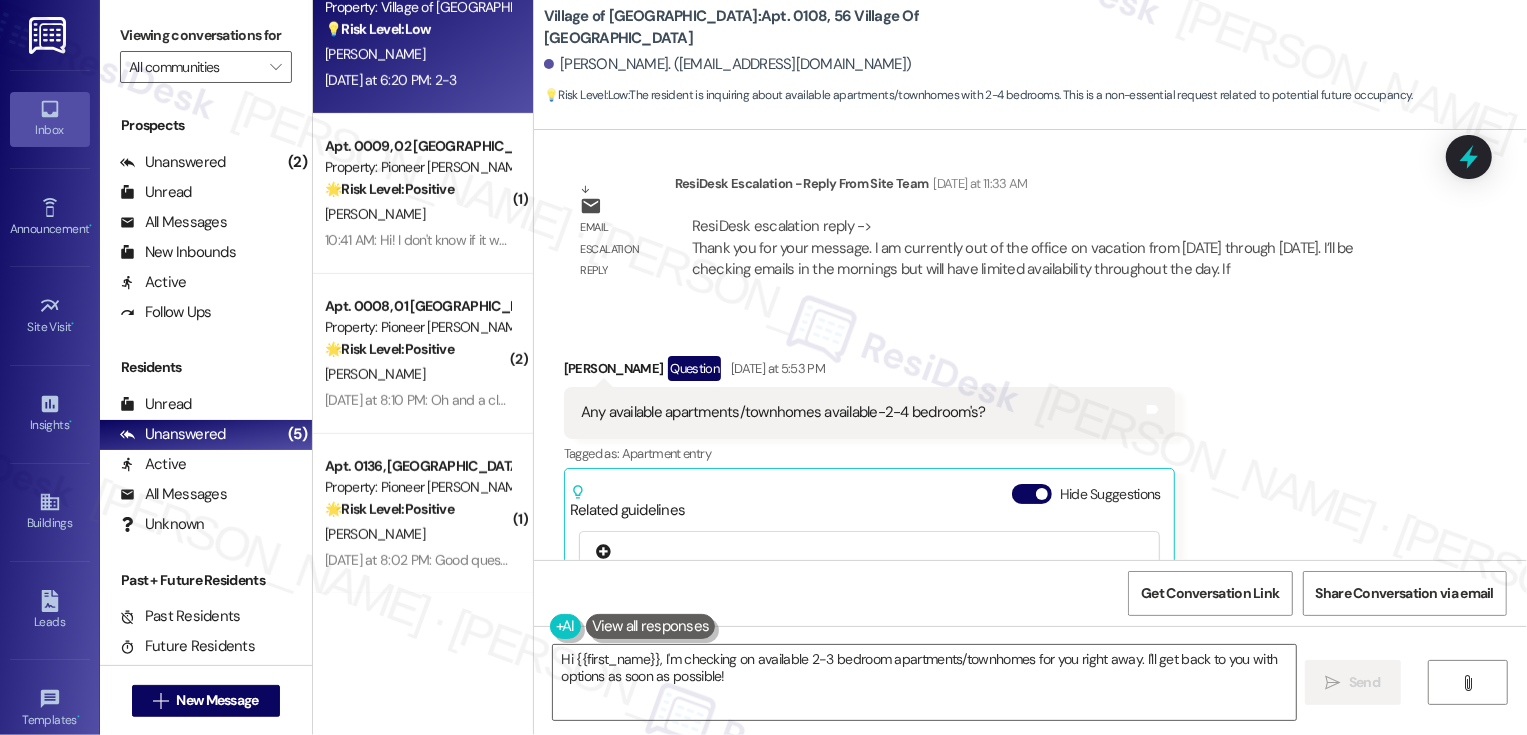 scroll, scrollTop: 0, scrollLeft: 0, axis: both 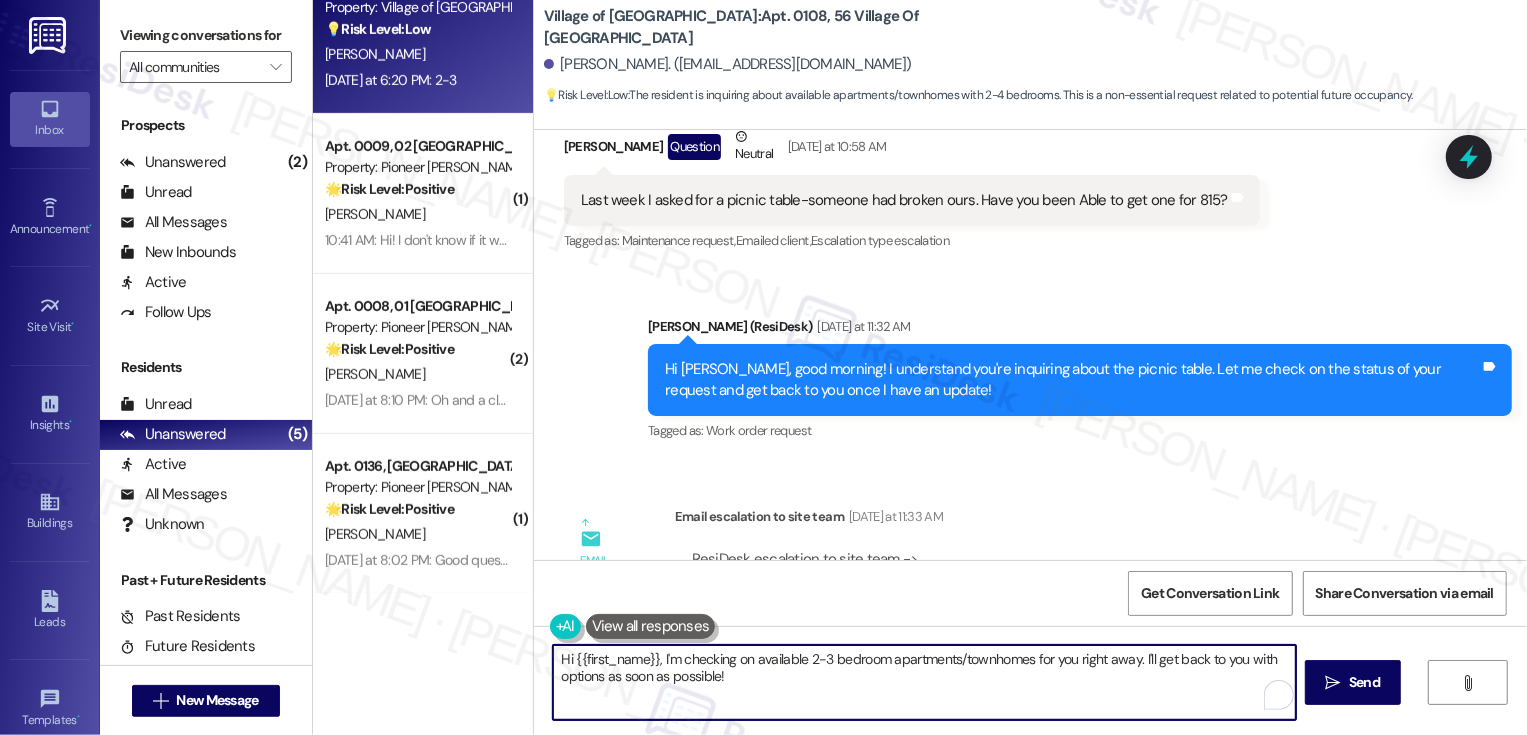 drag, startPoint x: 655, startPoint y: 659, endPoint x: 707, endPoint y: 661, distance: 52.03845 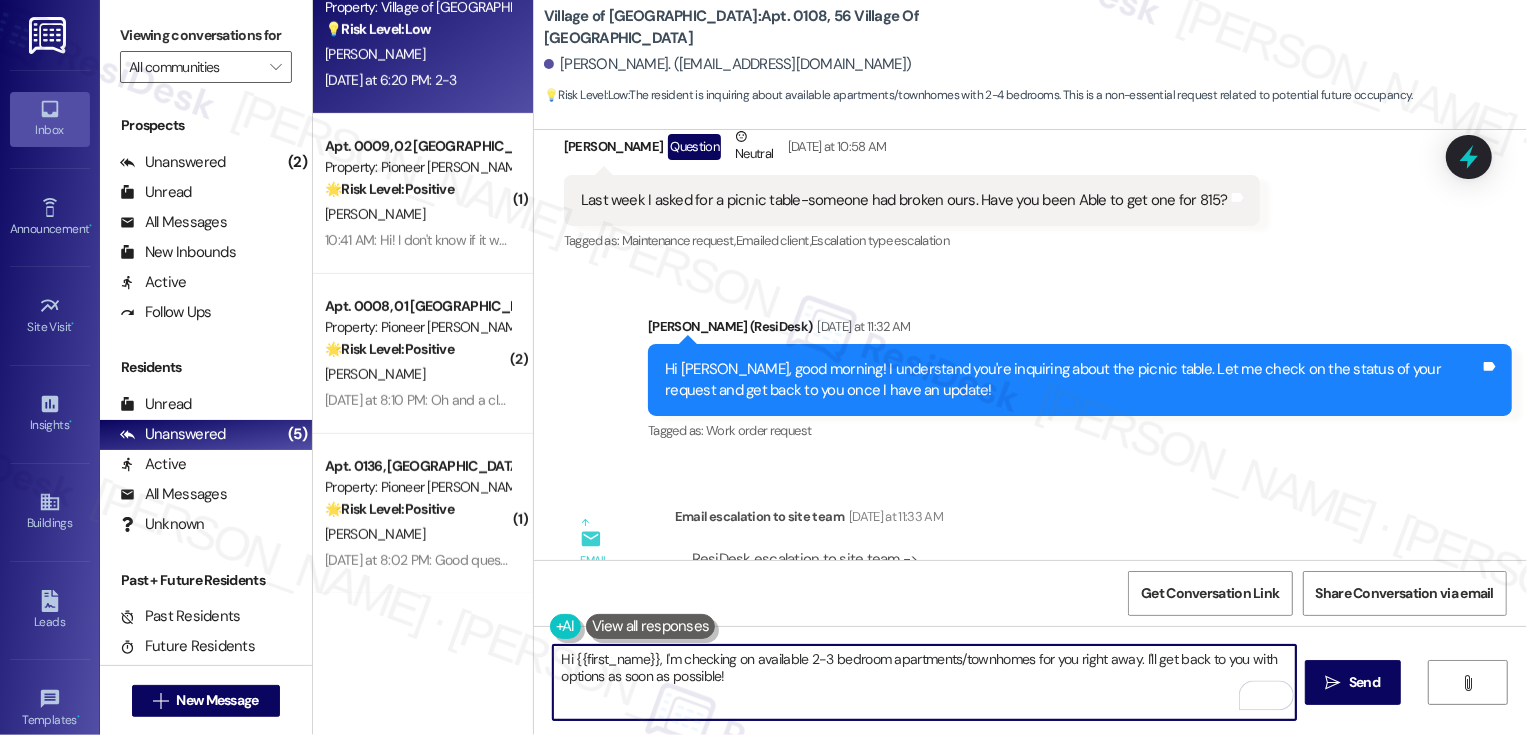 click on "Hi {{first_name}}, I'm checking on available 2-3 bedroom apartments/townhomes for you right away. I'll get back to you with options as soon as possible!" at bounding box center (924, 682) 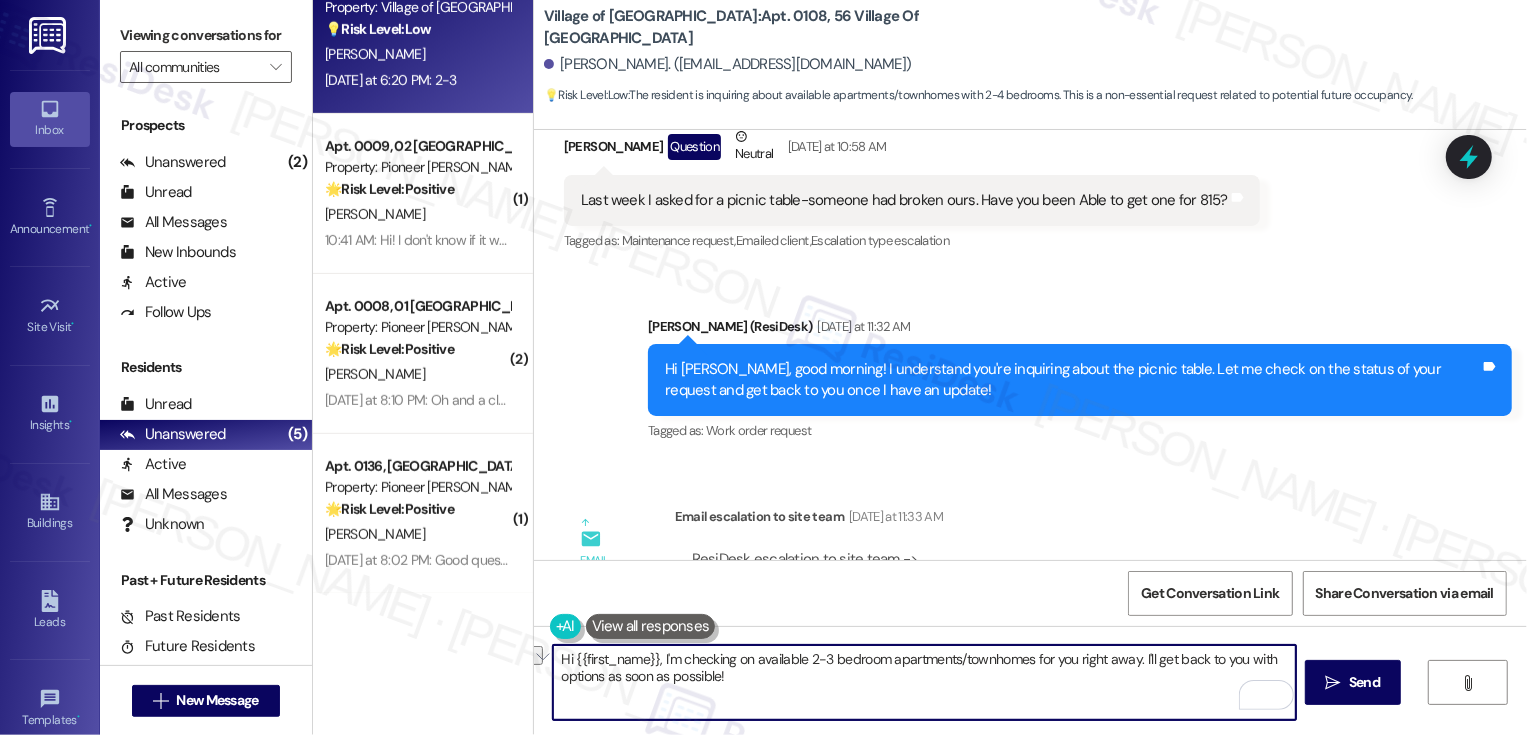 drag, startPoint x: 745, startPoint y: 660, endPoint x: 507, endPoint y: 658, distance: 238.0084 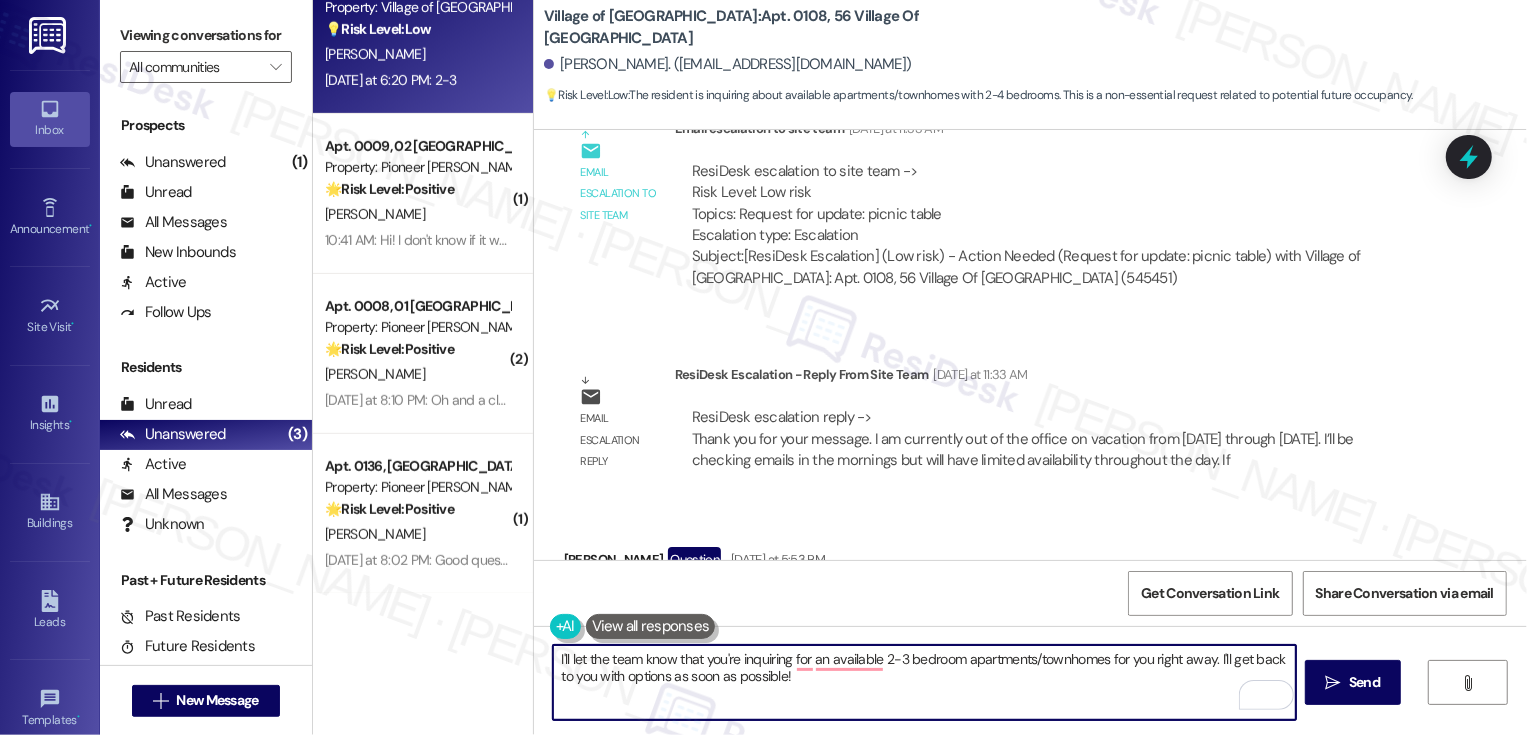 scroll, scrollTop: 29874, scrollLeft: 0, axis: vertical 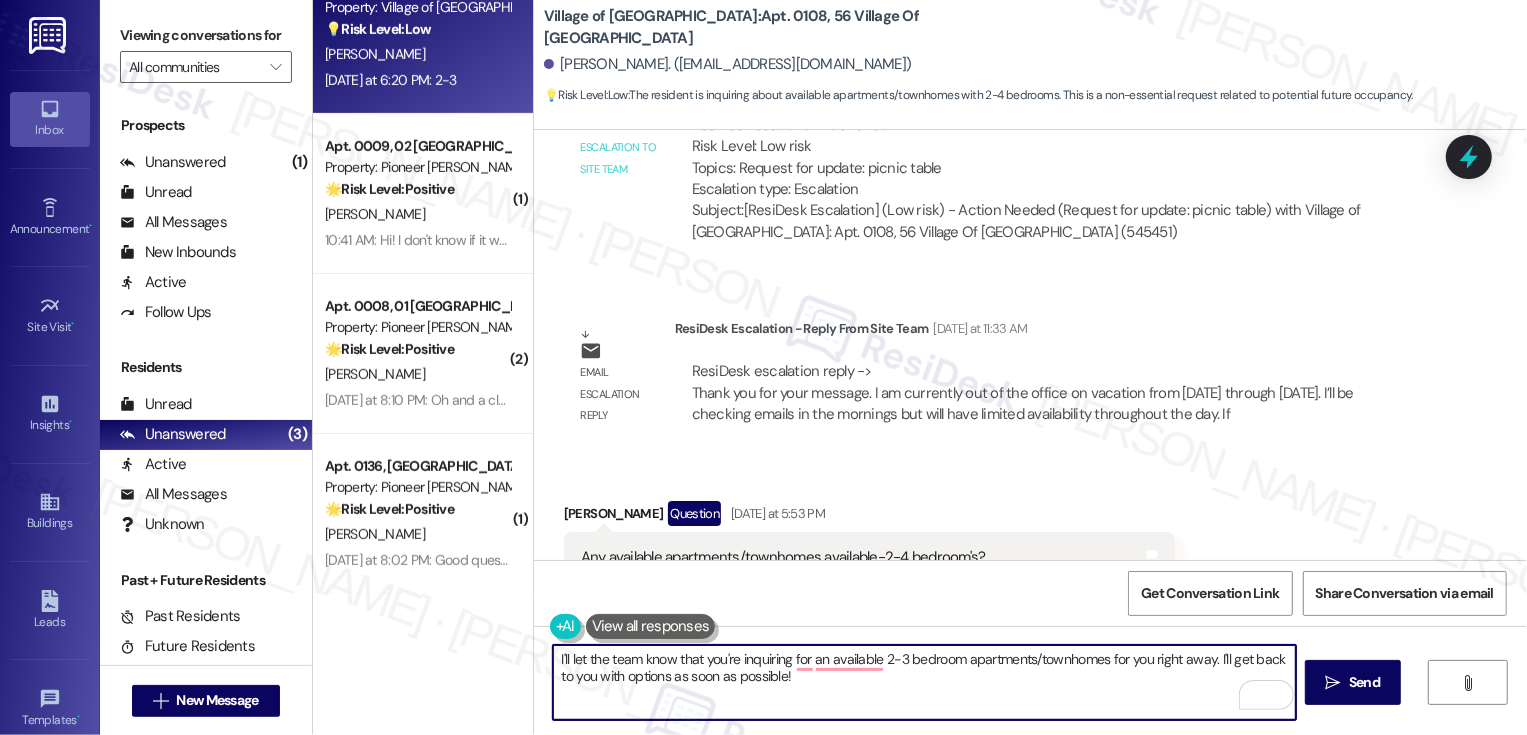 drag, startPoint x: 1103, startPoint y: 660, endPoint x: 1113, endPoint y: 703, distance: 44.14748 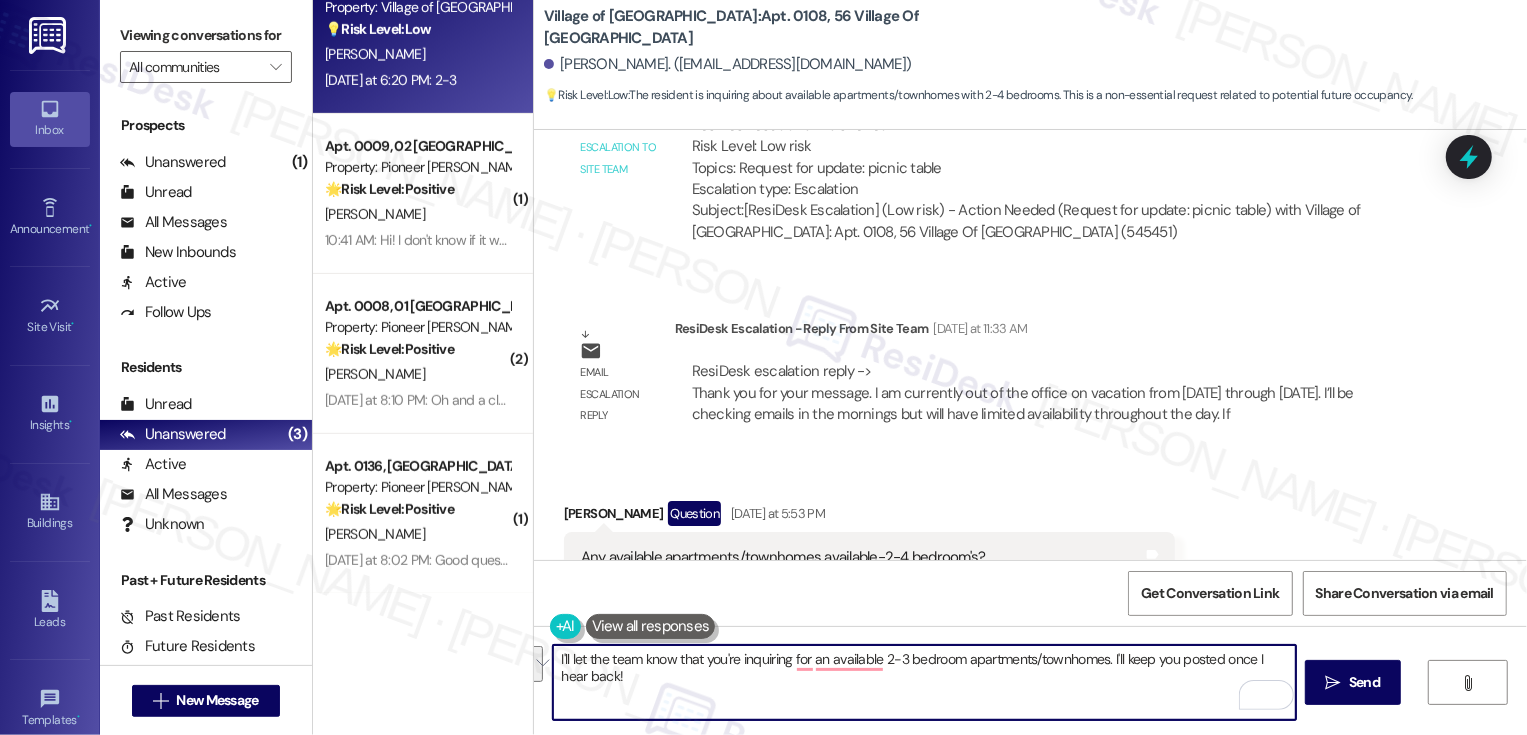 paste on "’ll go ahead and notify the team that you’re interested in available 2–3 bedroom apartments or townhomes. I’ll be sure to keep you updated as soon as I hear back!" 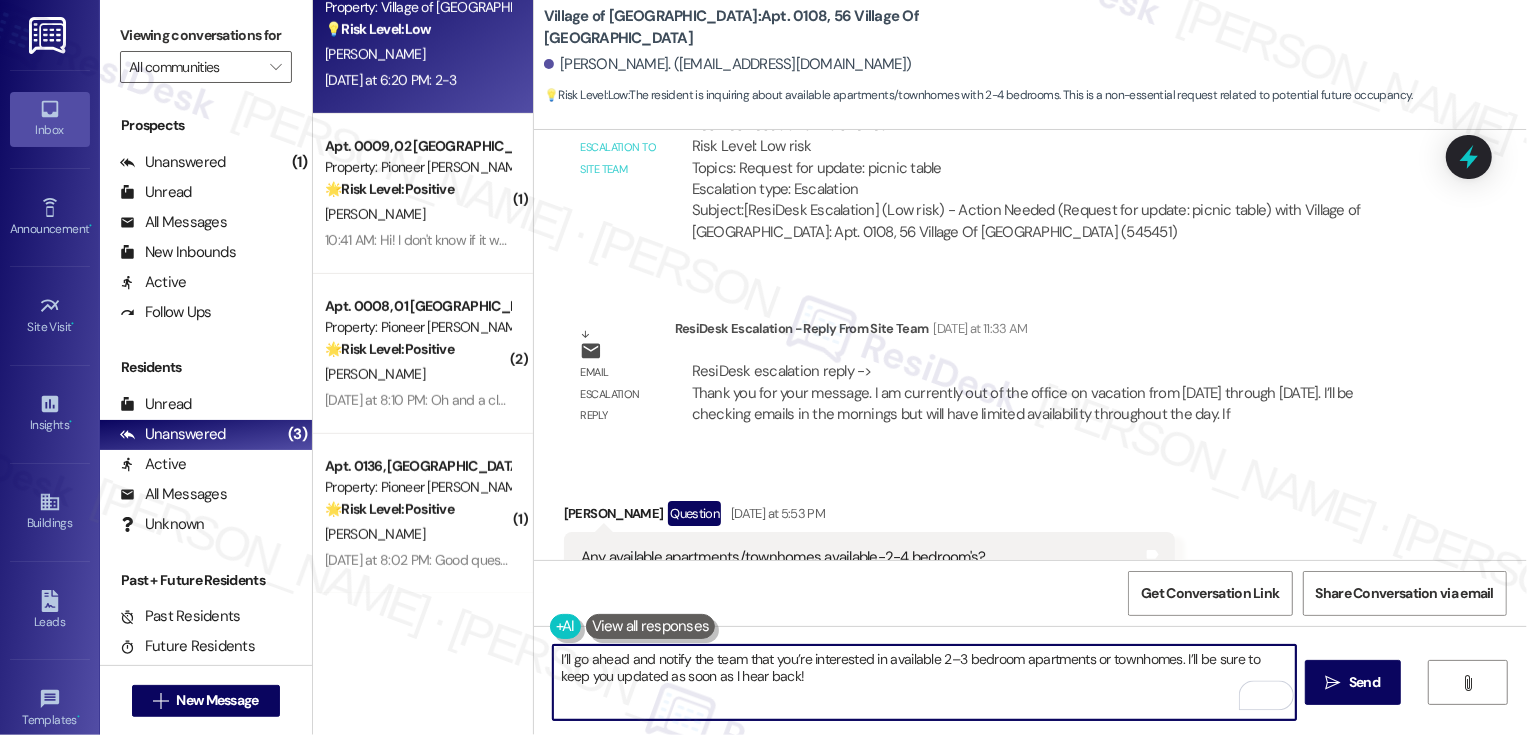 type on "I’ll go ahead and notify the team that you’re interested in available 2–3 bedroom apartments or townhomes. I’ll be sure to keep you updated as soon as I hear back!" 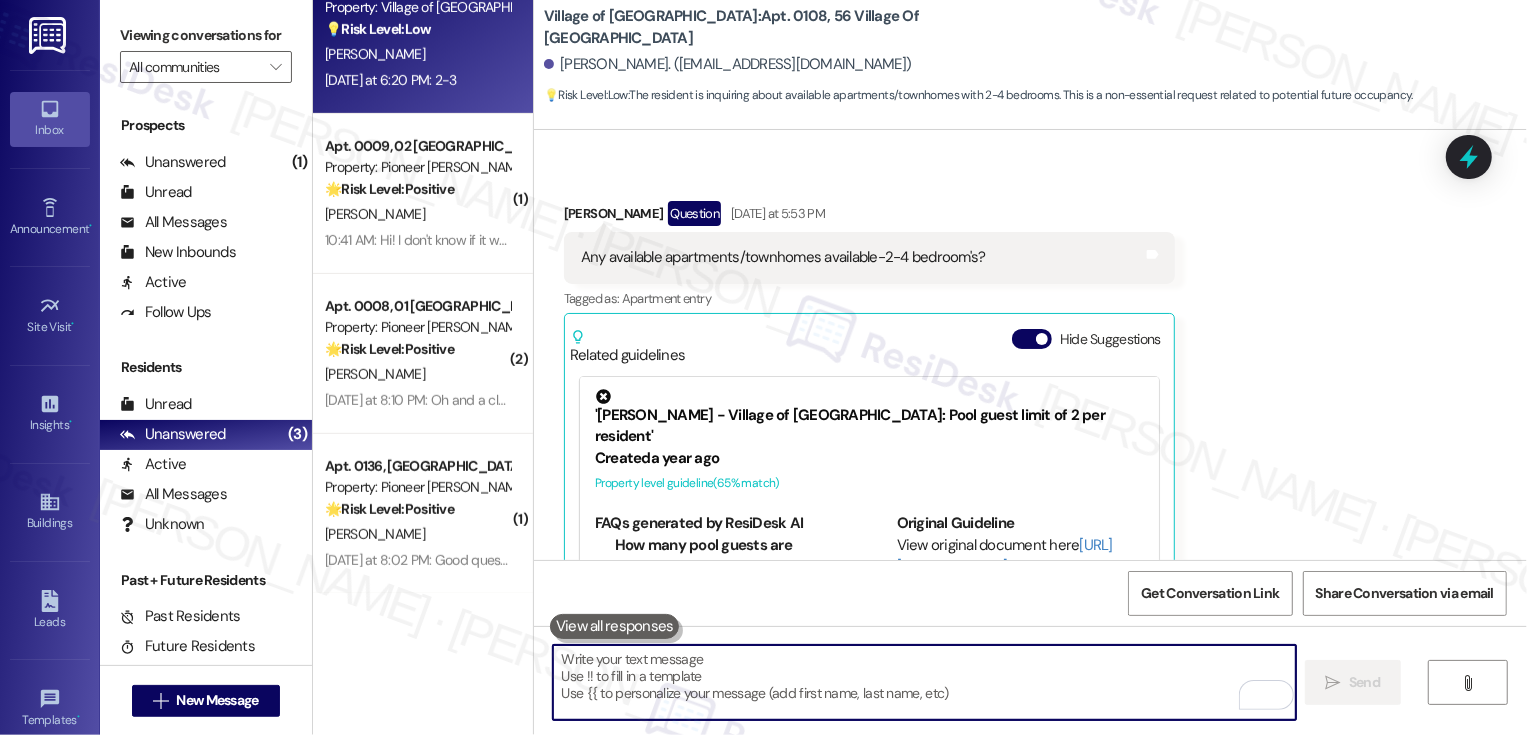 scroll, scrollTop: 30247, scrollLeft: 0, axis: vertical 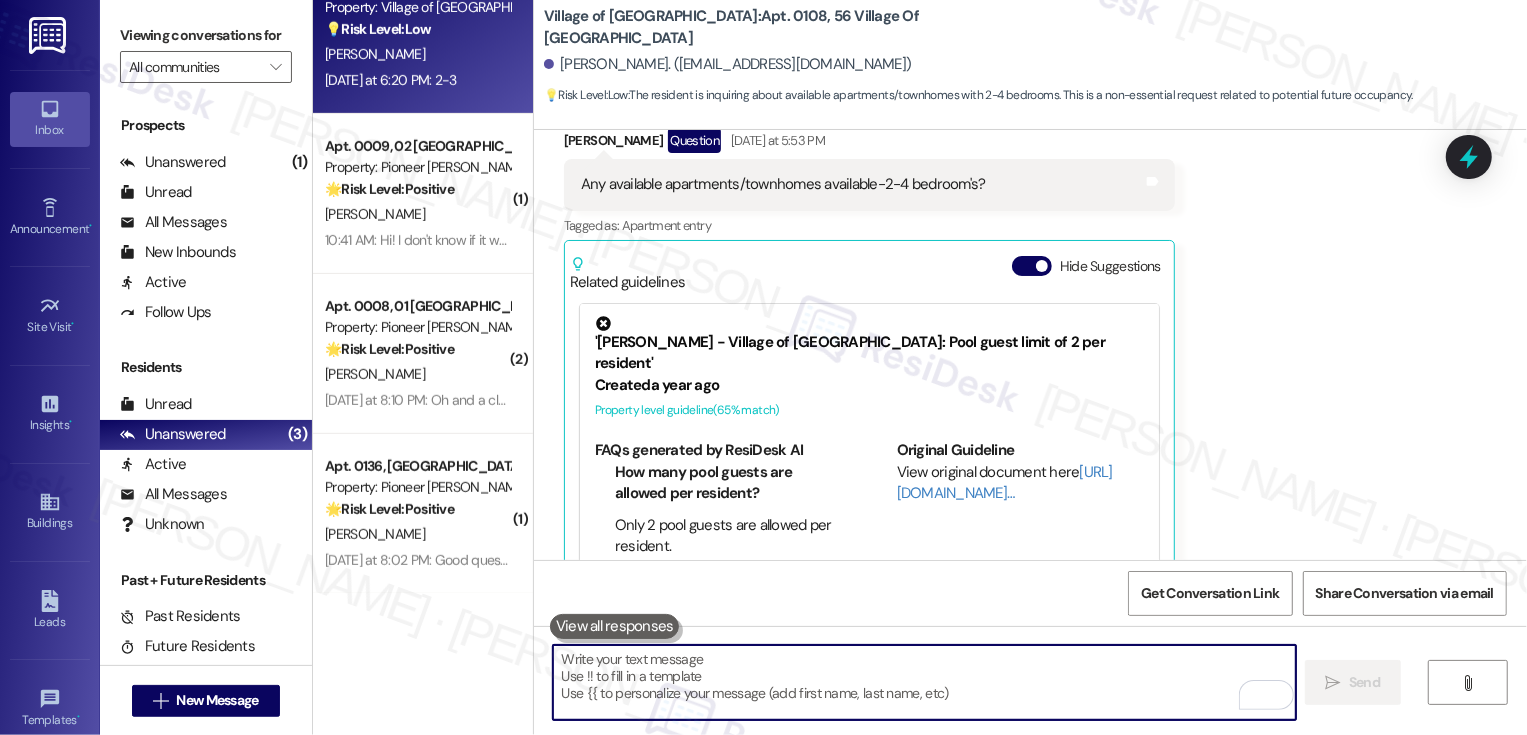type 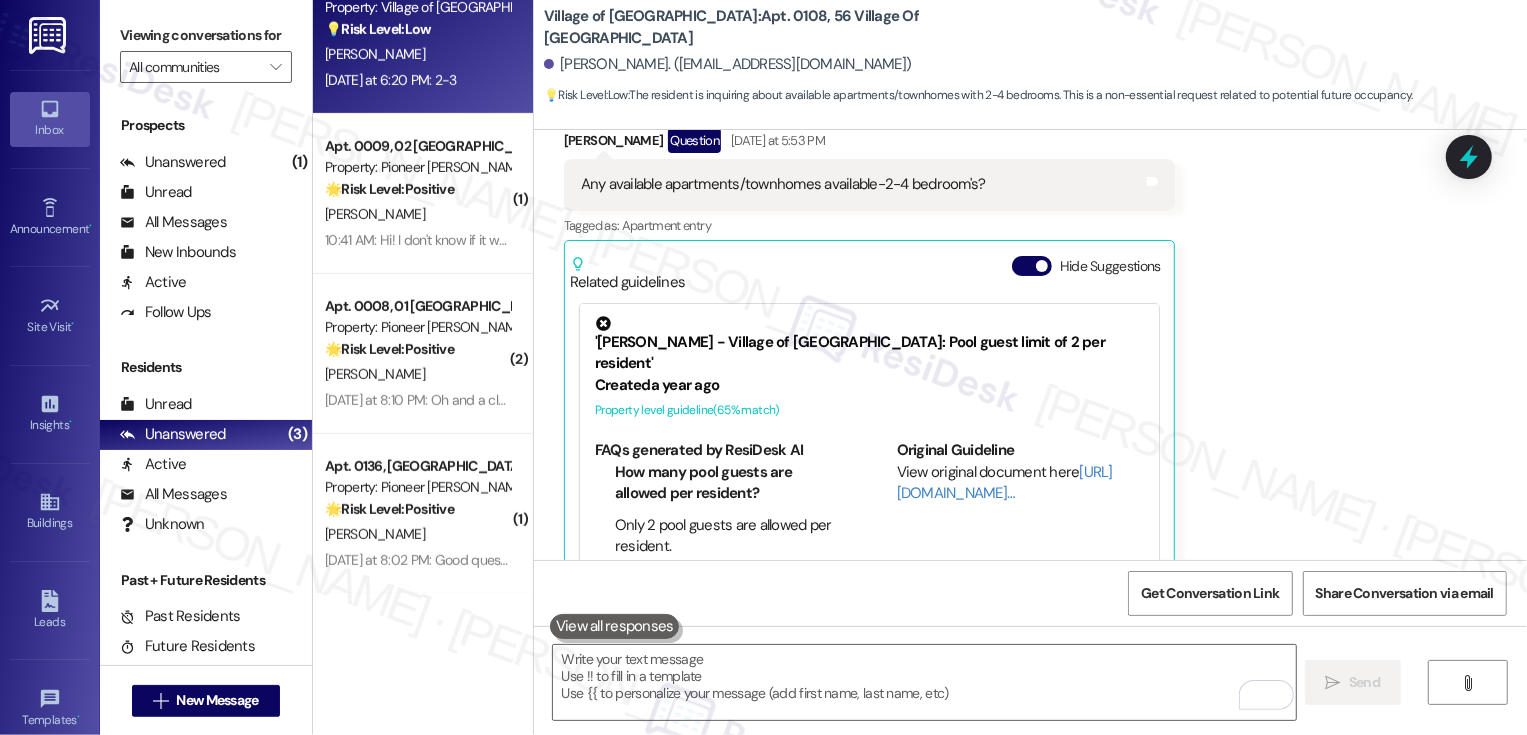 drag, startPoint x: 1061, startPoint y: 496, endPoint x: 1316, endPoint y: 493, distance: 255.01764 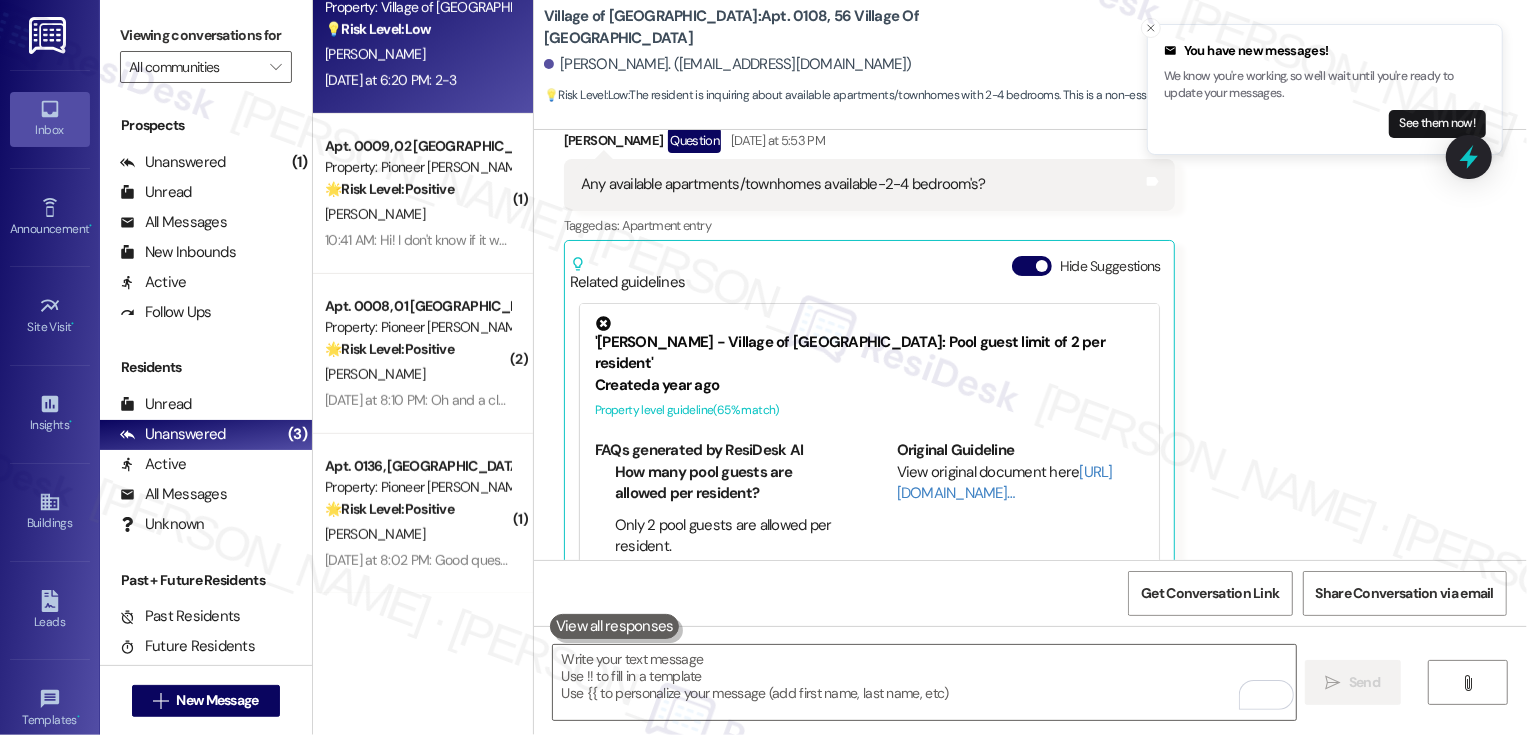 click on "Received via SMS Anna Groff Question Yesterday at 5:53 PM Any available apartments/townhomes available-2-4 bedroom's? Tags and notes Tagged as:   Apartment entry Click to highlight conversations about Apartment entry  Related guidelines Hide Suggestions 'Boyd Wilson - Village of Olde Hickory: Pool guest limit of 2 per resident' Created  a year ago Property level guideline  ( 65 % match) FAQs generated by ResiDesk AI How many pool guests are allowed per resident? Only 2 pool guests are allowed per resident. Original Guideline View original document here  http://res.cl… Received via SMS Anna Groff Yesterday at 6:20 PM 2-3 Tags and notes" at bounding box center [1030, 416] 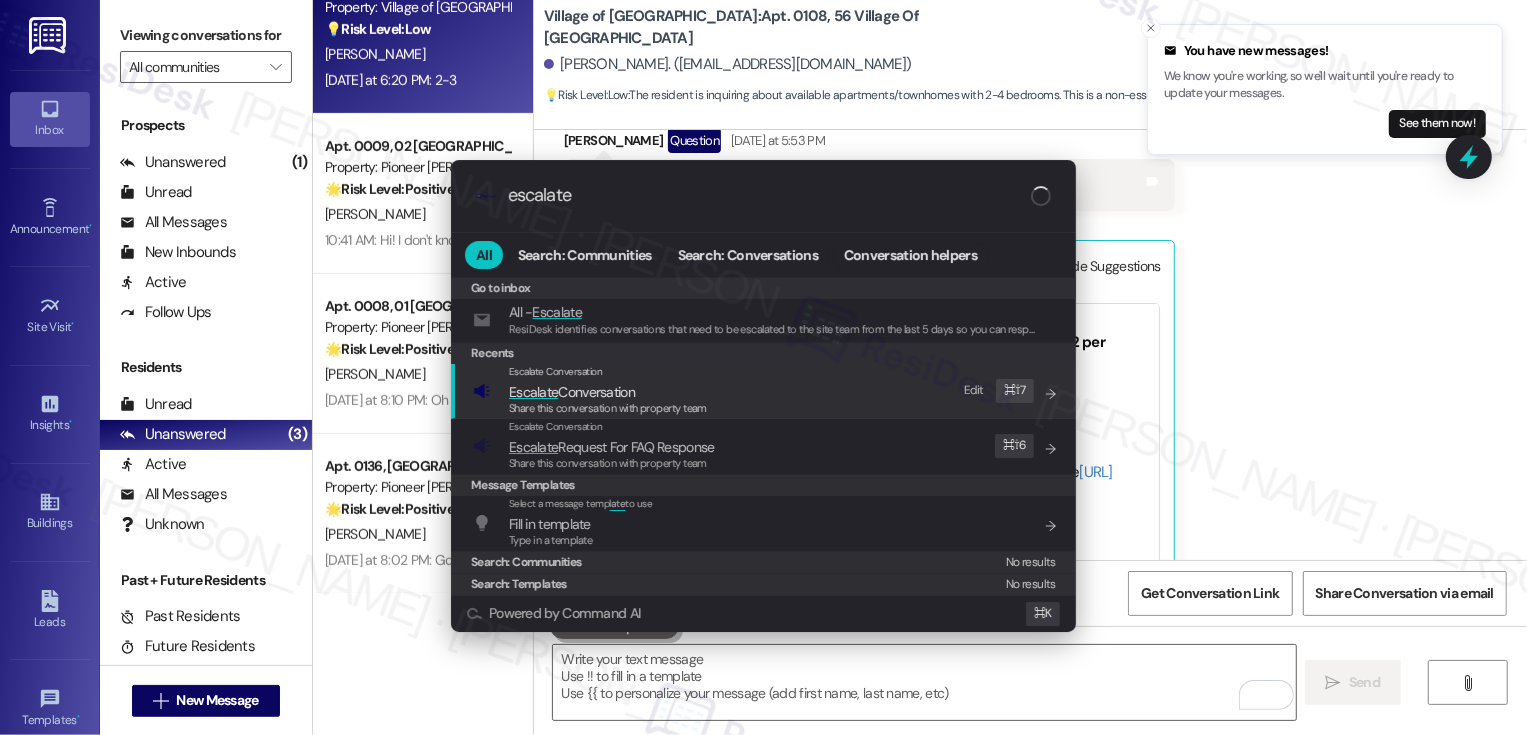 type on "escalate" 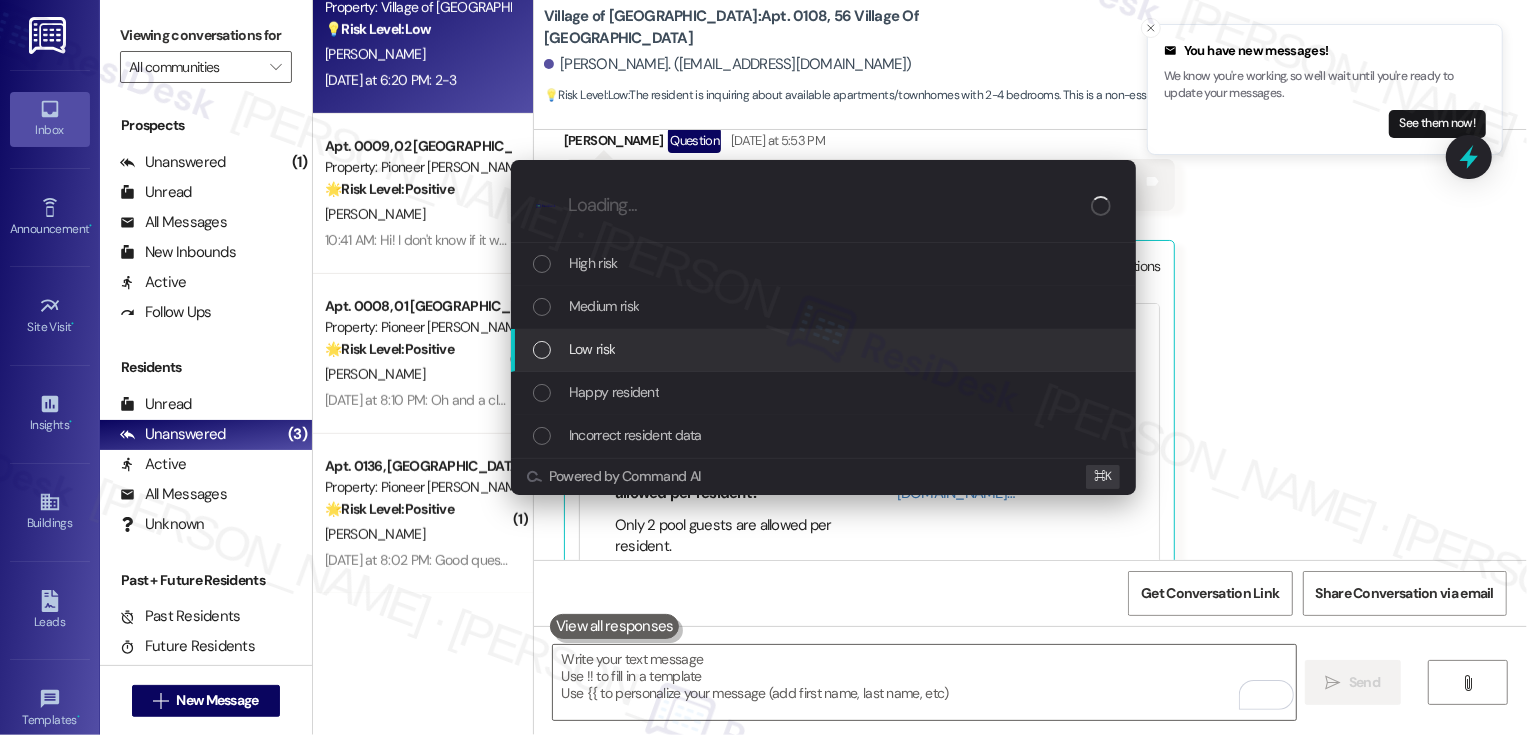 click on "Low risk" at bounding box center [823, 350] 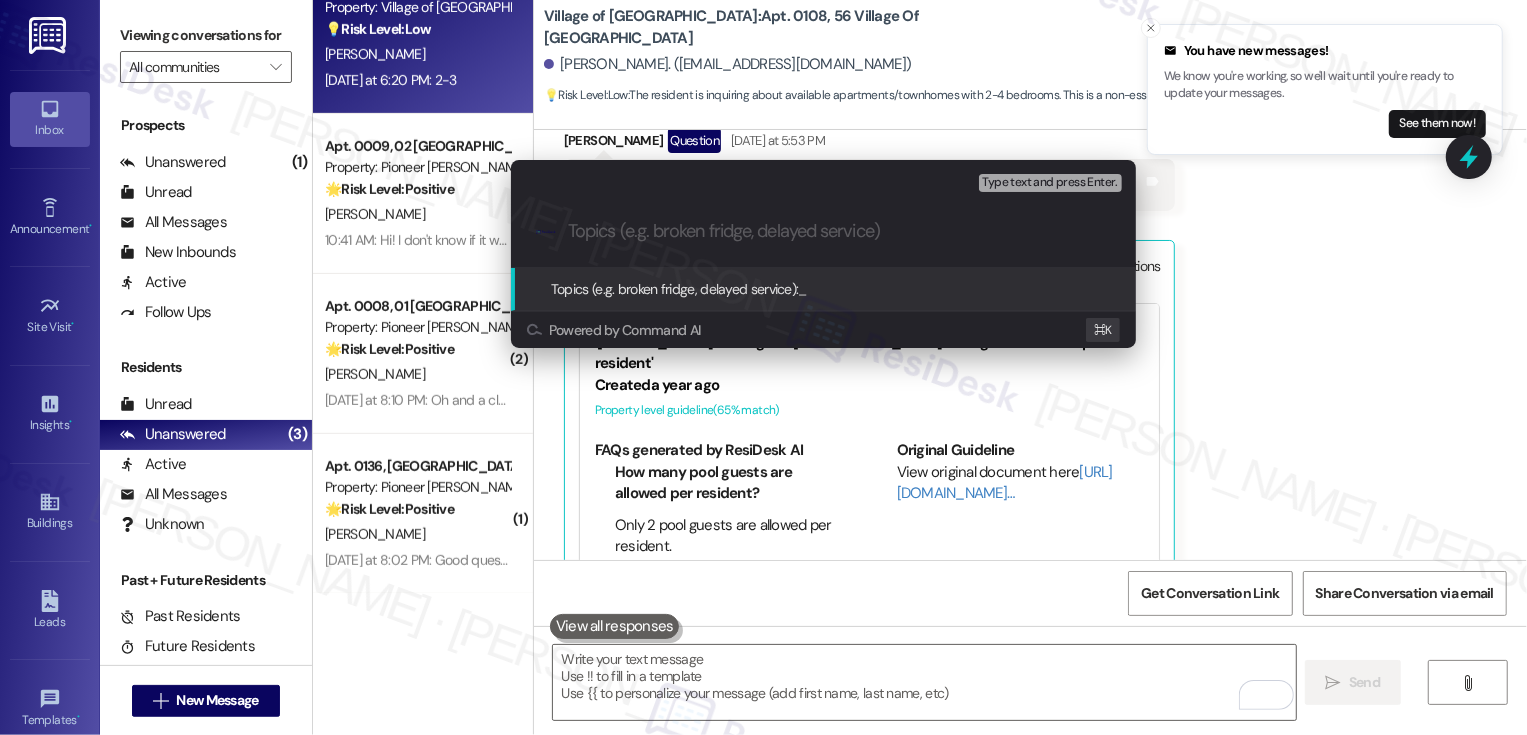 paste on "2–3 bedroom apartments or townhomes" 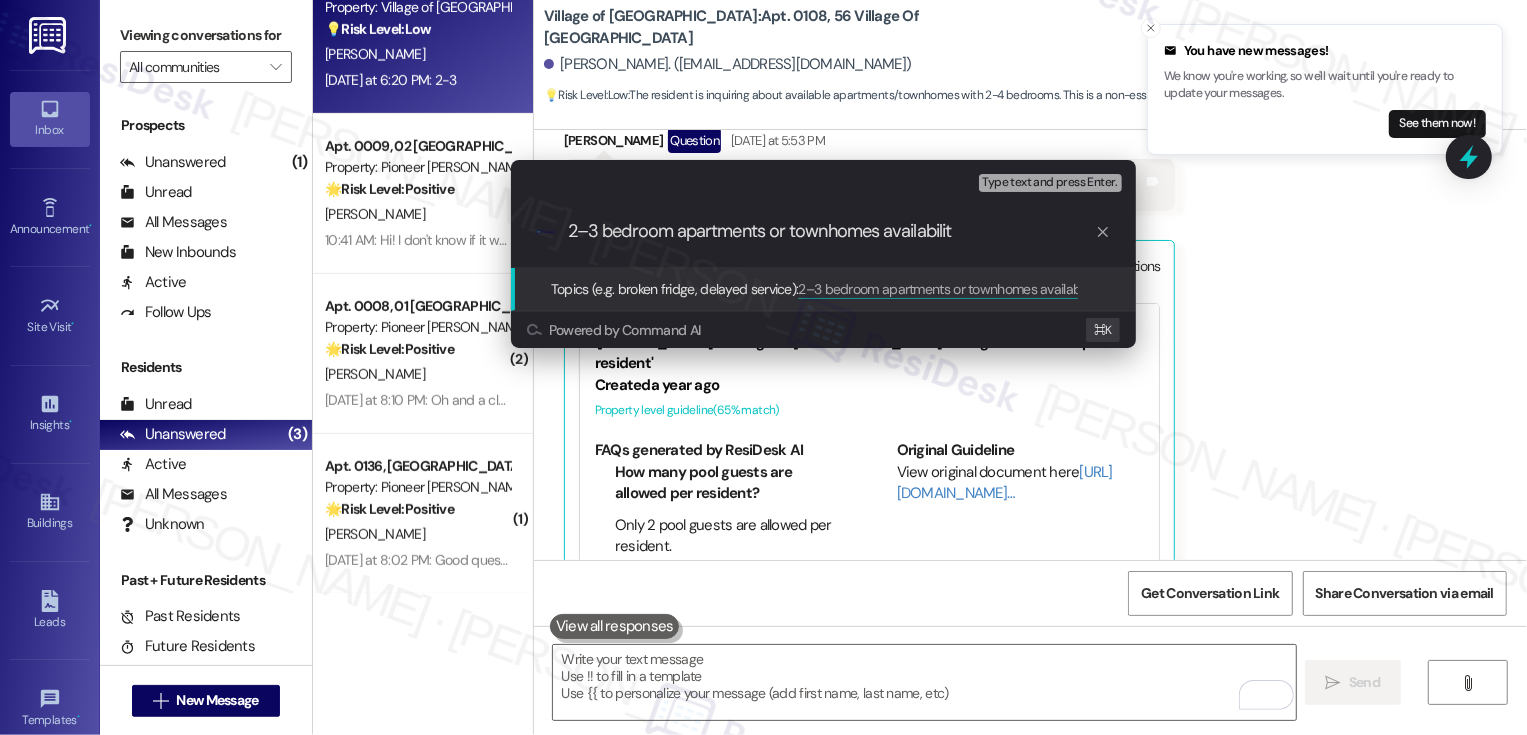 type on "2–3 bedroom apartments or townhomes availability" 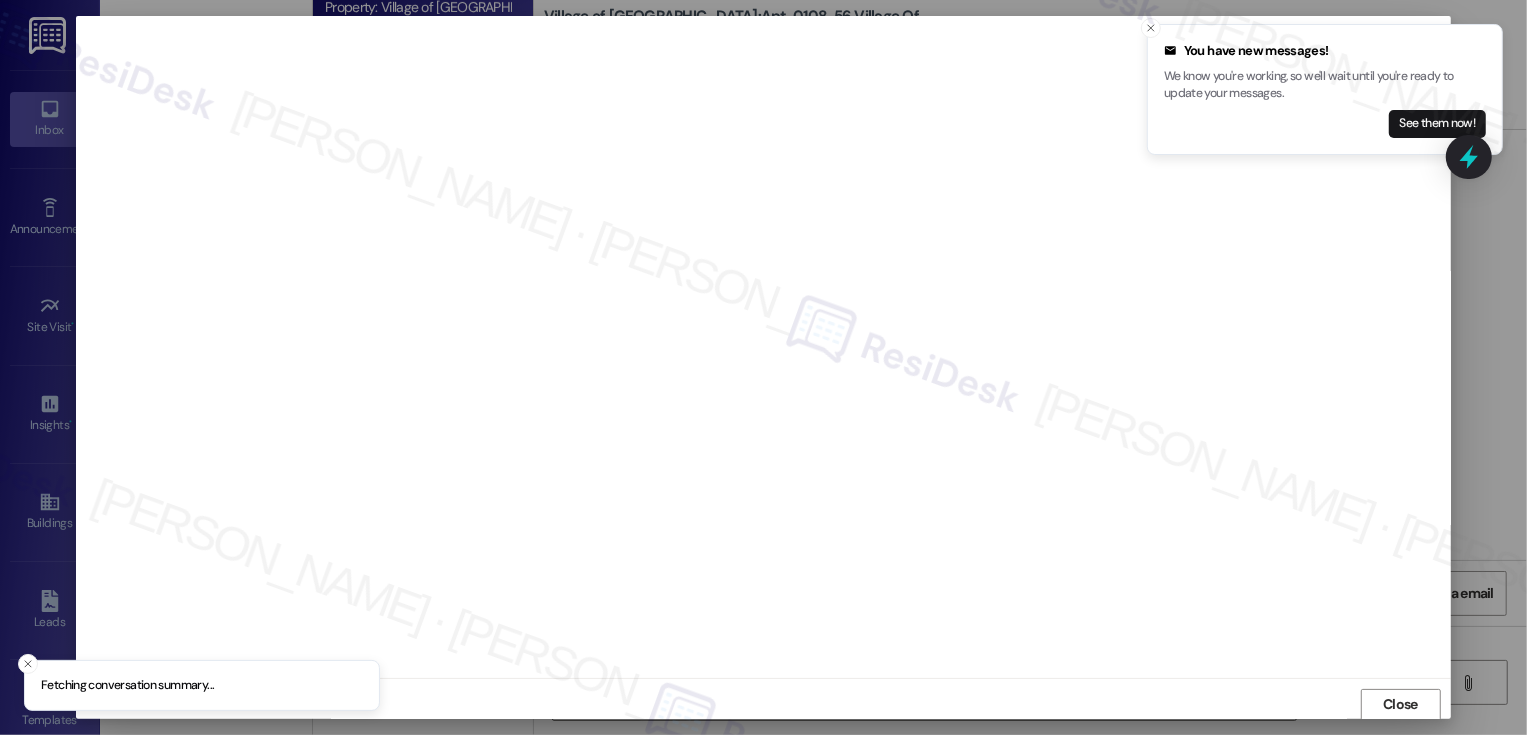 scroll, scrollTop: 1, scrollLeft: 0, axis: vertical 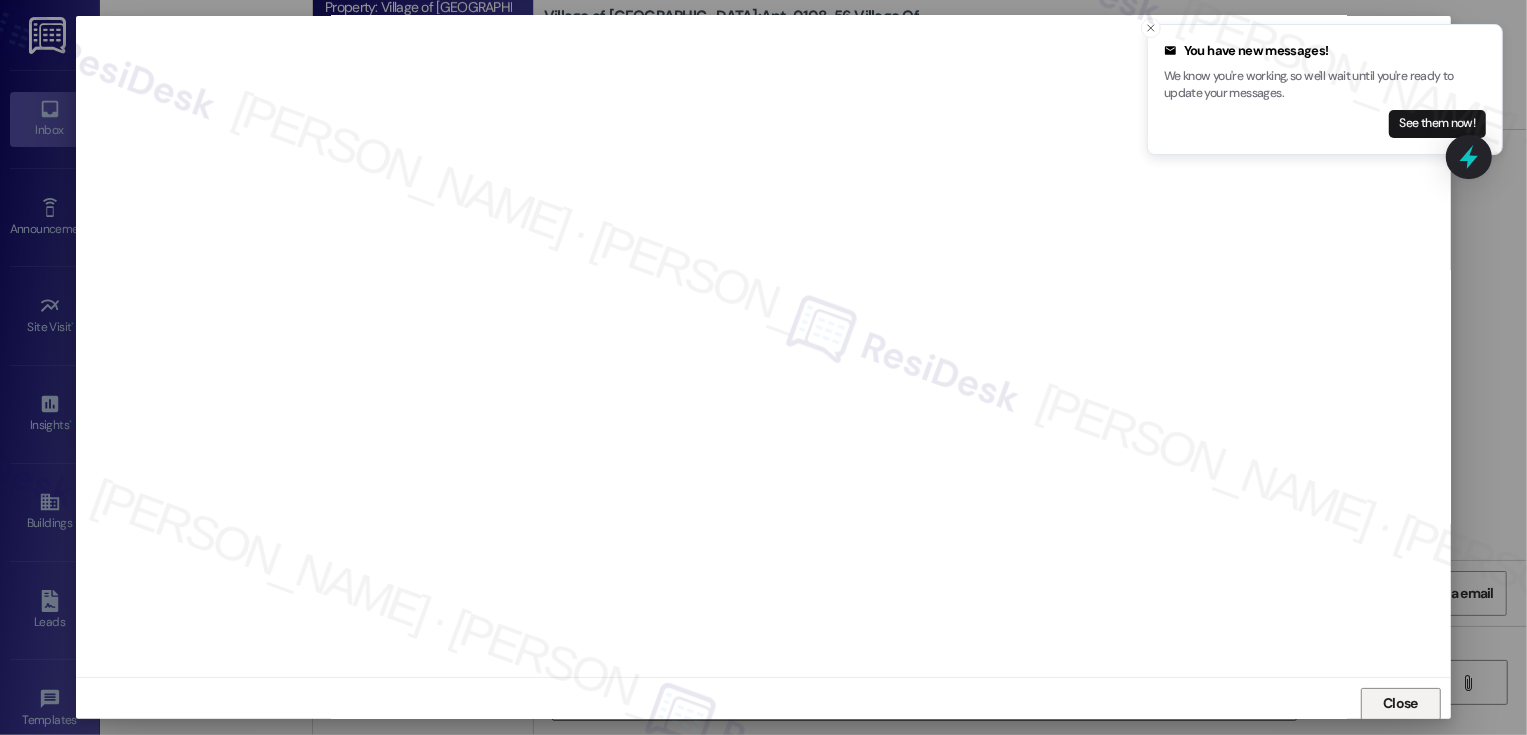 click on "Close" at bounding box center (1401, 704) 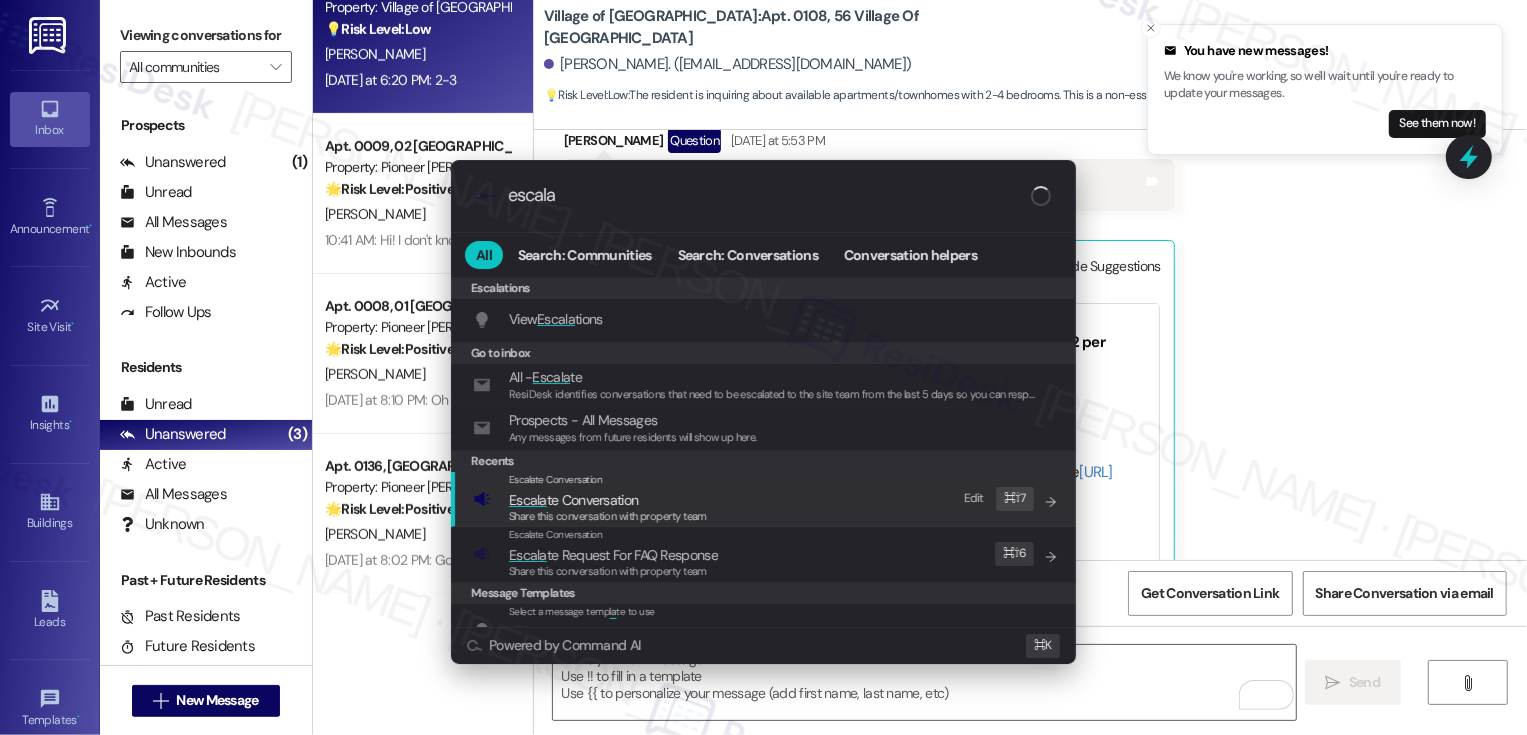 type on "escala" 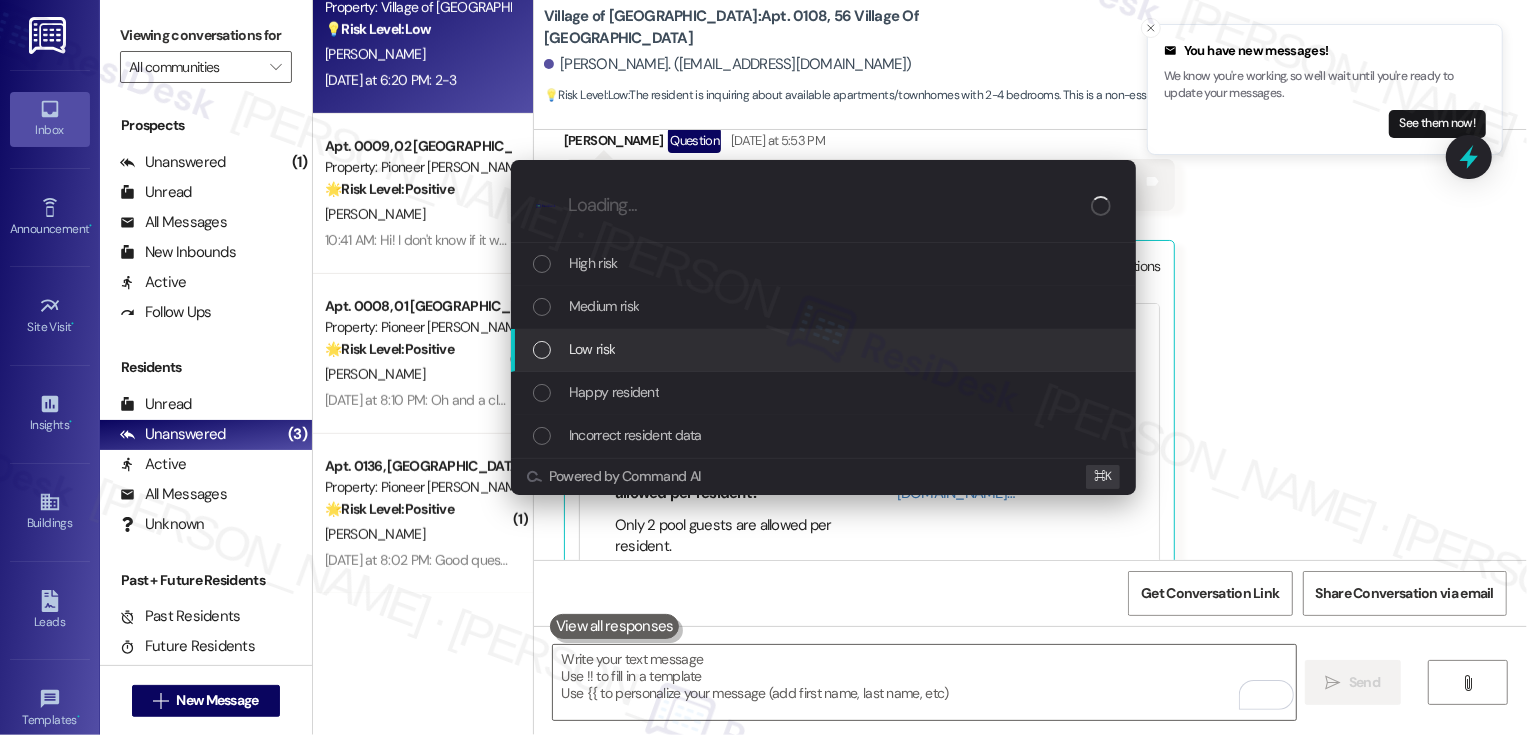 click on "Low risk" at bounding box center [825, 349] 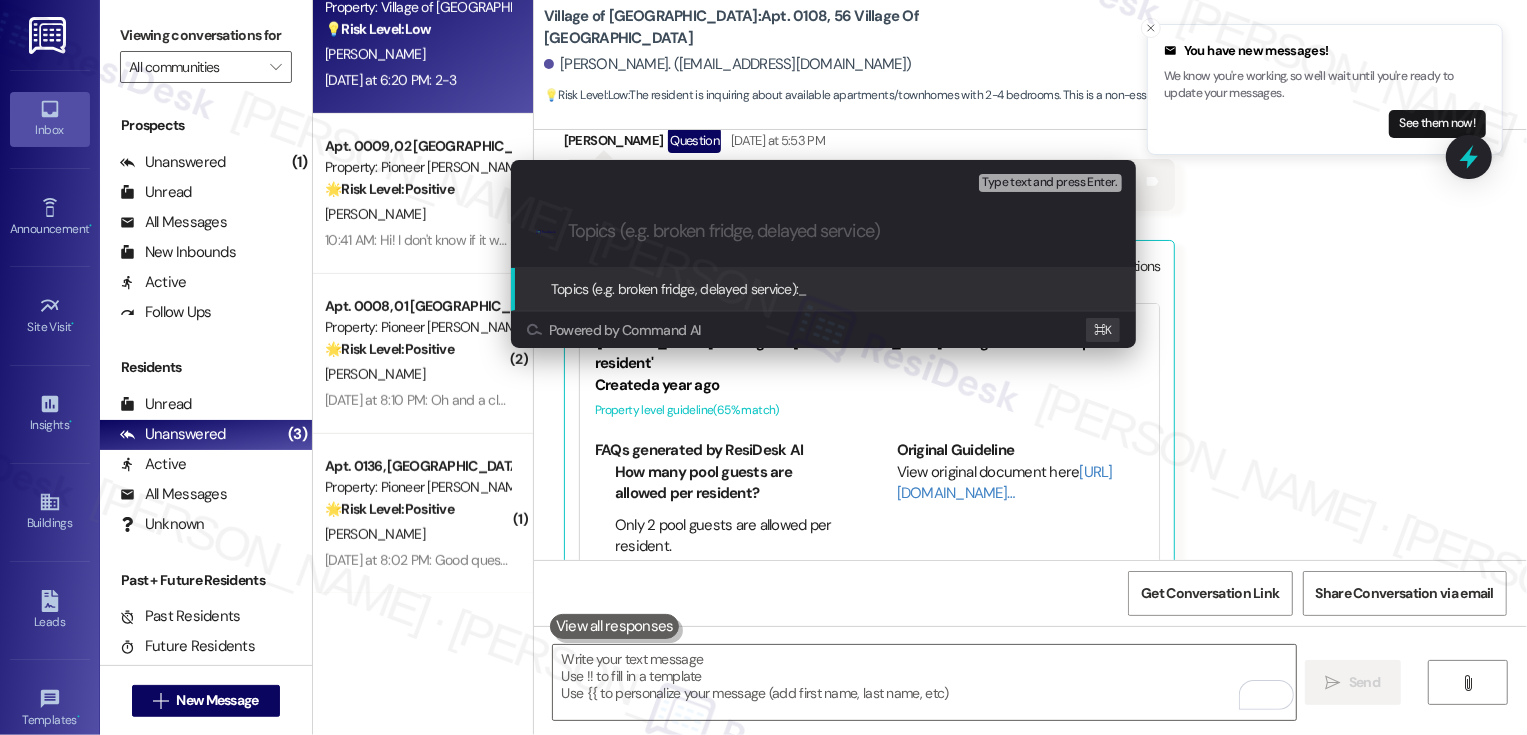 paste on "2–3 bedroom apartments or townhomes availability" 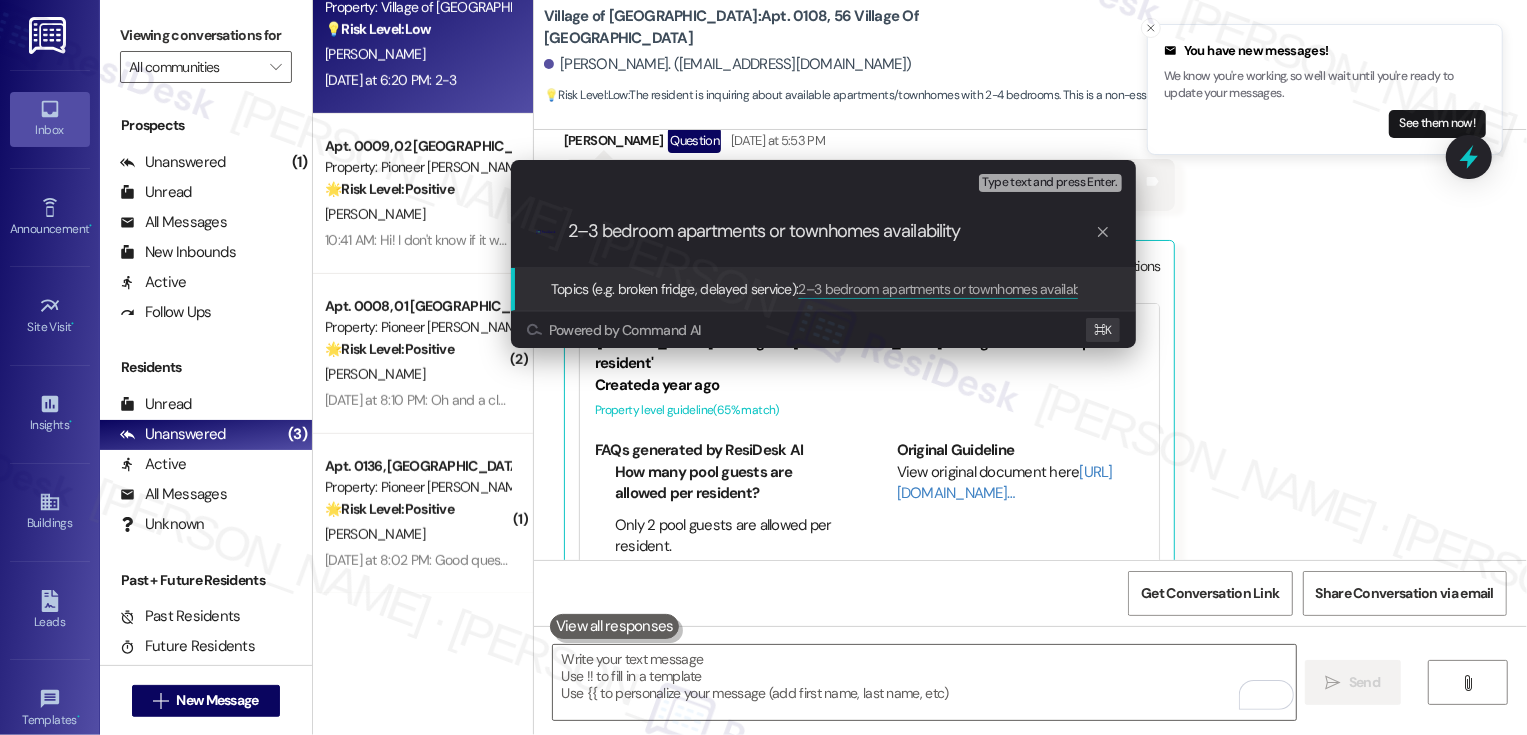 type 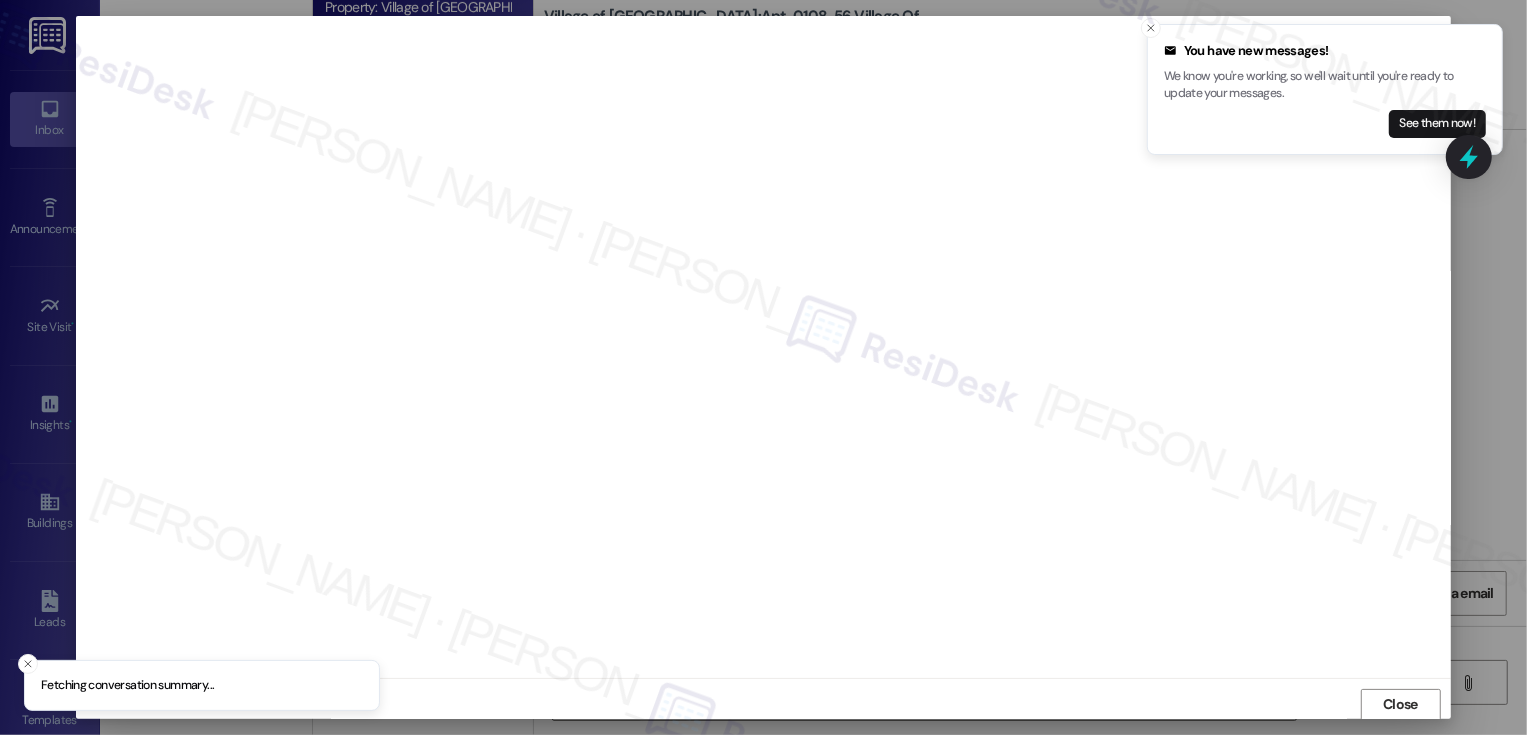scroll, scrollTop: 1, scrollLeft: 0, axis: vertical 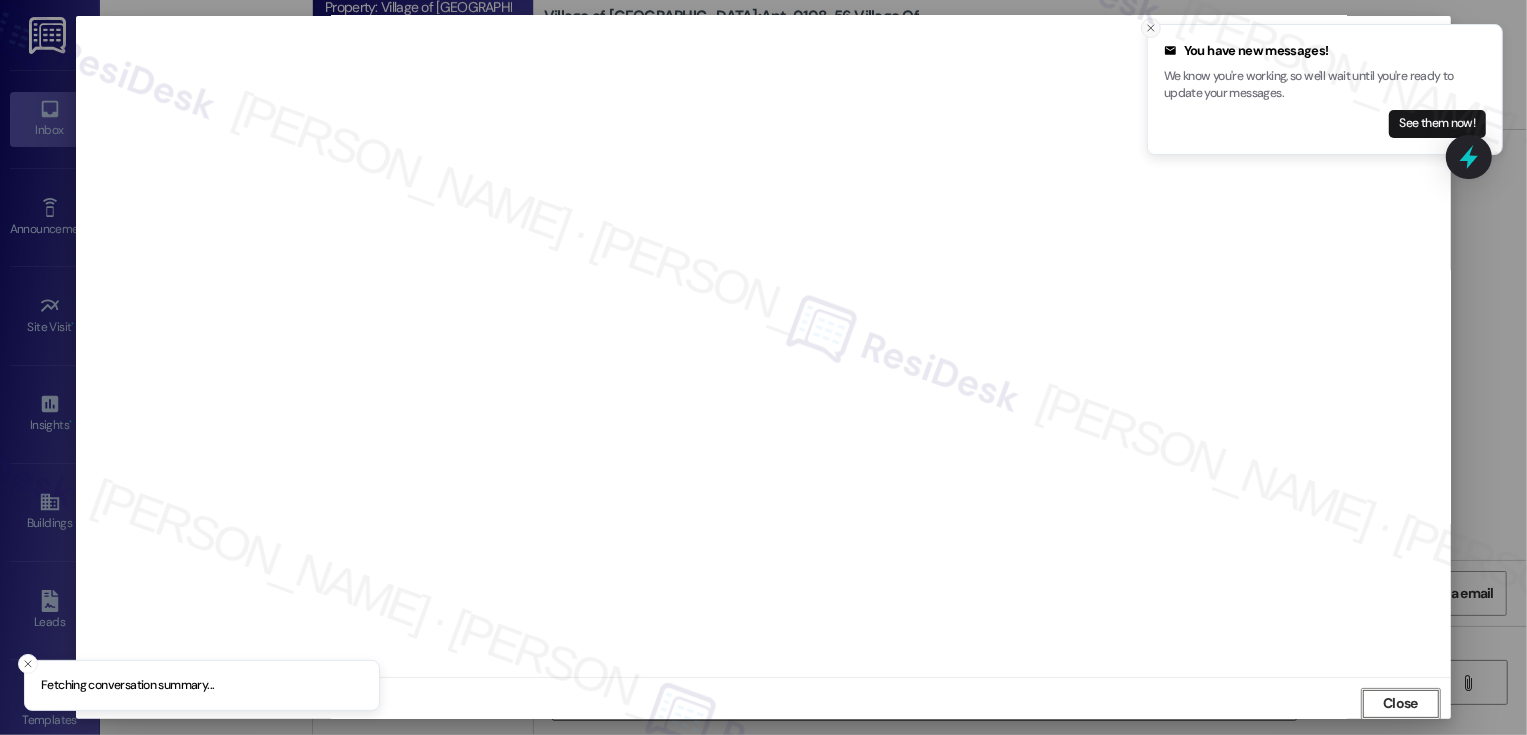 click 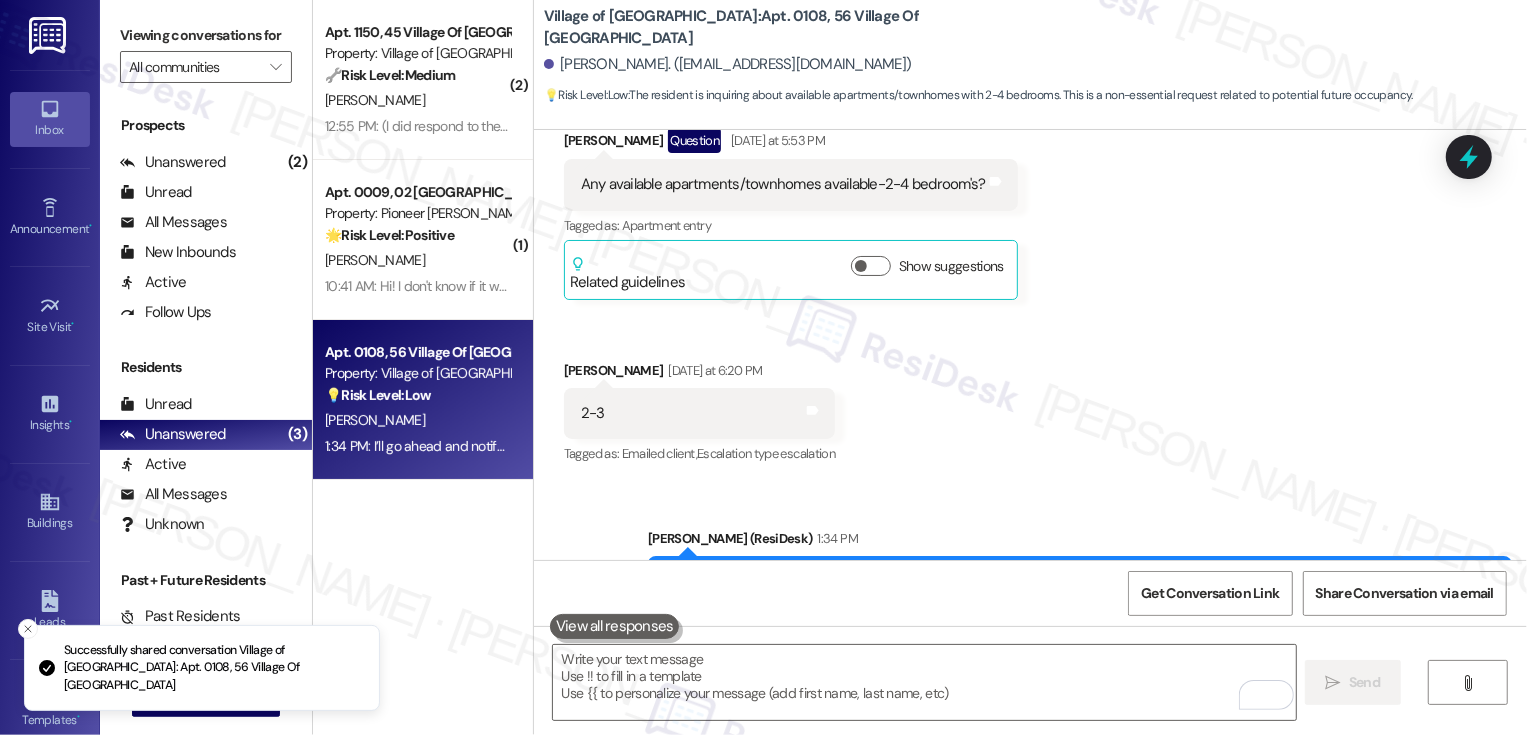 scroll, scrollTop: 0, scrollLeft: 0, axis: both 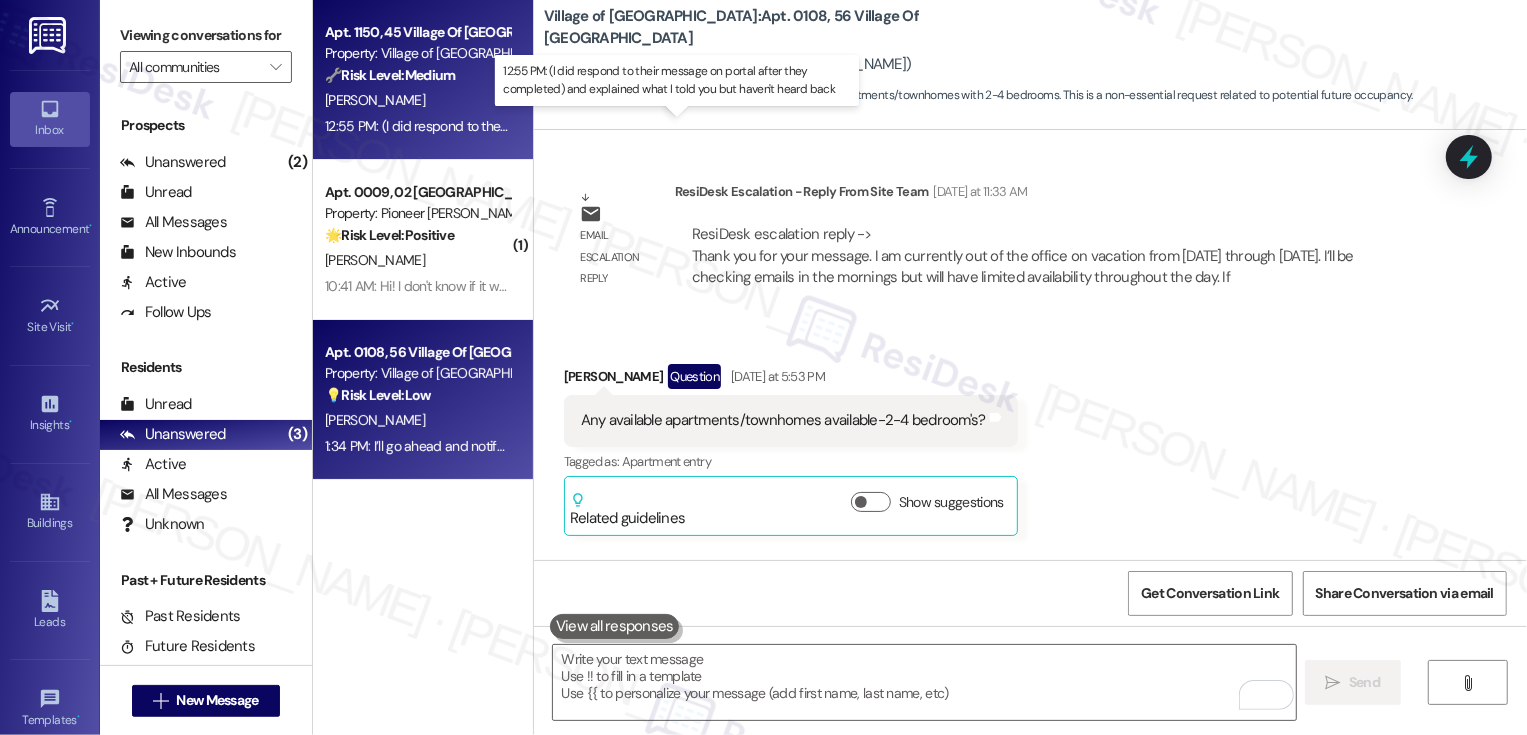 click on "12:55 PM: (I did respond to their message on portal after they completed) and explained what I told you but haven't heard back  12:55 PM: (I did respond to their message on portal after they completed) and explained what I told you but haven't heard back" at bounding box center (693, 126) 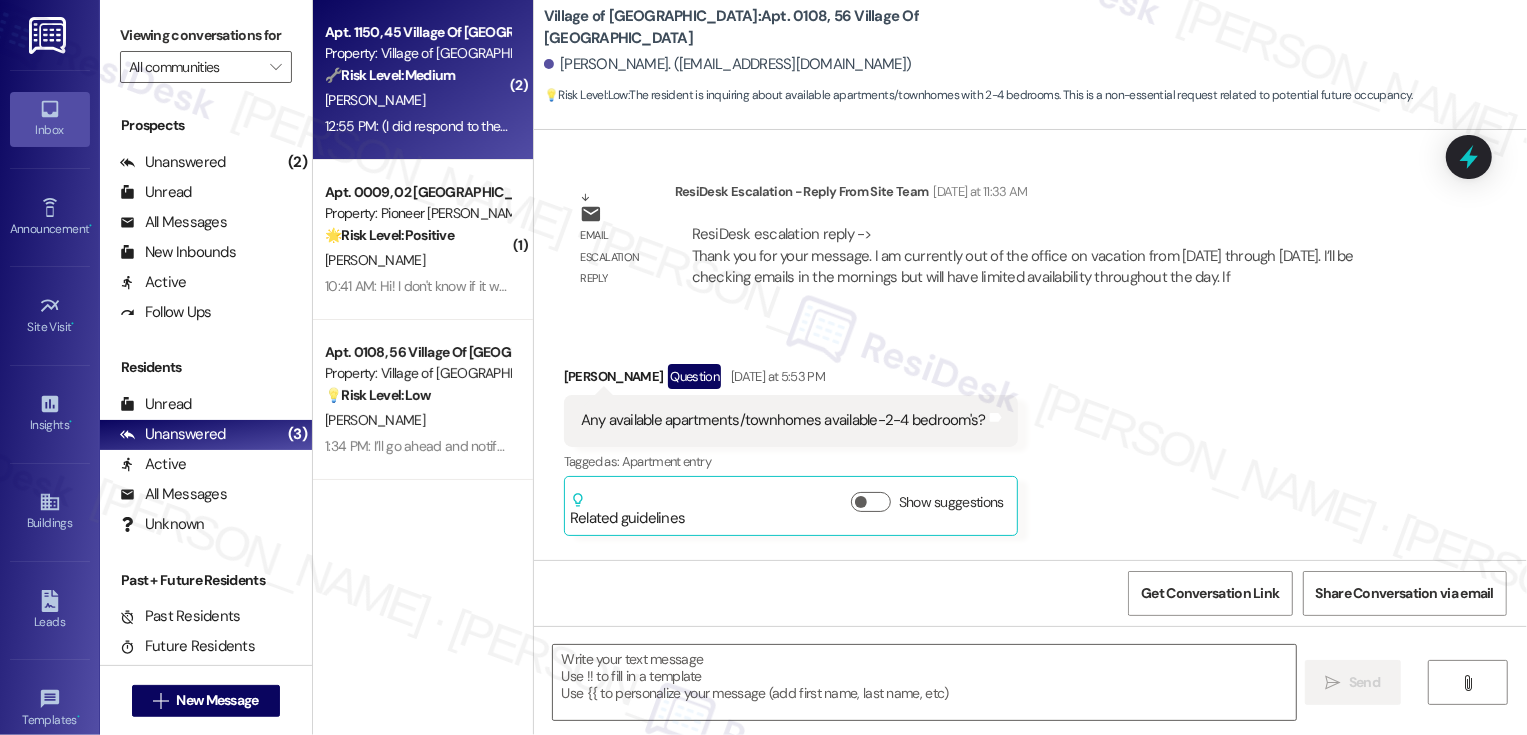 type on "Fetching suggested responses. Please feel free to read through the conversation in the meantime." 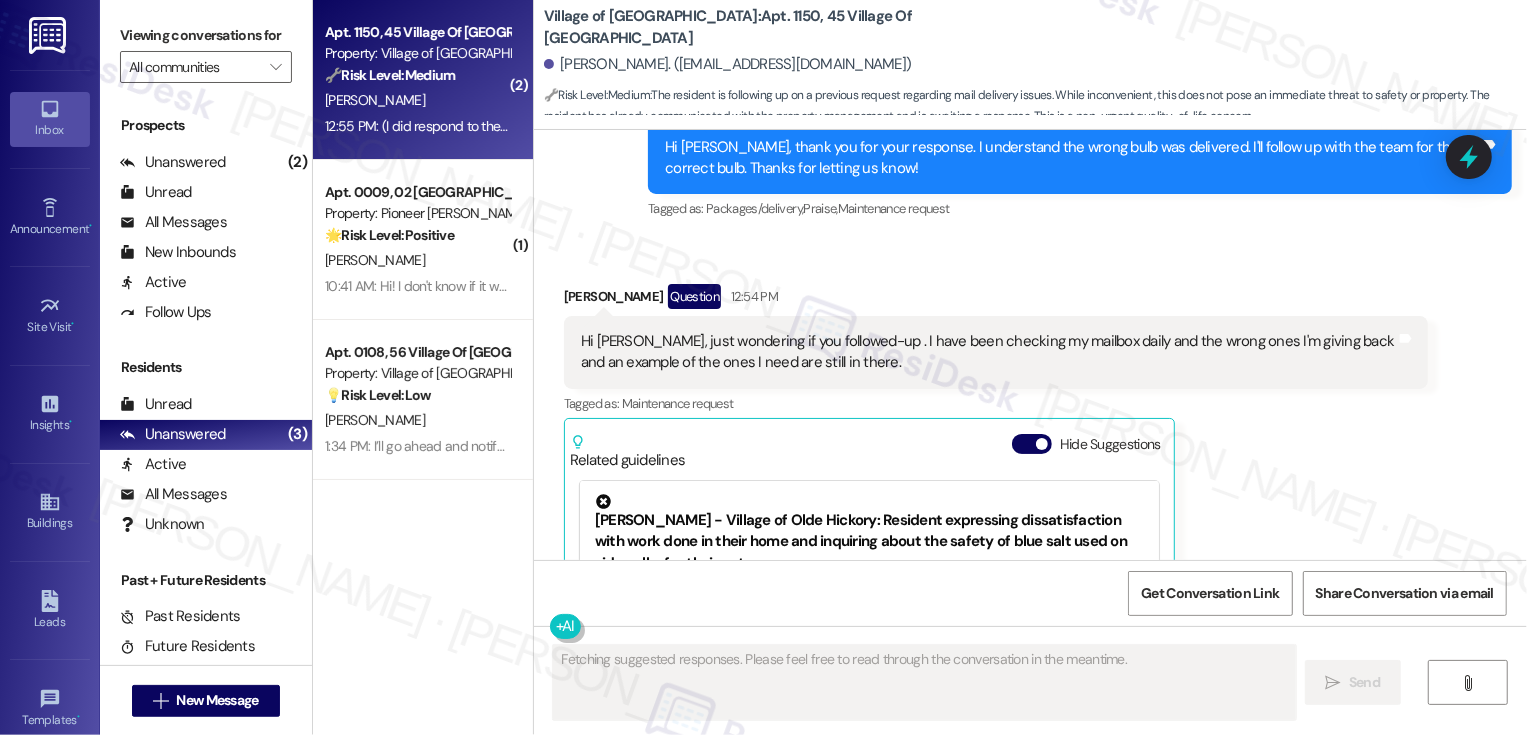 scroll, scrollTop: 18506, scrollLeft: 0, axis: vertical 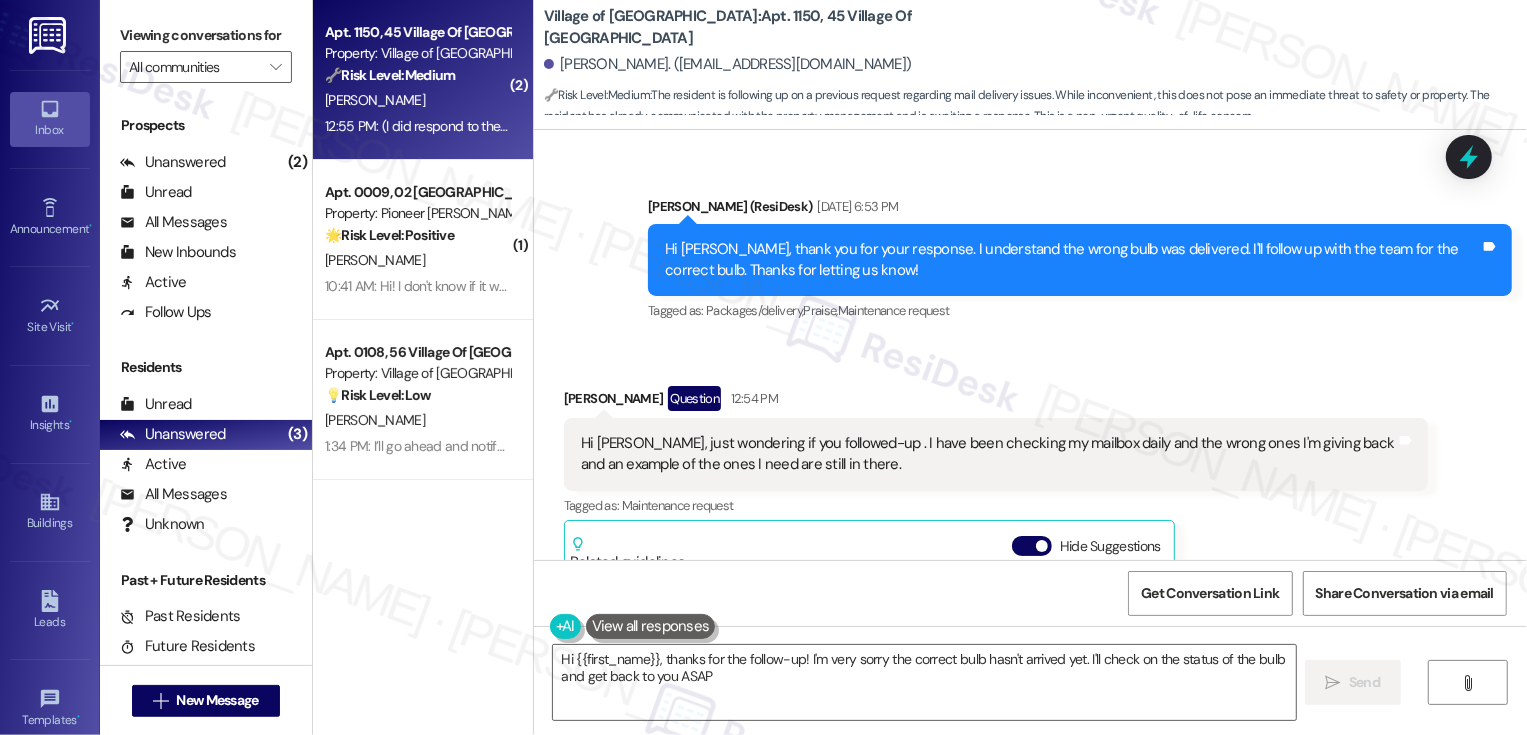 type on "Hi {{first_name}}, thanks for the follow-up! I'm very sorry the correct bulb hasn't arrived yet. I'll check on the status of the bulb and get back to you ASAP!" 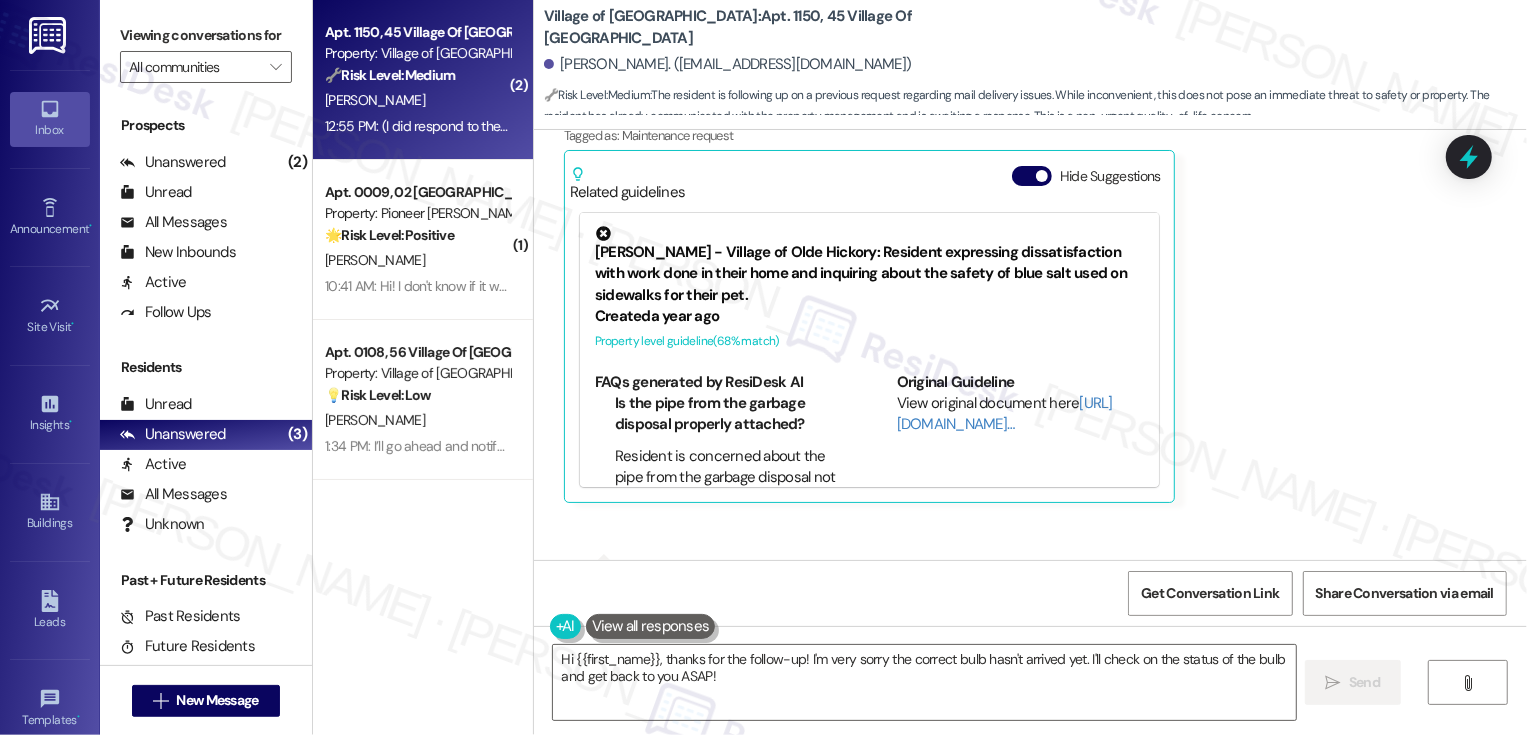 scroll, scrollTop: 18901, scrollLeft: 0, axis: vertical 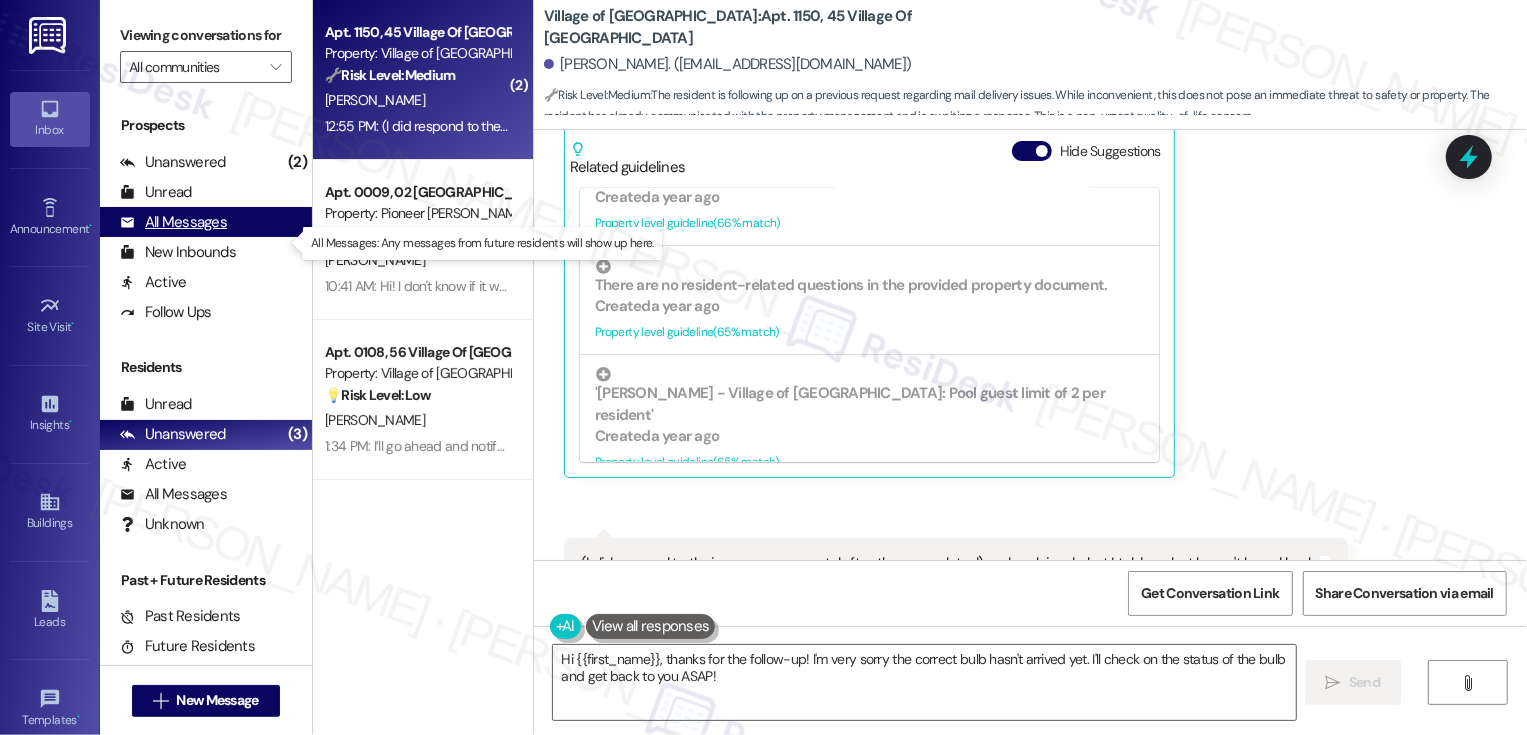 click on "All Messages: Any messages from future residents will show up here." at bounding box center (482, 243) 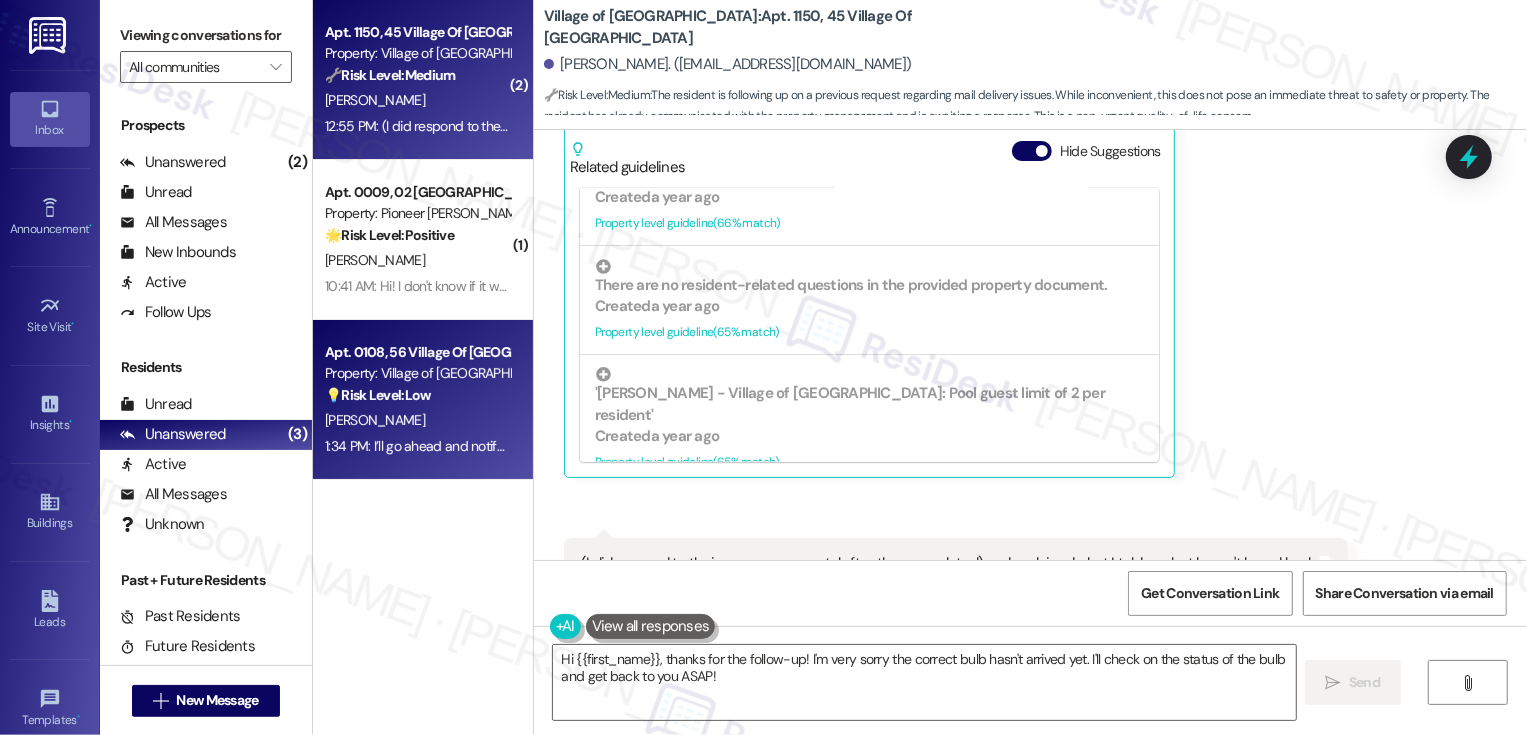 click on "💡  Risk Level:  Low The resident is inquiring about available apartments/townhomes with 2-4 bedrooms. This is a non-essential request related to potential future occupancy." at bounding box center [417, 395] 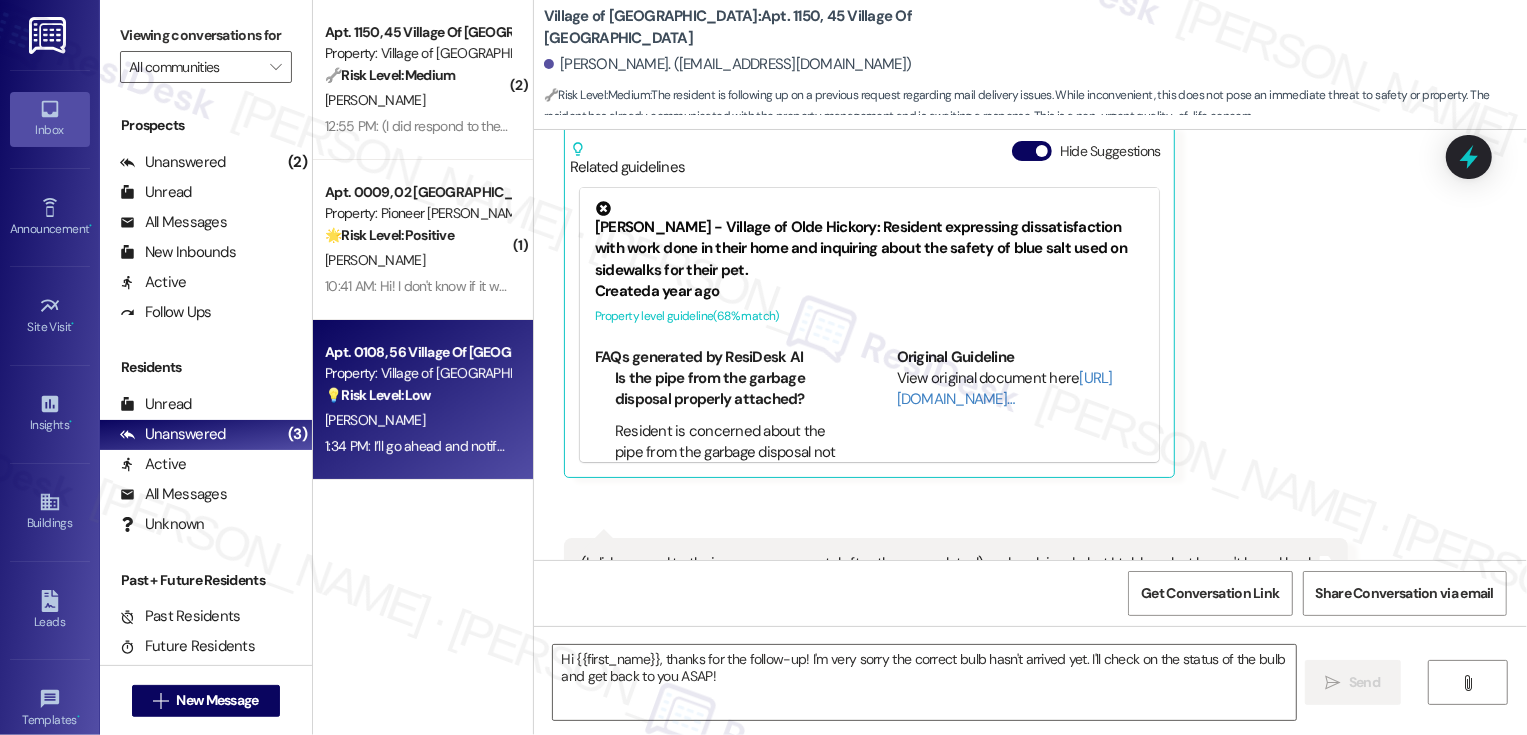 type on "Fetching suggested responses. Please feel free to read through the conversation in the meantime." 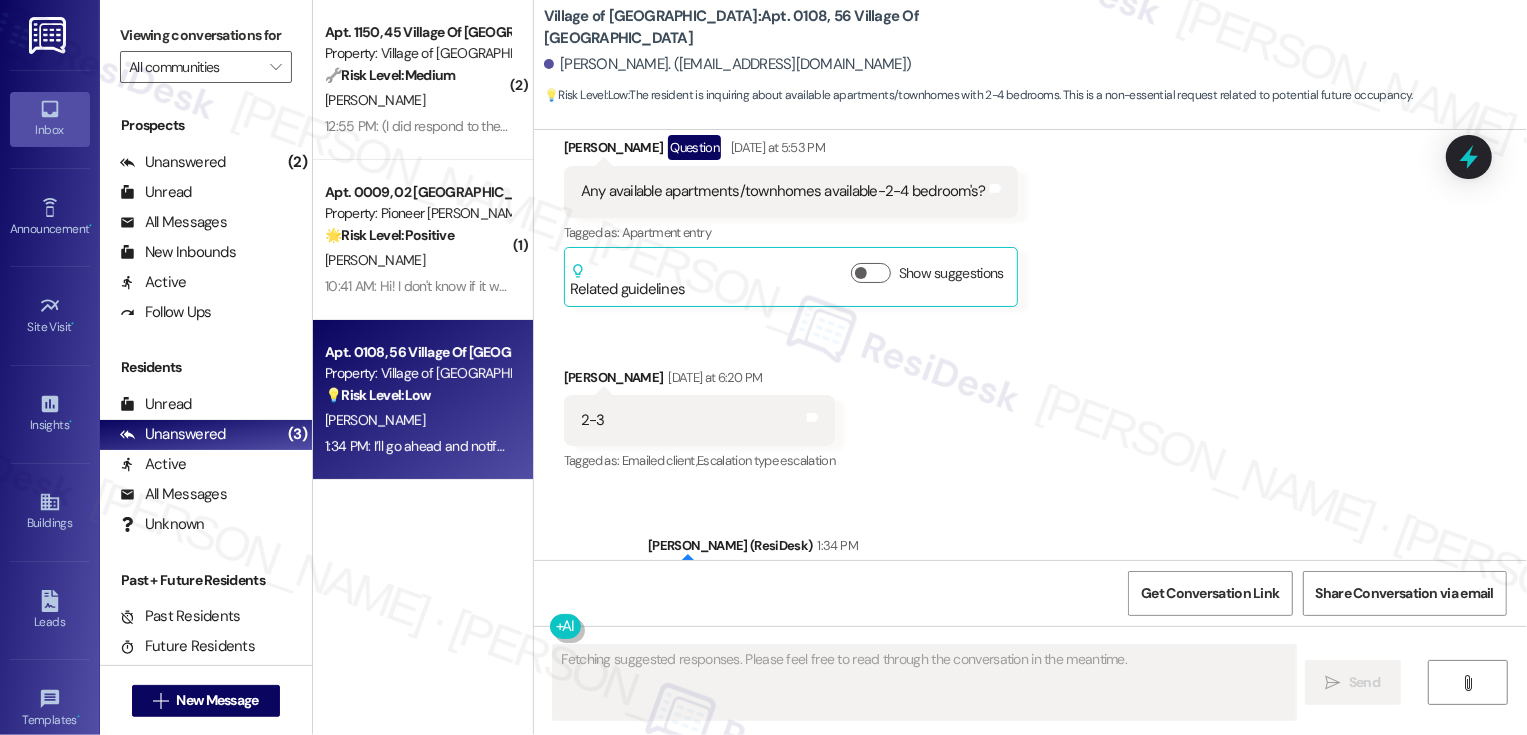 scroll, scrollTop: 30258, scrollLeft: 0, axis: vertical 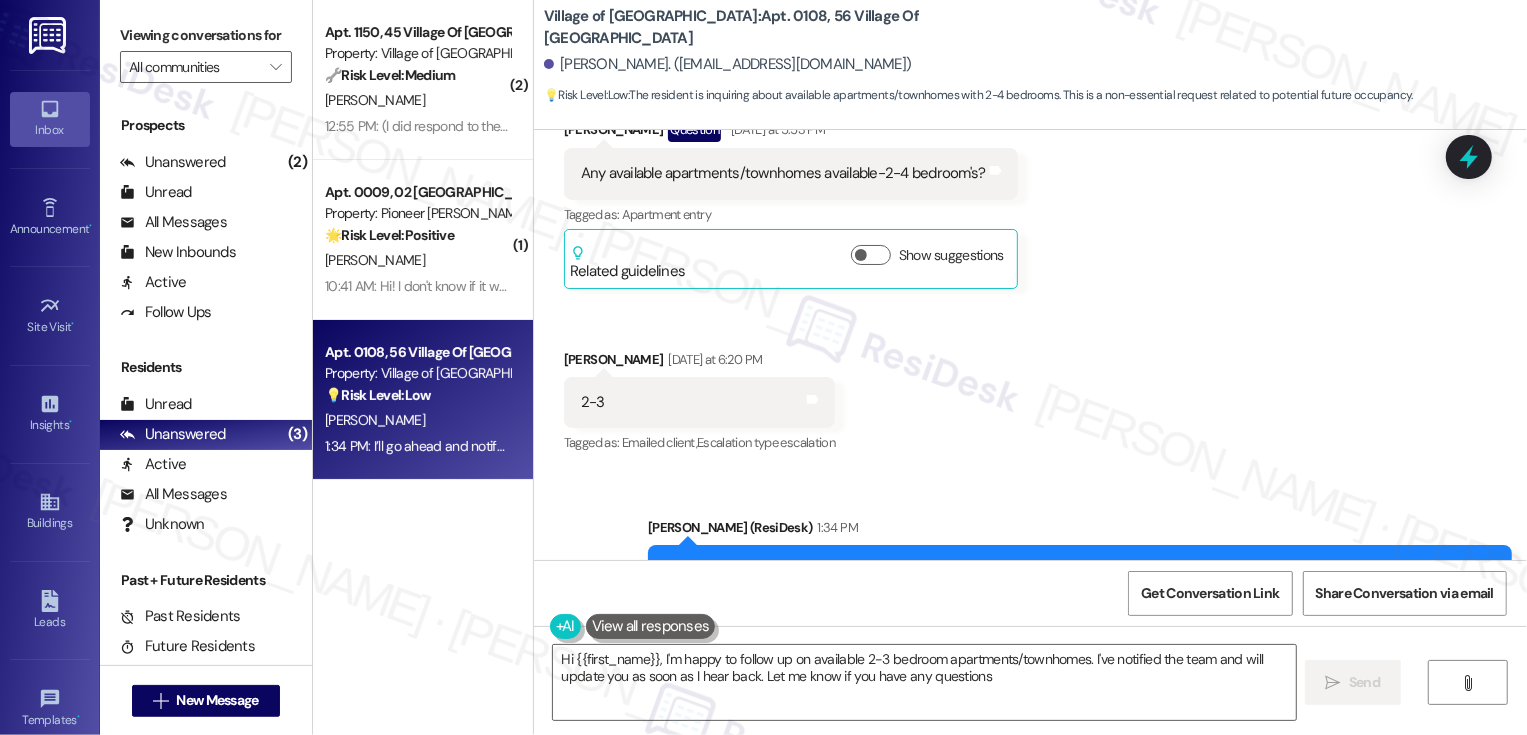 type on "Hi {{first_name}}, I'm happy to follow up on available 2-3 bedroom apartments/townhomes. I've notified the team and will update you as soon as I hear back. Let me know if you have any questions!" 